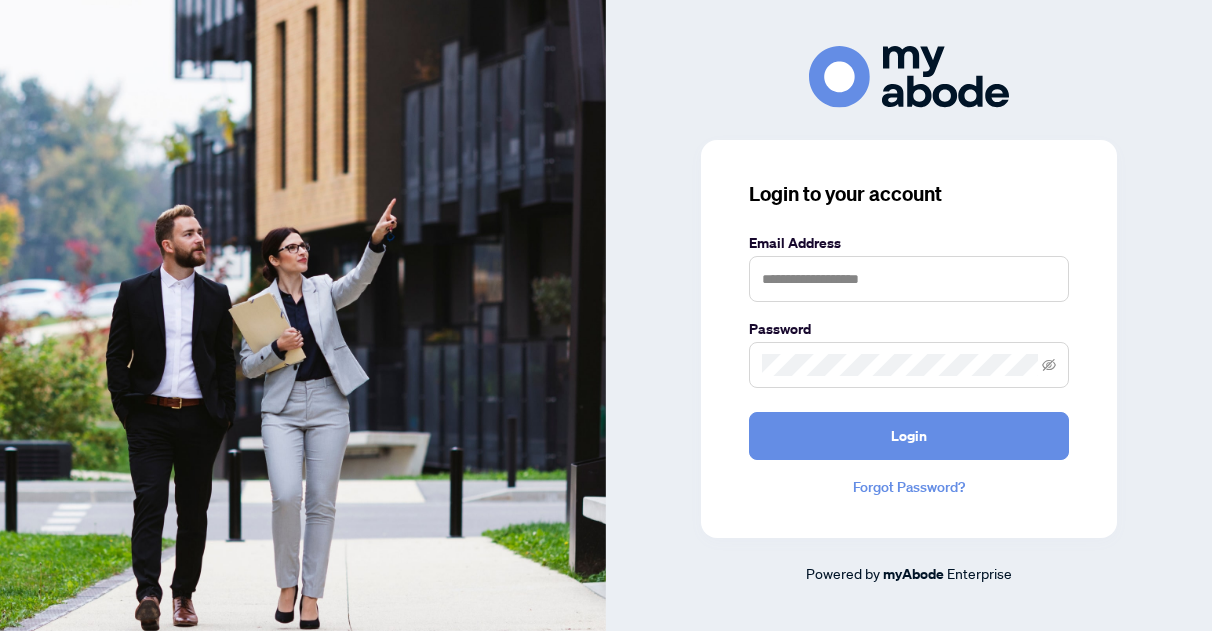 scroll, scrollTop: 0, scrollLeft: 0, axis: both 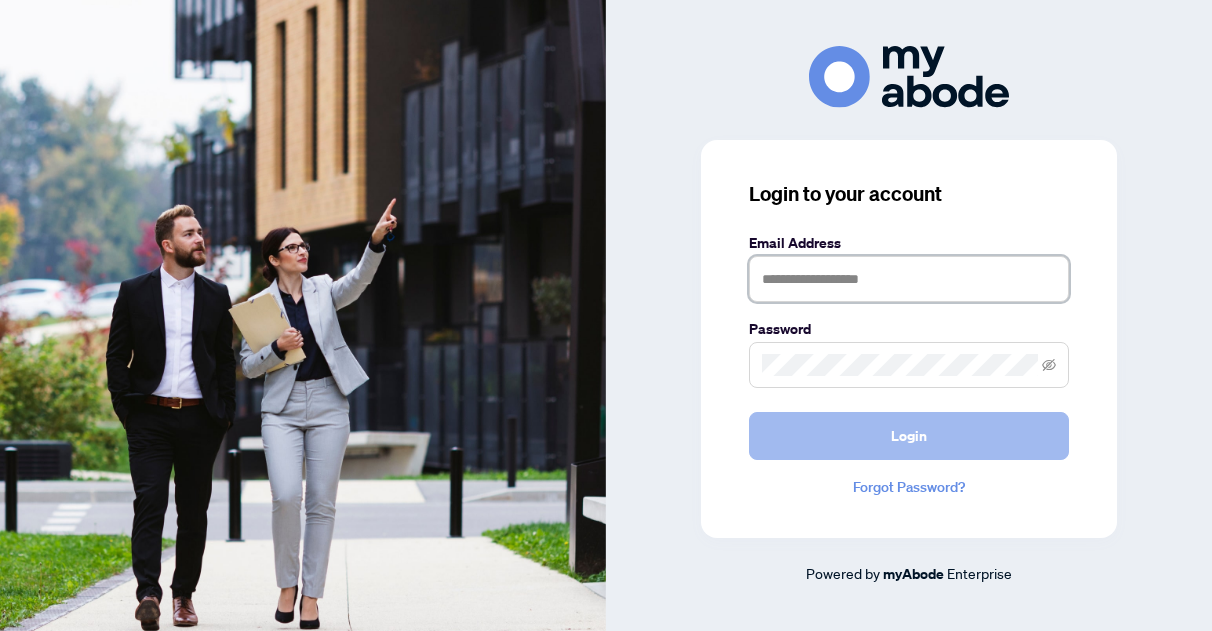 type on "**********" 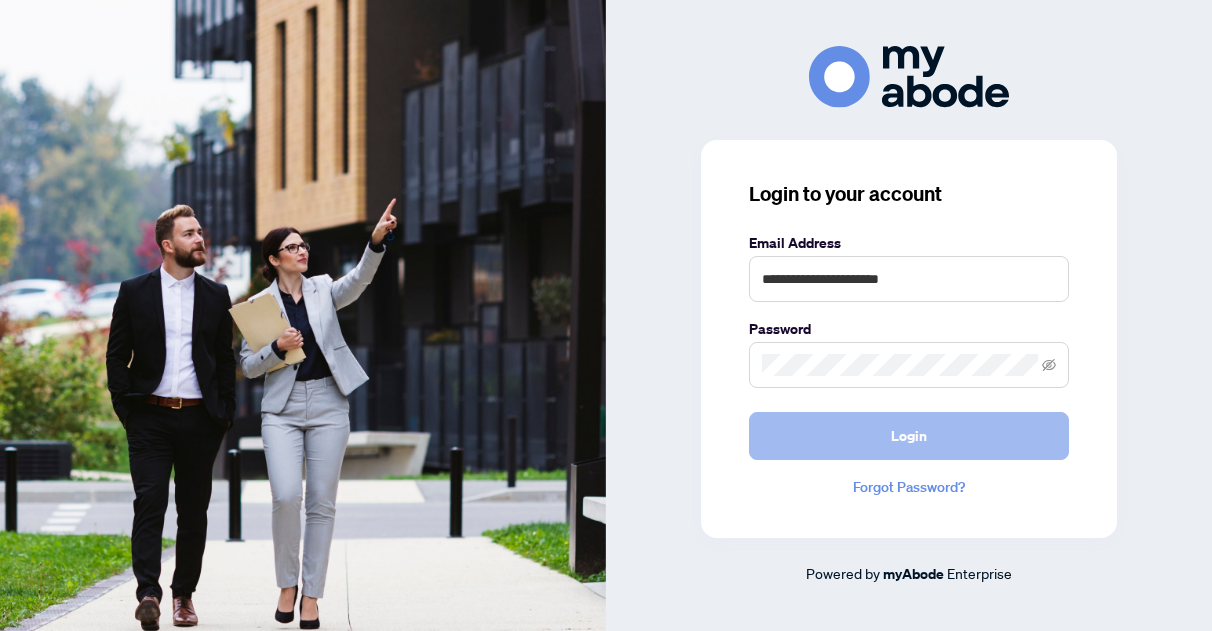 click on "Login" at bounding box center (909, 436) 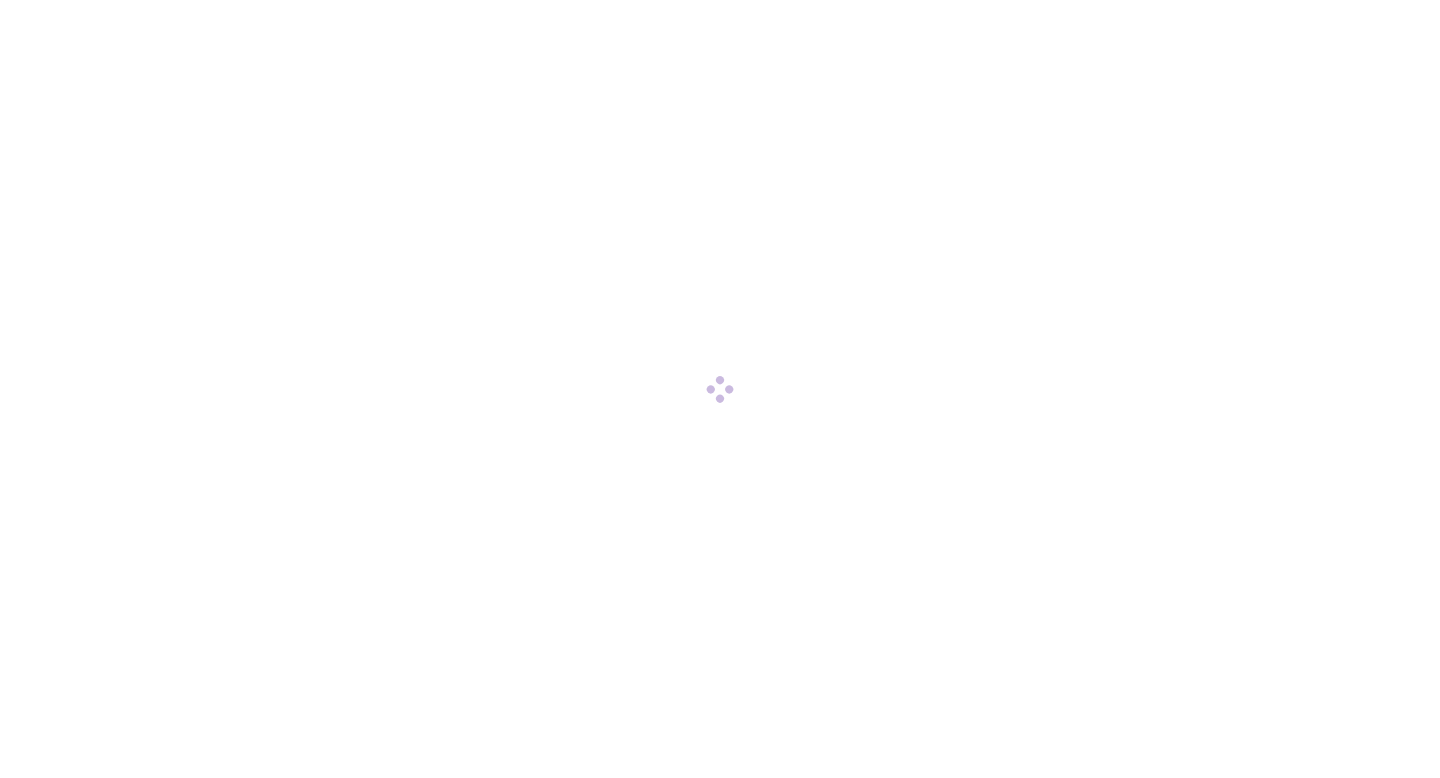 scroll, scrollTop: 0, scrollLeft: 0, axis: both 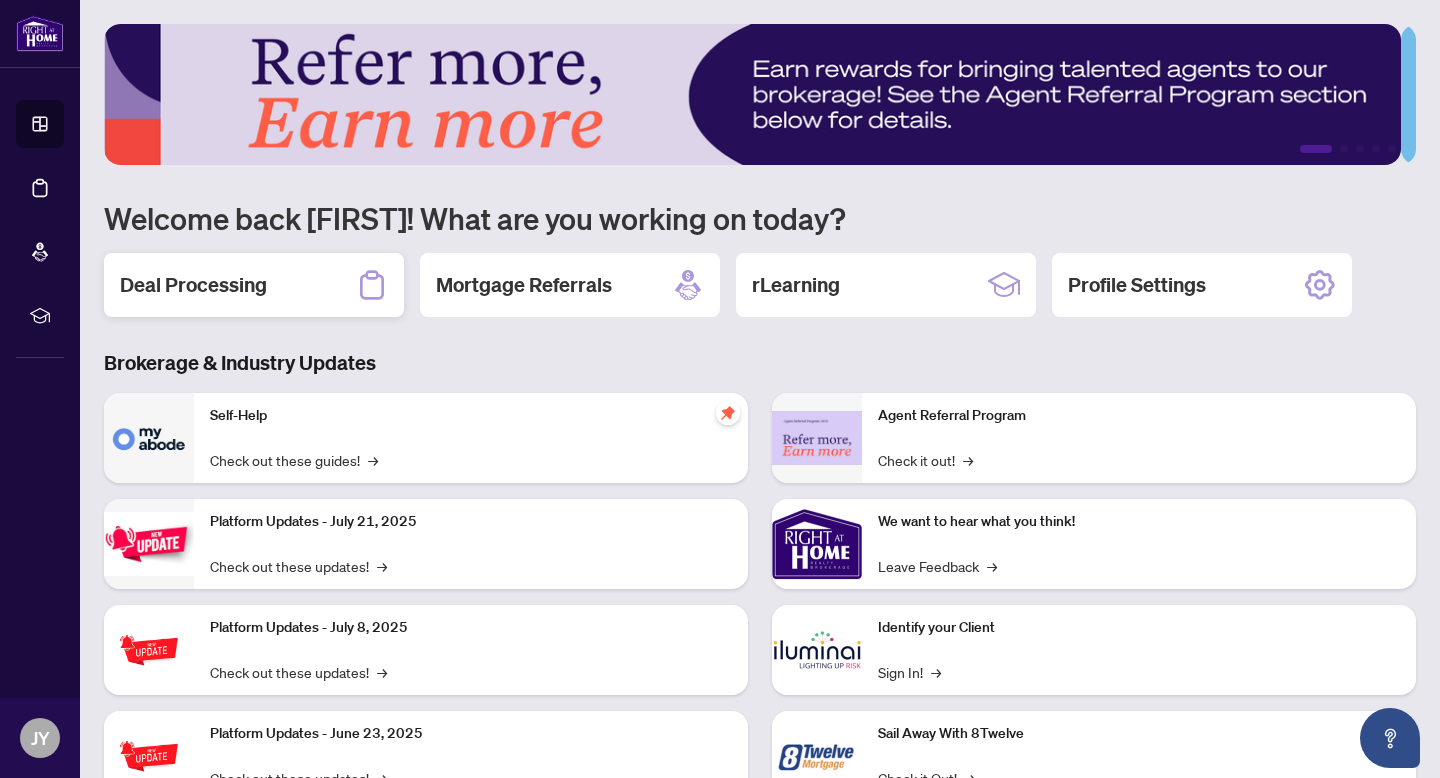 click on "Deal Processing" at bounding box center (193, 285) 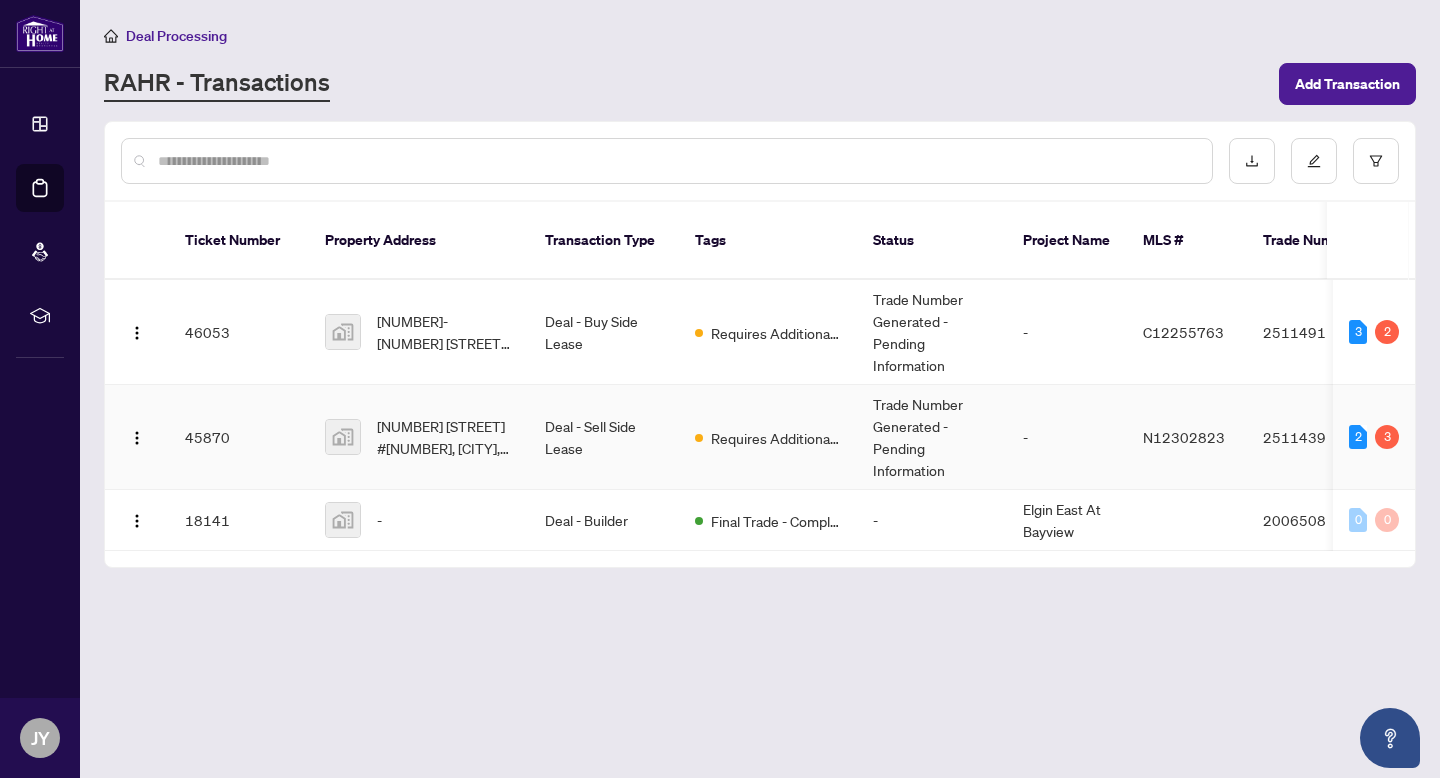 click on "Deal - Sell Side Lease" at bounding box center [604, 437] 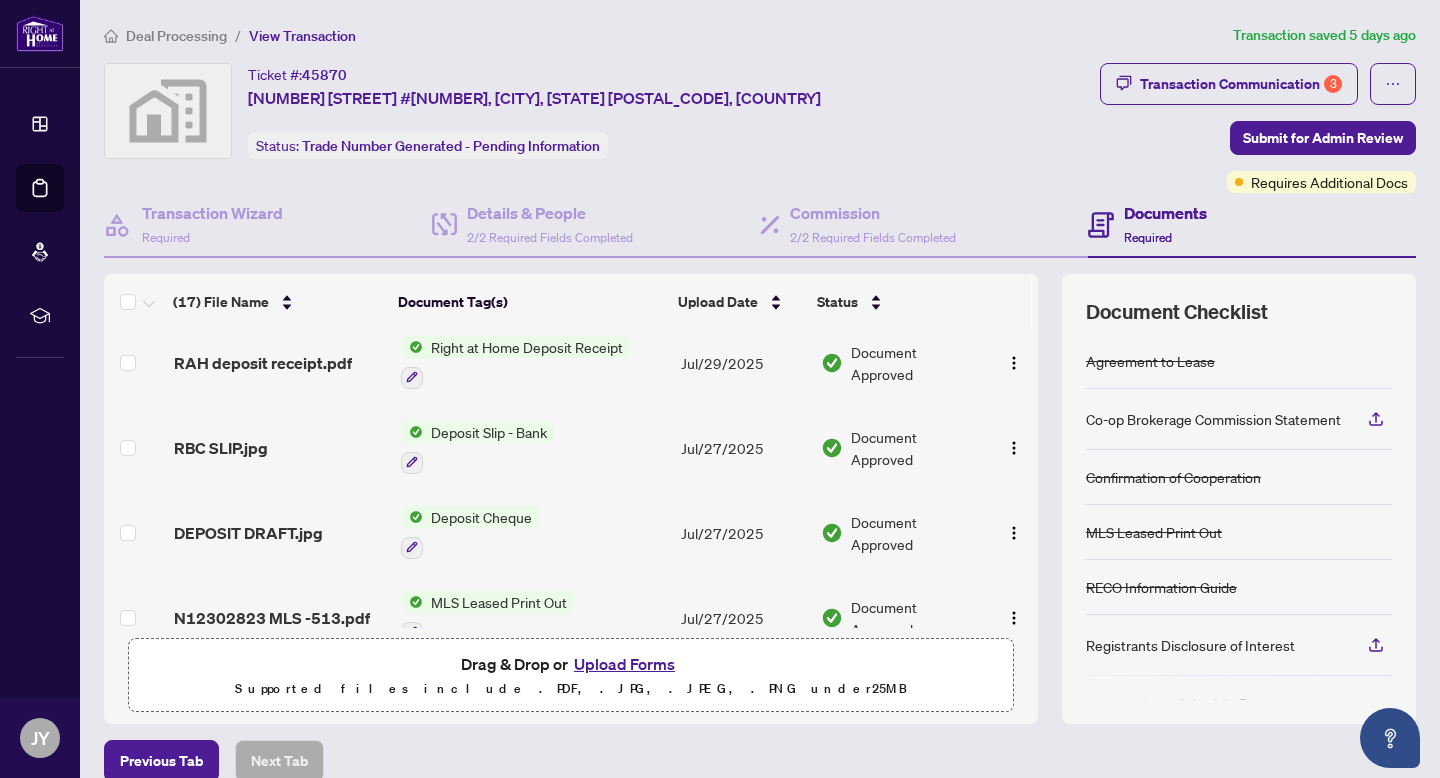 scroll, scrollTop: 1141, scrollLeft: 0, axis: vertical 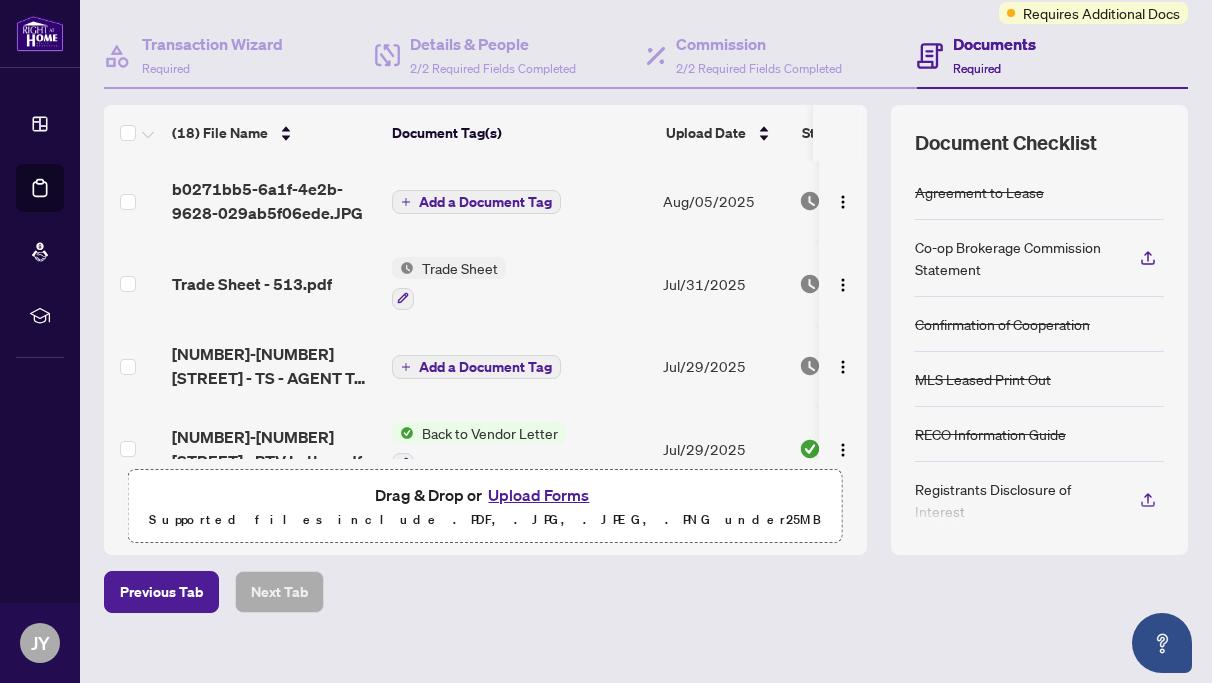 click on "Add a Document Tag" at bounding box center [485, 202] 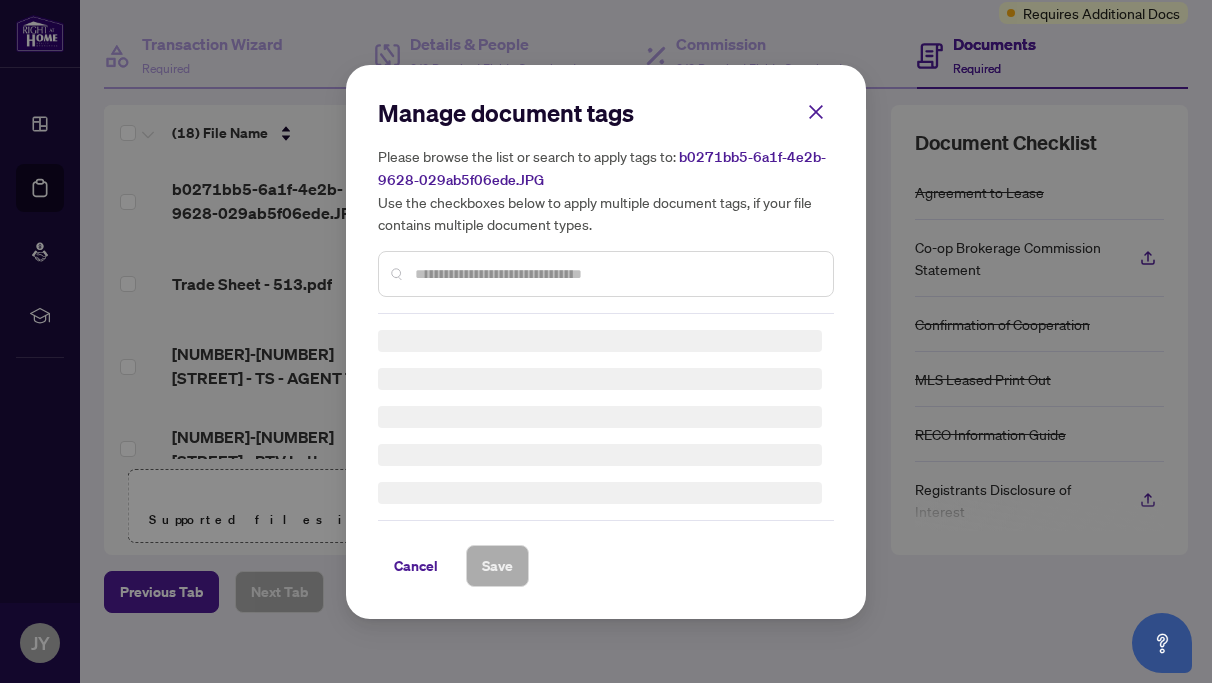 click at bounding box center (606, 274) 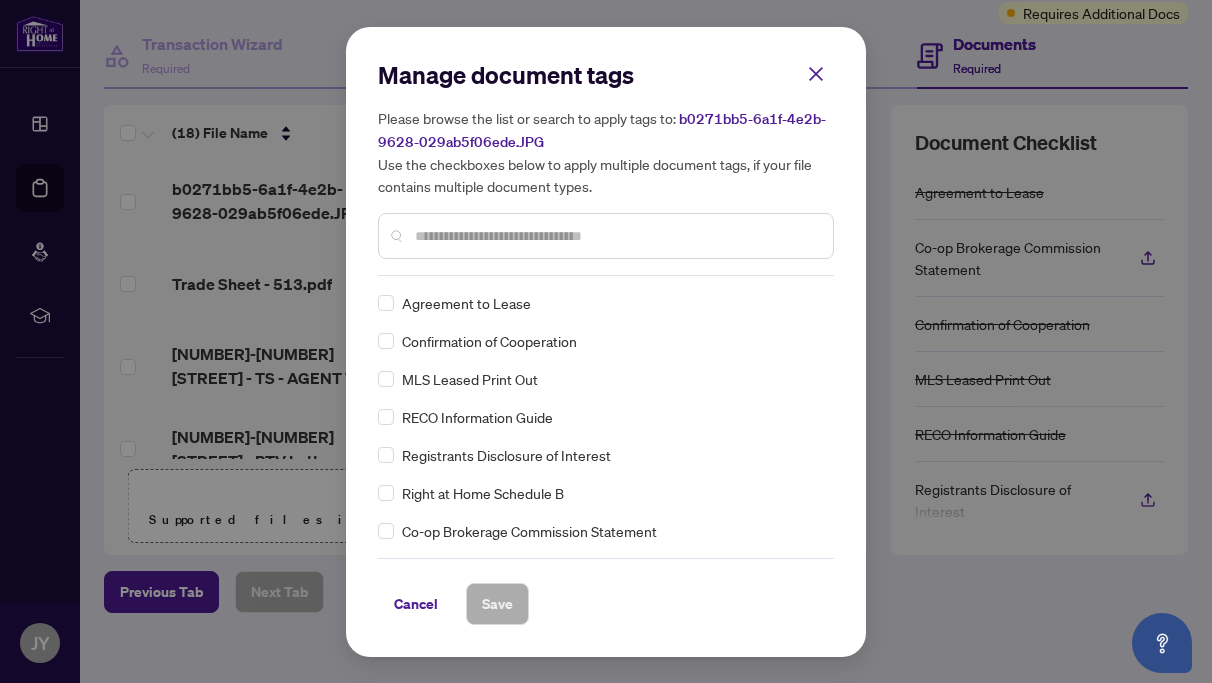 click at bounding box center (616, 236) 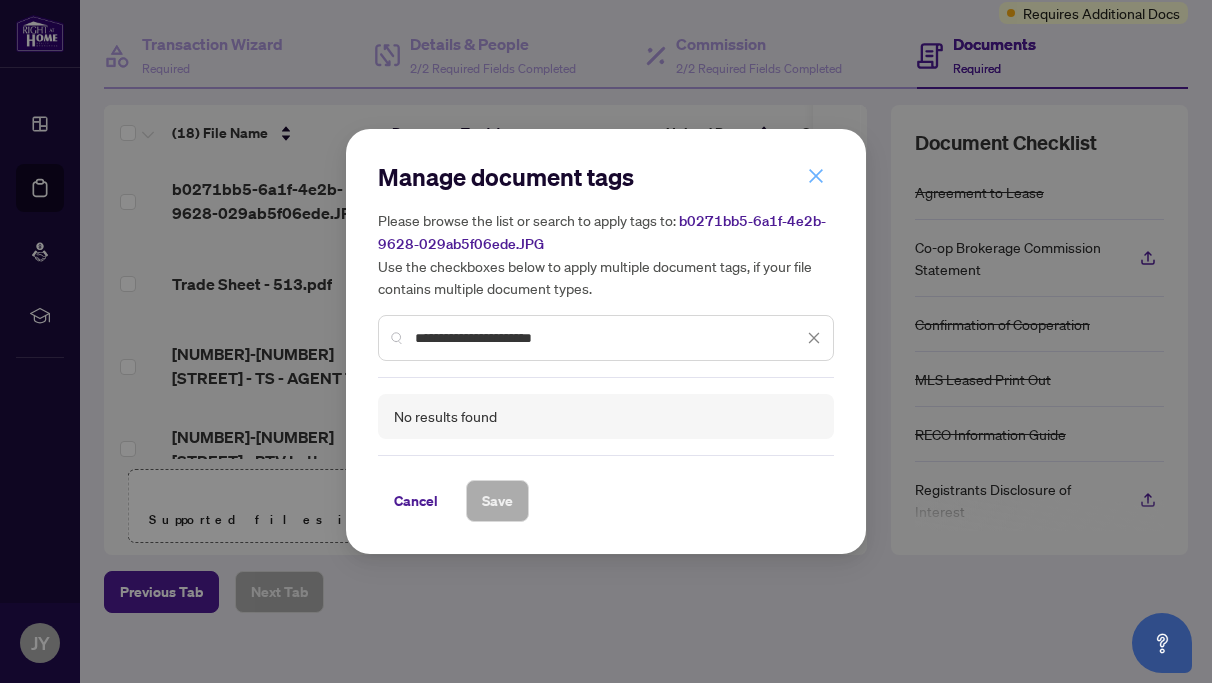 type on "**********" 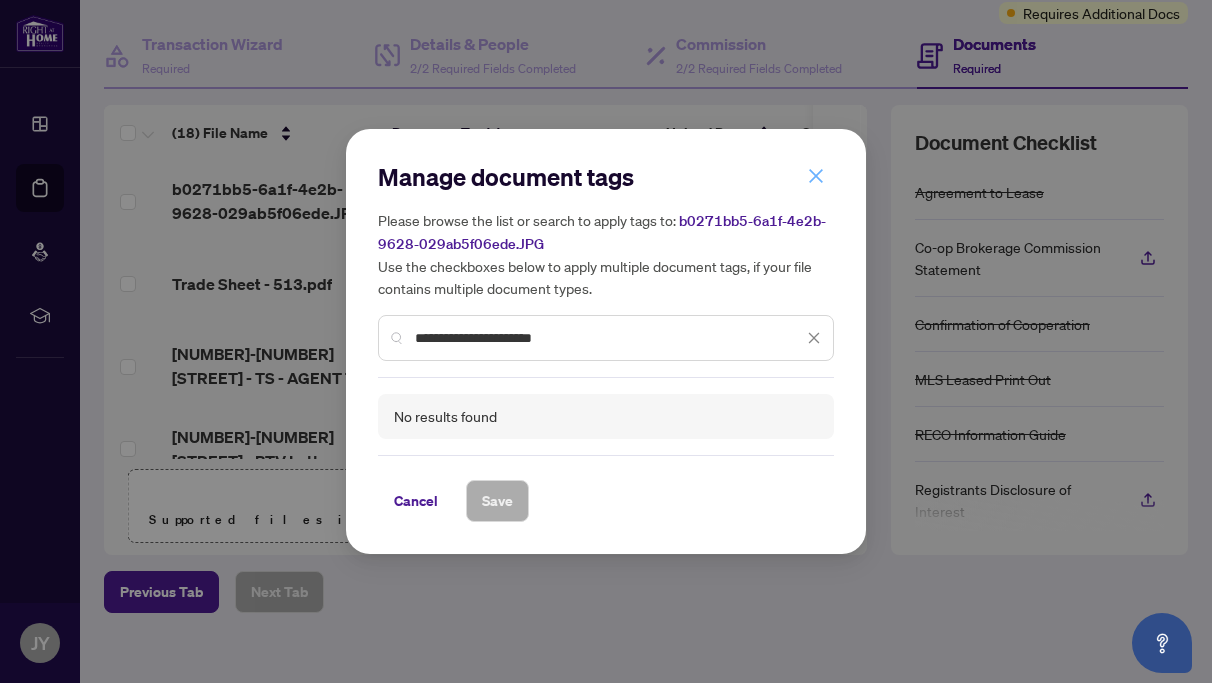 click 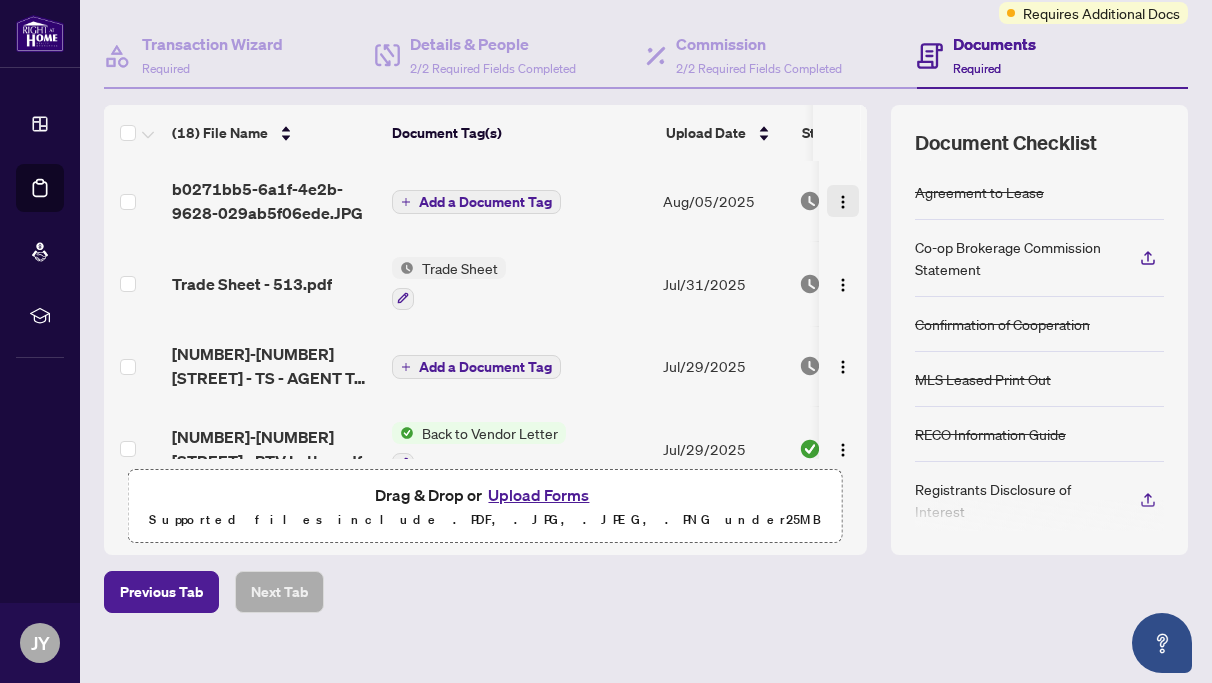 click at bounding box center (843, 202) 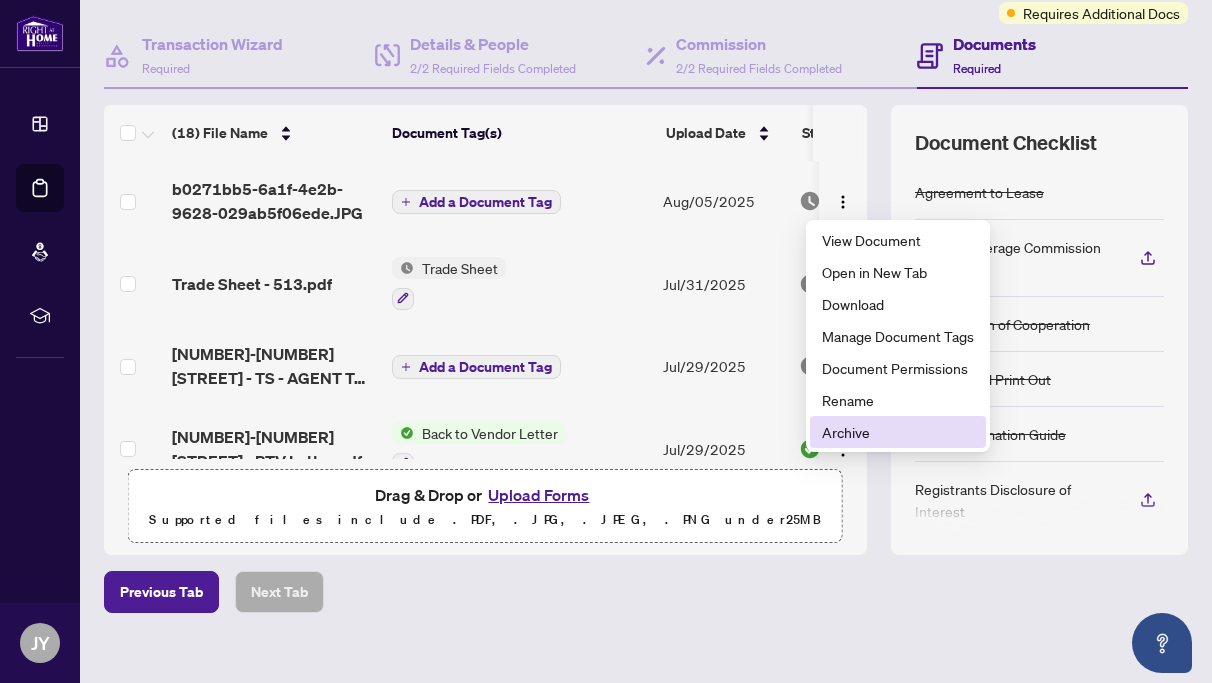 click on "Archive" at bounding box center [898, 432] 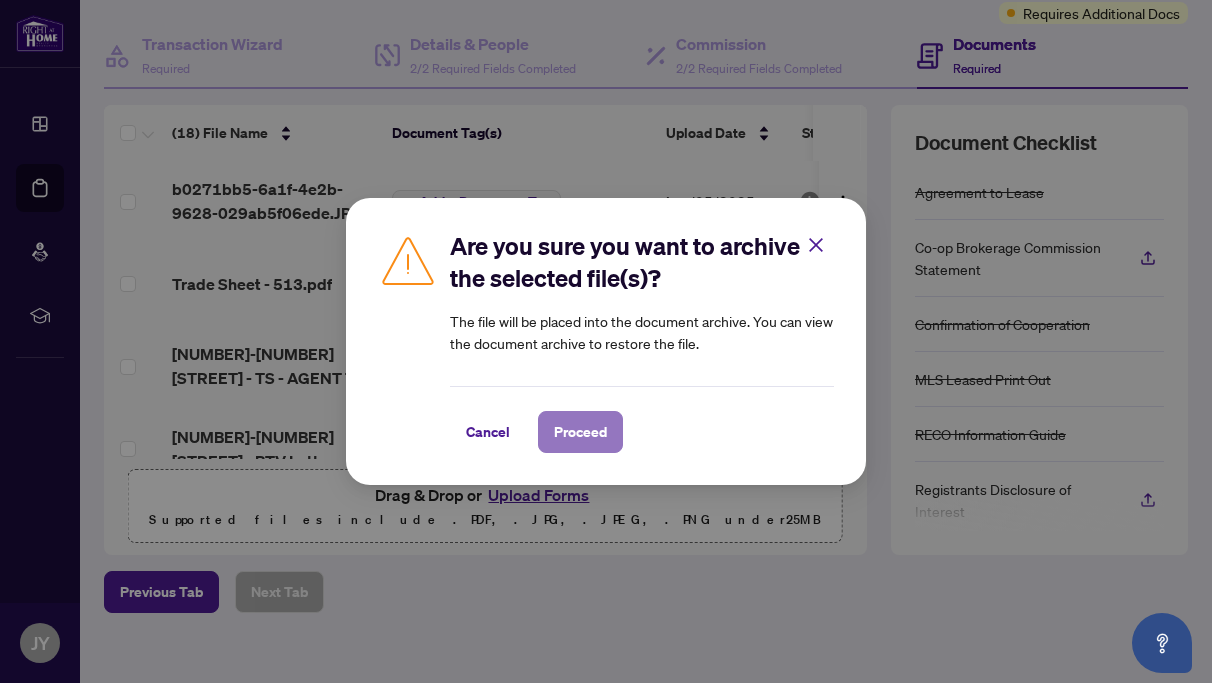 click on "Proceed" at bounding box center [580, 432] 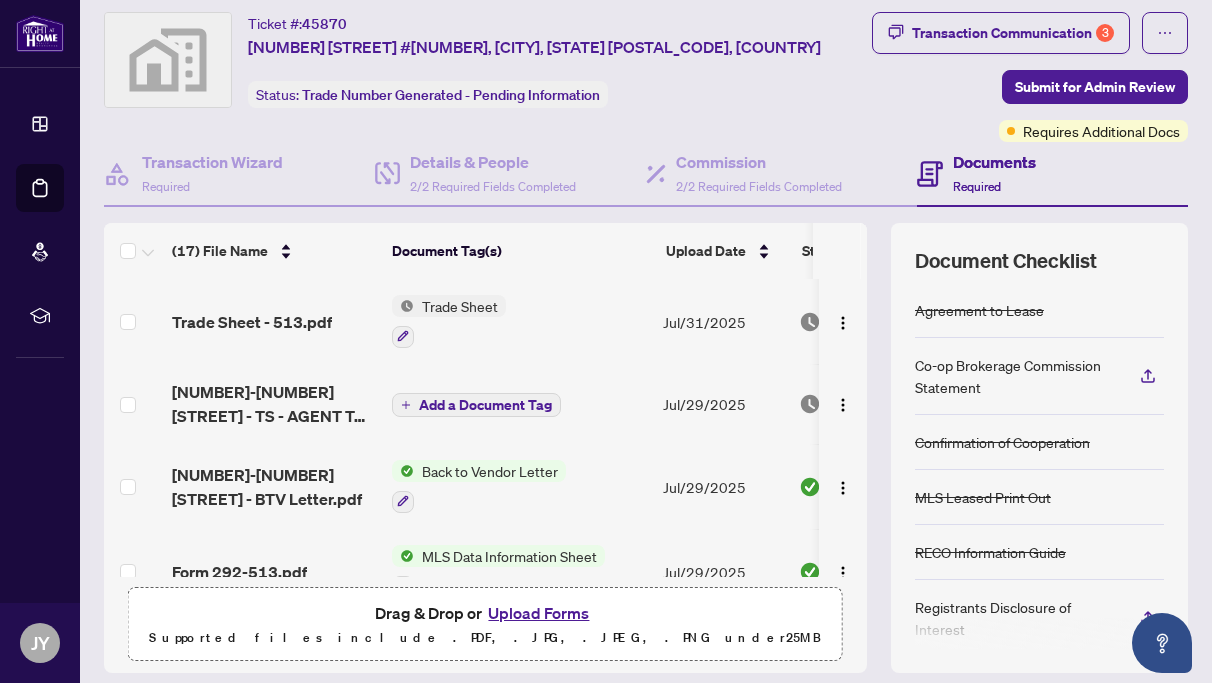 scroll, scrollTop: 0, scrollLeft: 0, axis: both 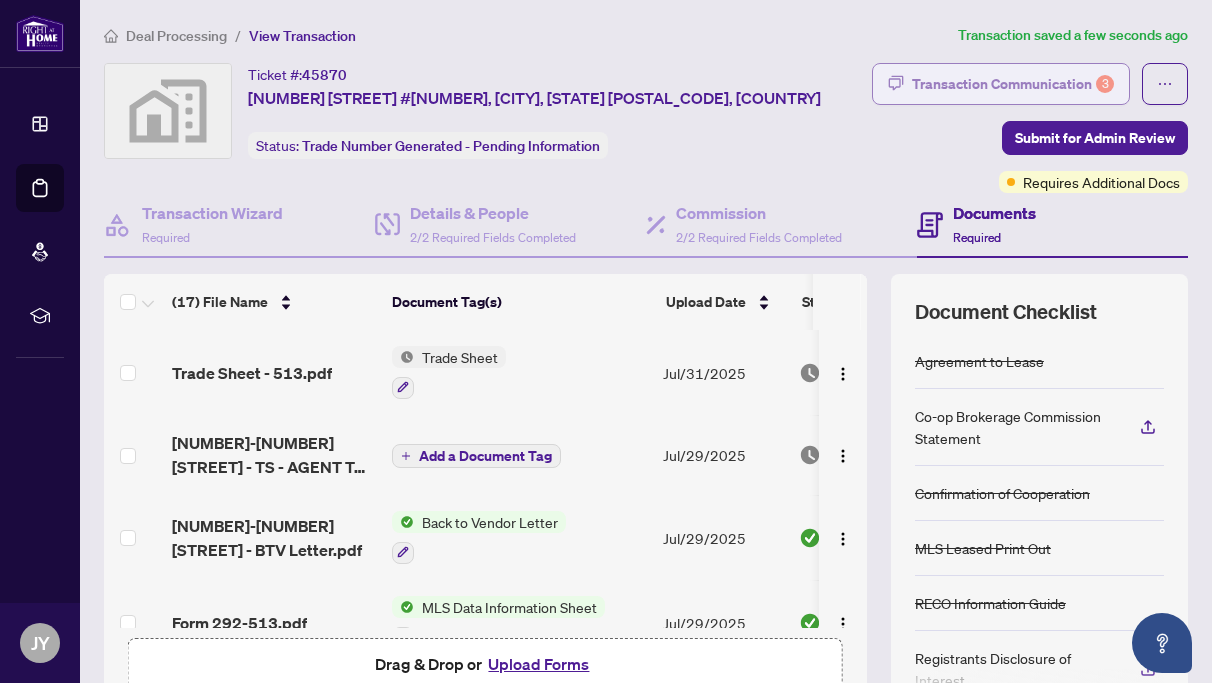 click on "Transaction Communication 3" at bounding box center (1013, 84) 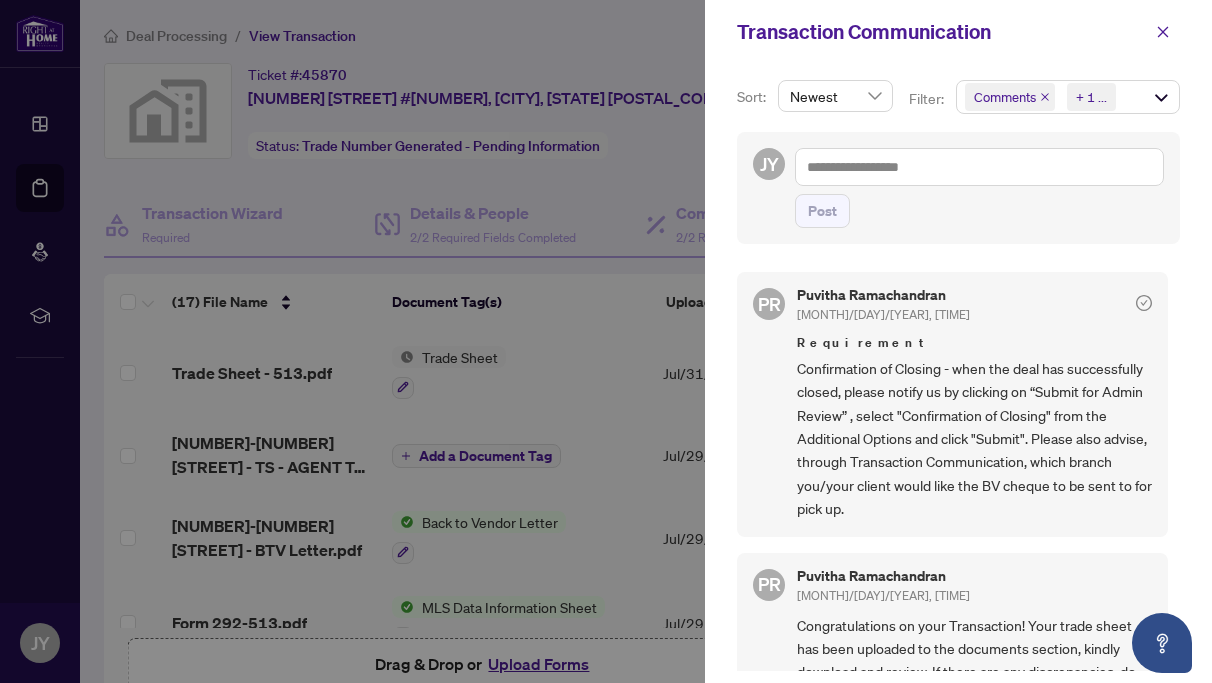 scroll, scrollTop: 293, scrollLeft: 0, axis: vertical 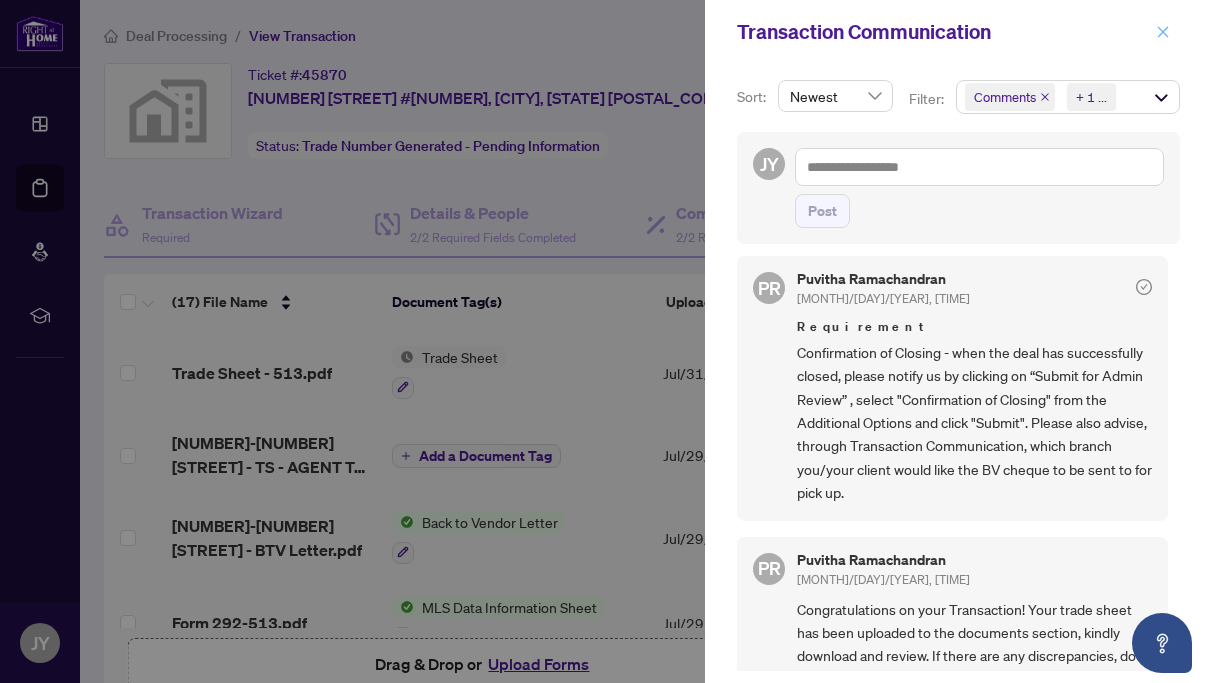 click 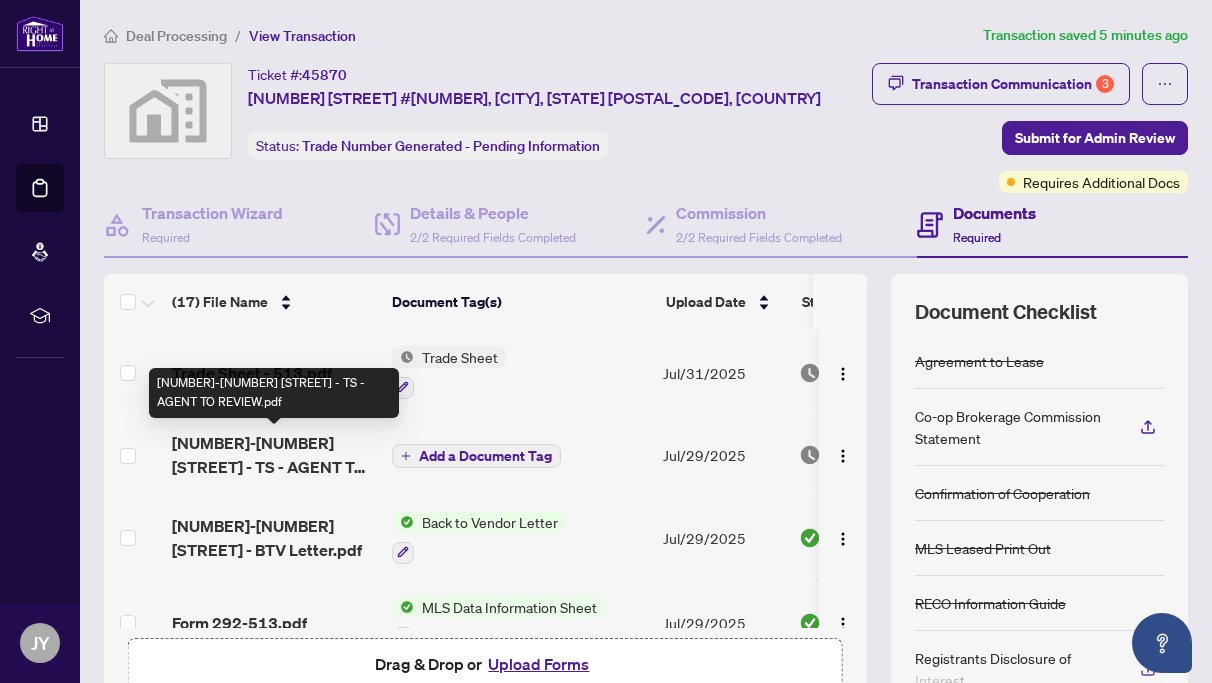 click on "[NUMBER]-[NUMBER] [STREET] - TS - AGENT TO REVIEW.pdf" at bounding box center (274, 455) 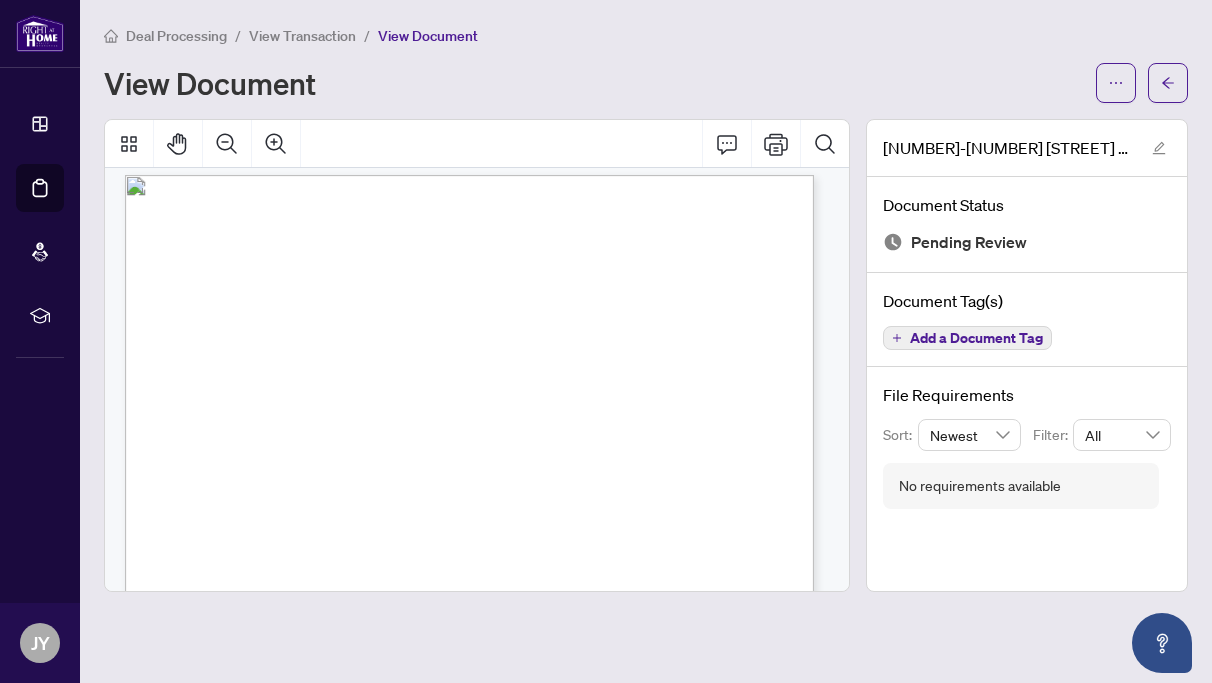 scroll, scrollTop: 0, scrollLeft: 0, axis: both 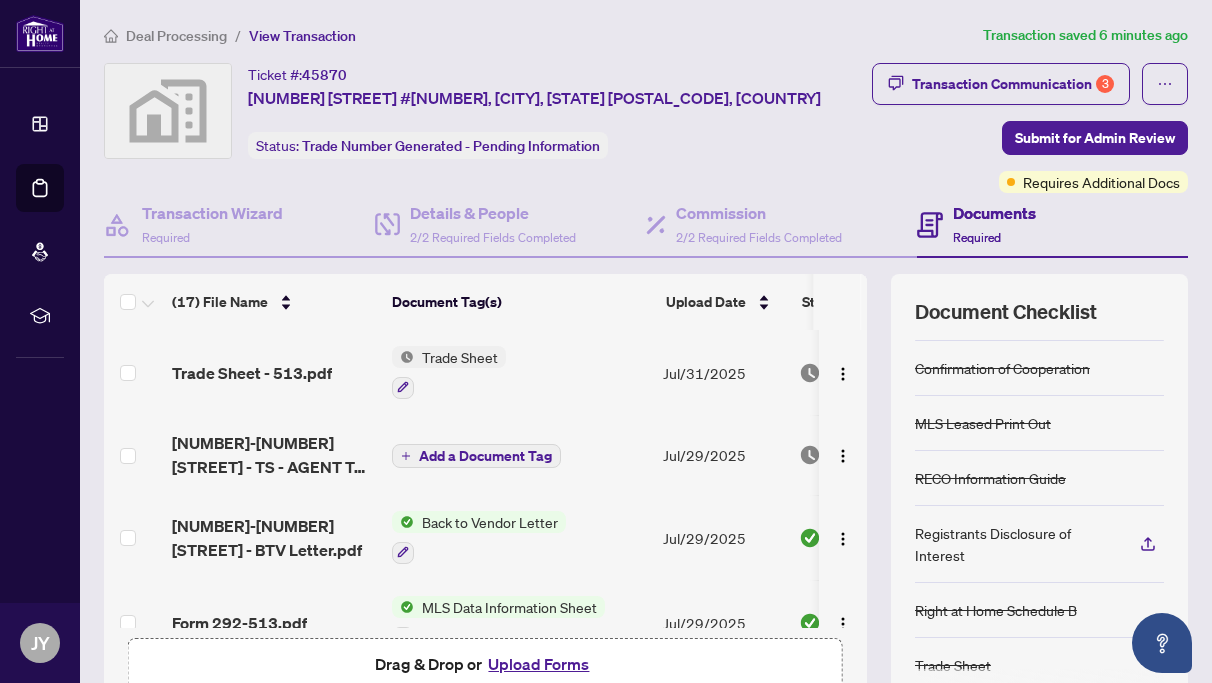 click on "Documents" at bounding box center [994, 213] 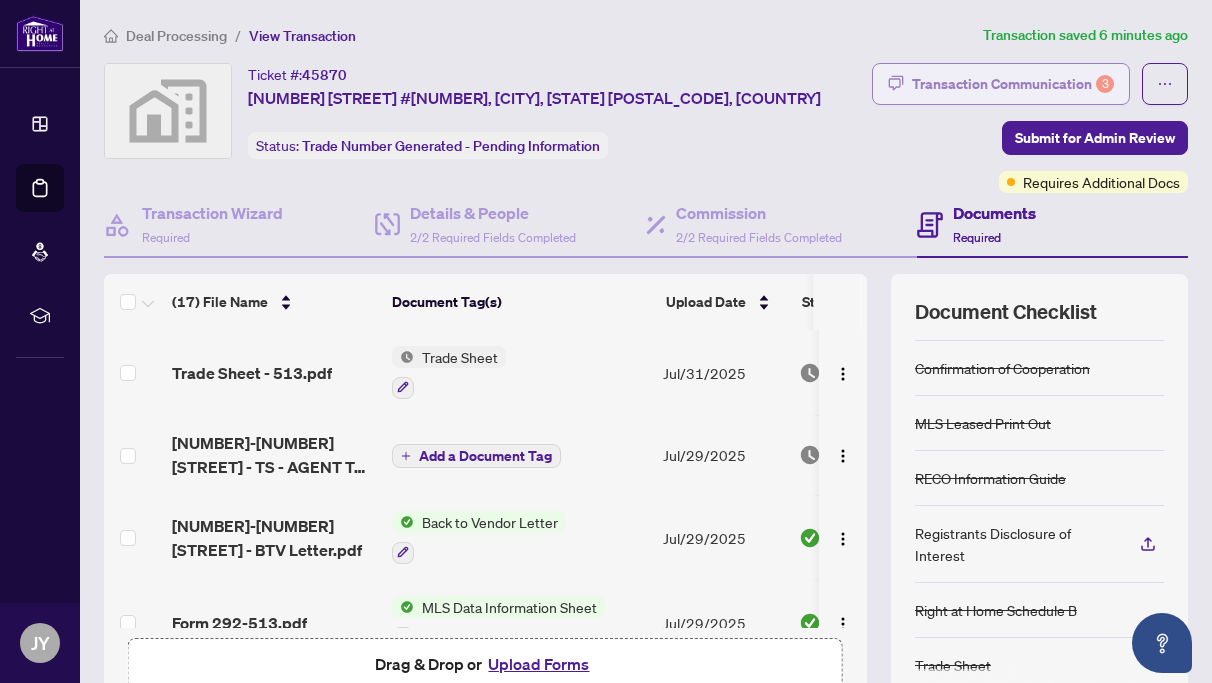 click on "Transaction Communication 3" at bounding box center (1013, 84) 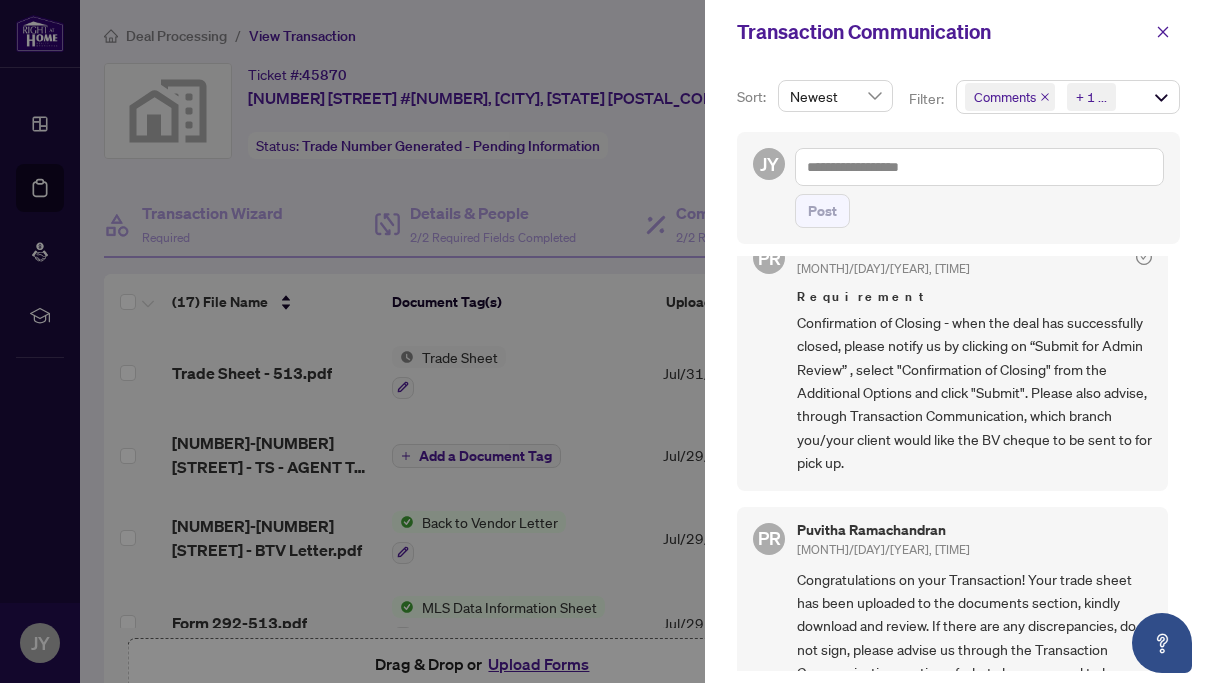 scroll, scrollTop: 0, scrollLeft: 0, axis: both 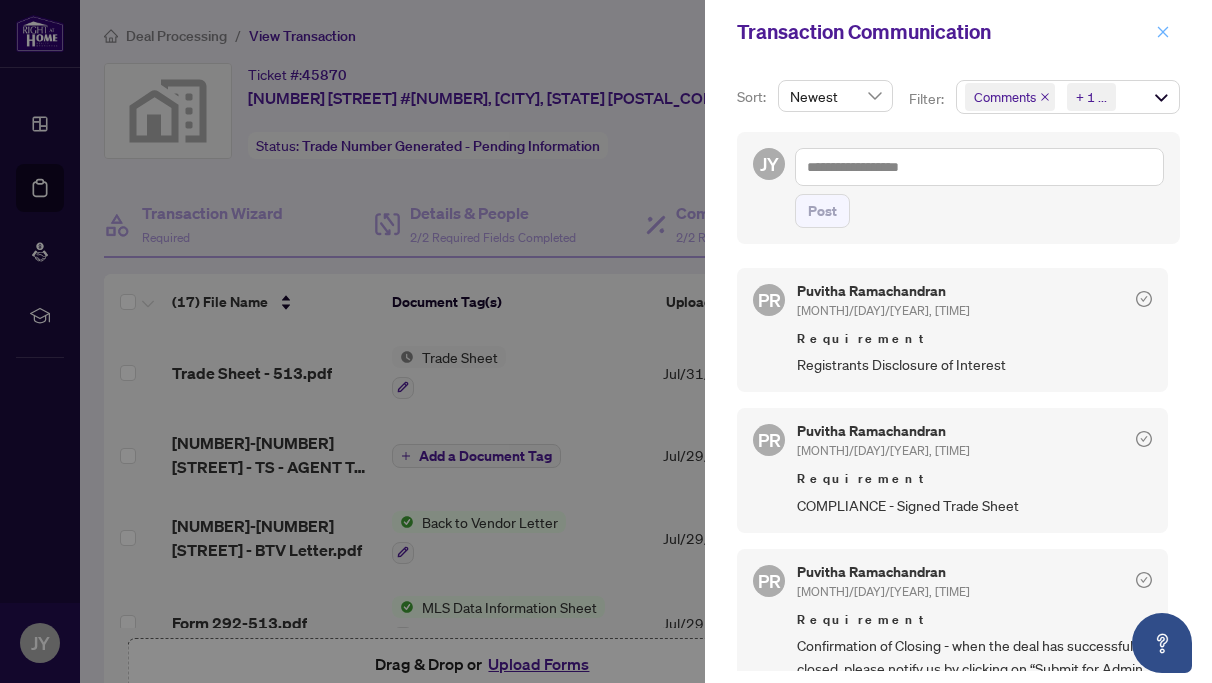 click 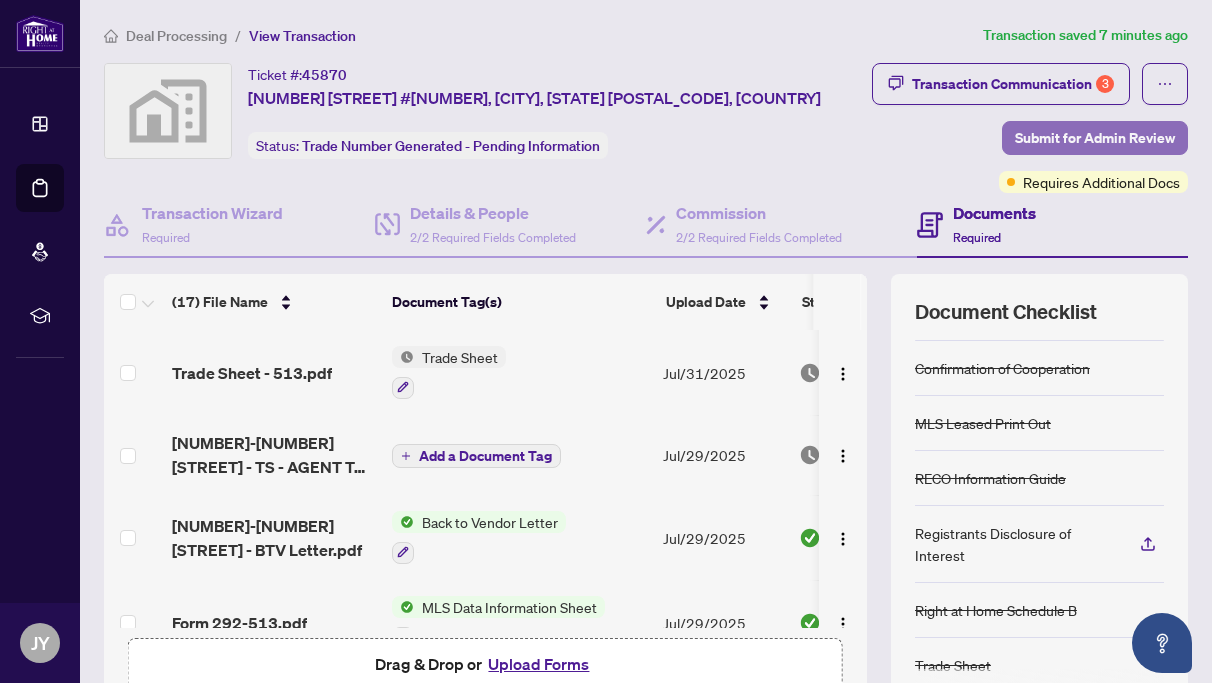 click on "Submit for Admin Review" at bounding box center (1095, 138) 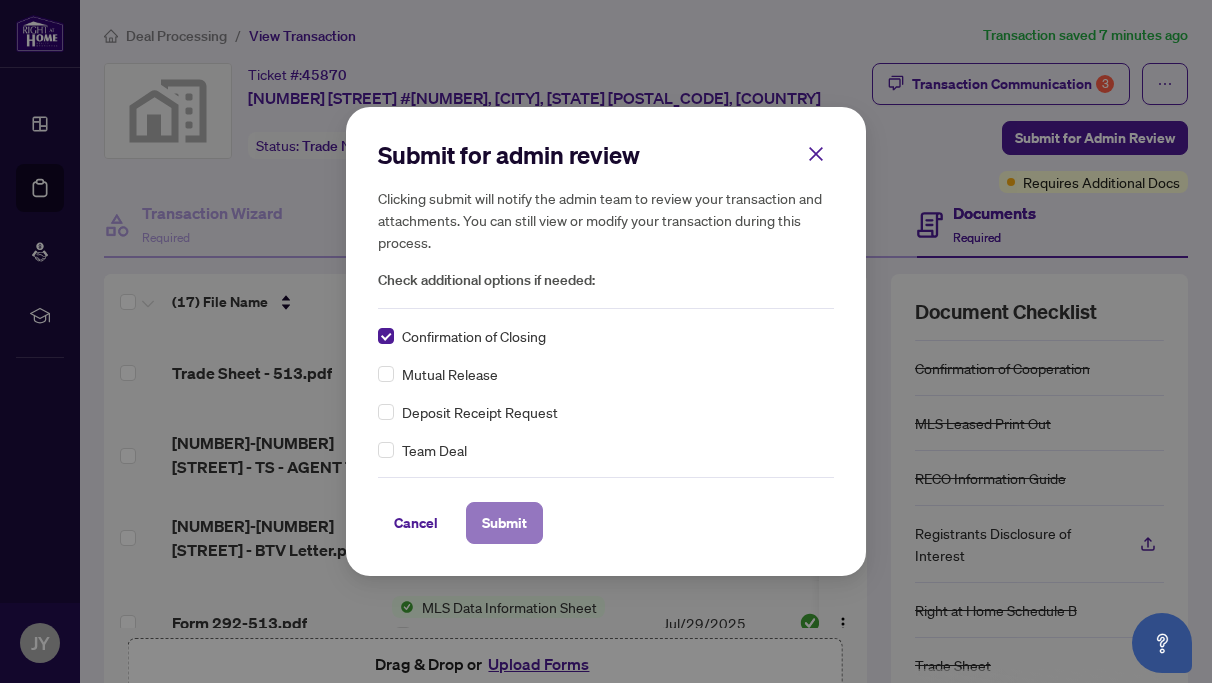 click on "Submit" at bounding box center [504, 523] 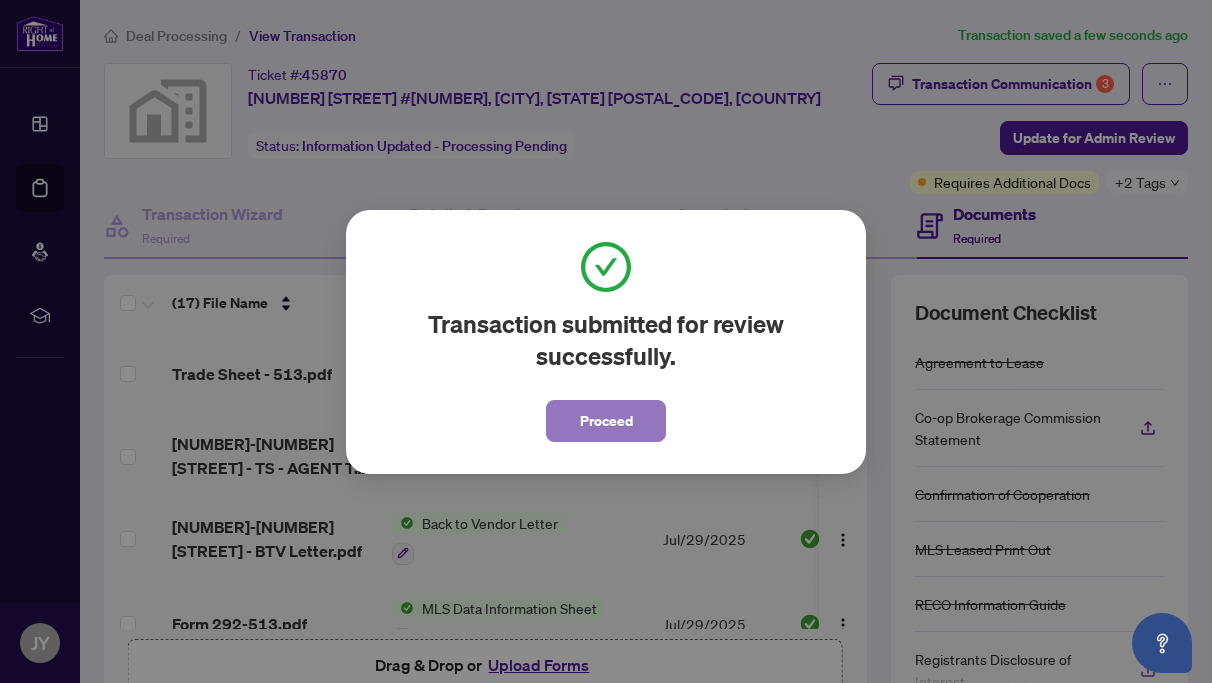 click on "Proceed" at bounding box center (606, 421) 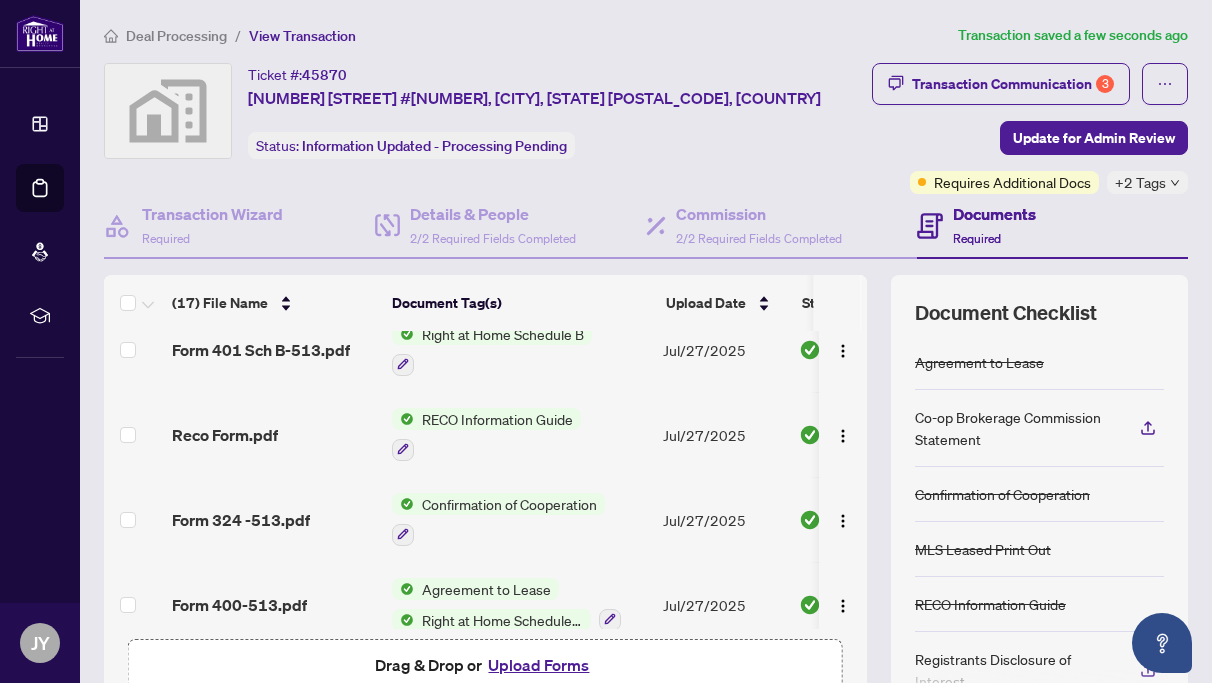 scroll, scrollTop: 1141, scrollLeft: 0, axis: vertical 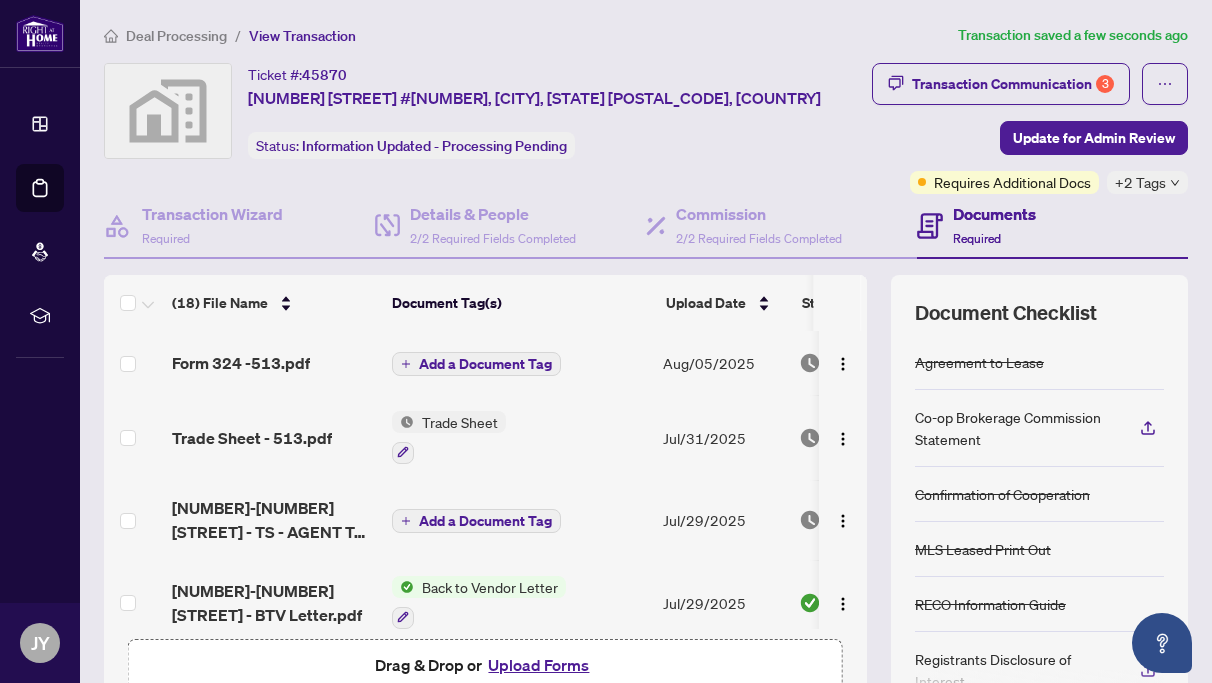 click on "Add a Document Tag" at bounding box center (485, 364) 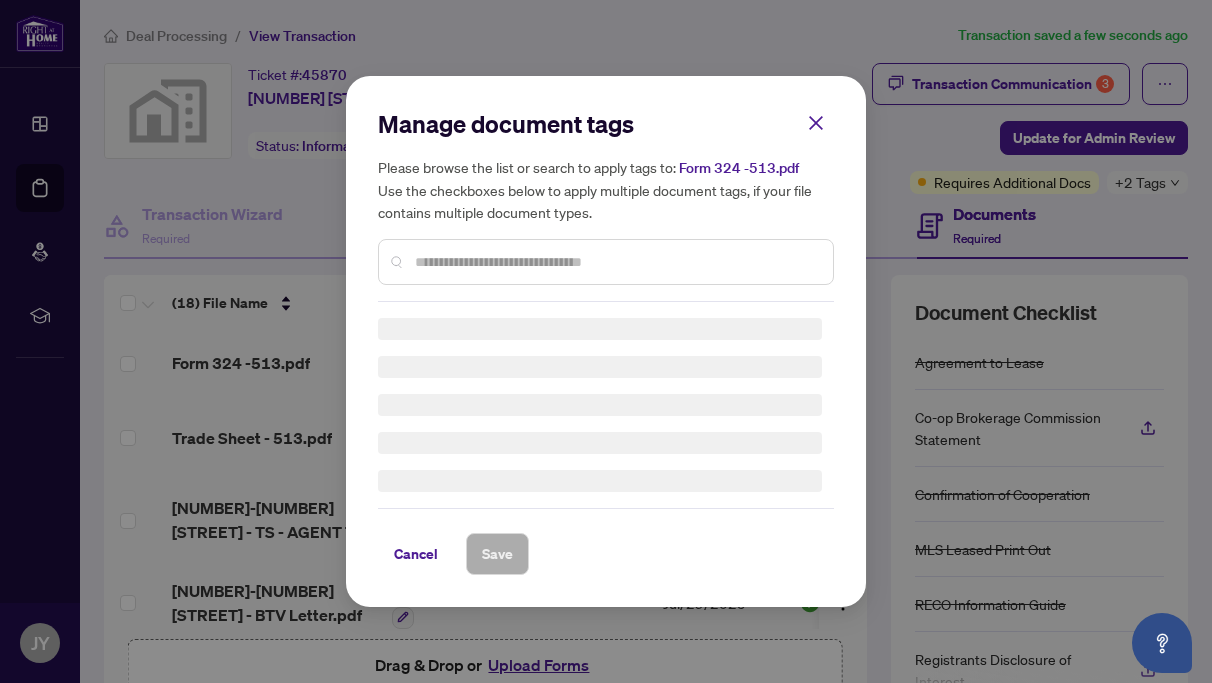 click on "Manage document tags Please browse the list or search to apply tags to:   Form 324 -513.pdf   Use the checkboxes below to apply multiple document tags, if your file contains multiple document types.   Cancel Save" at bounding box center [606, 341] 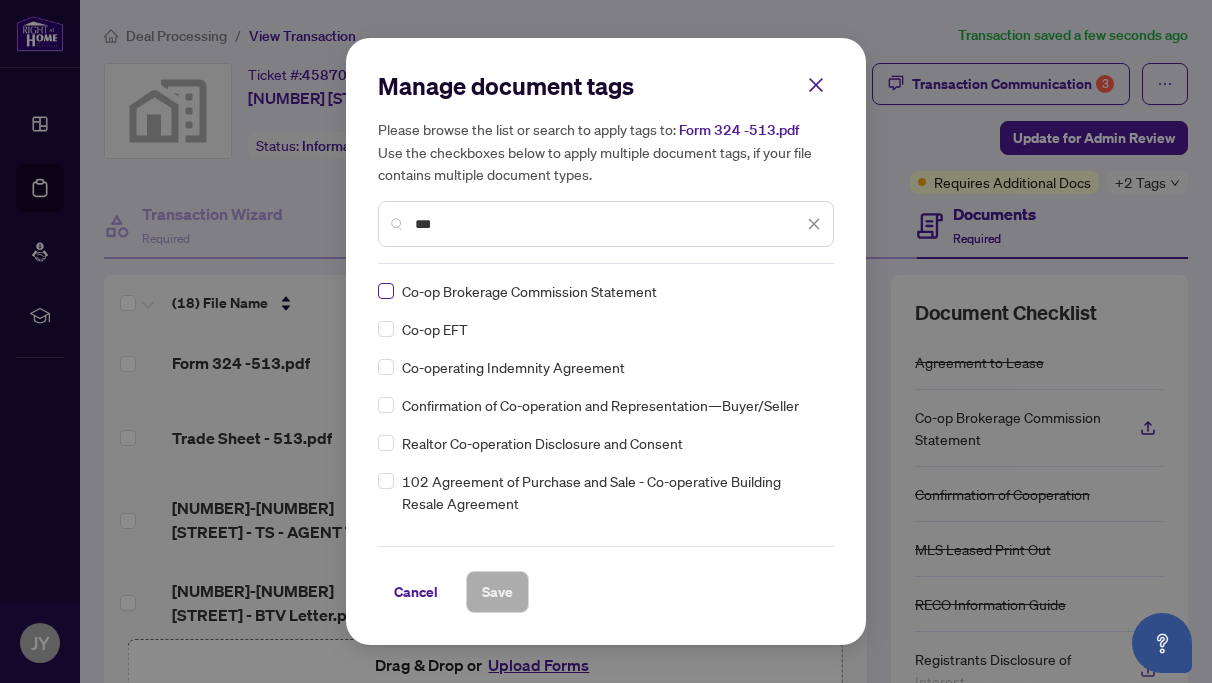 type on "***" 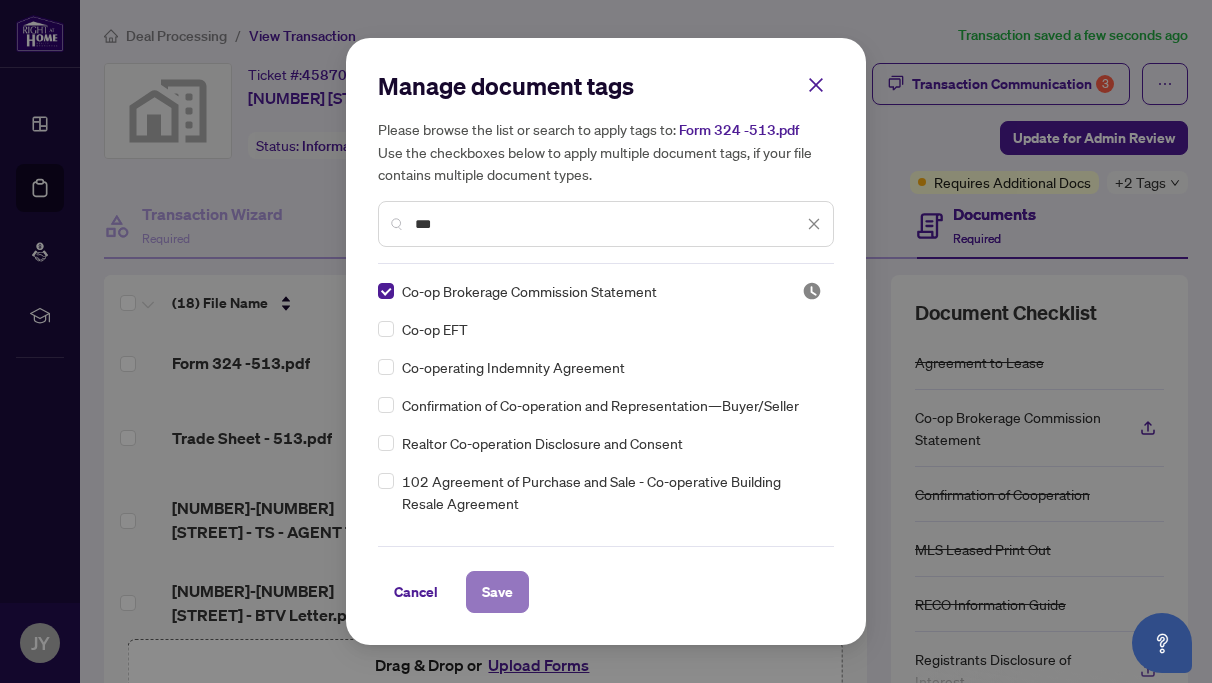 click on "Save" at bounding box center [497, 592] 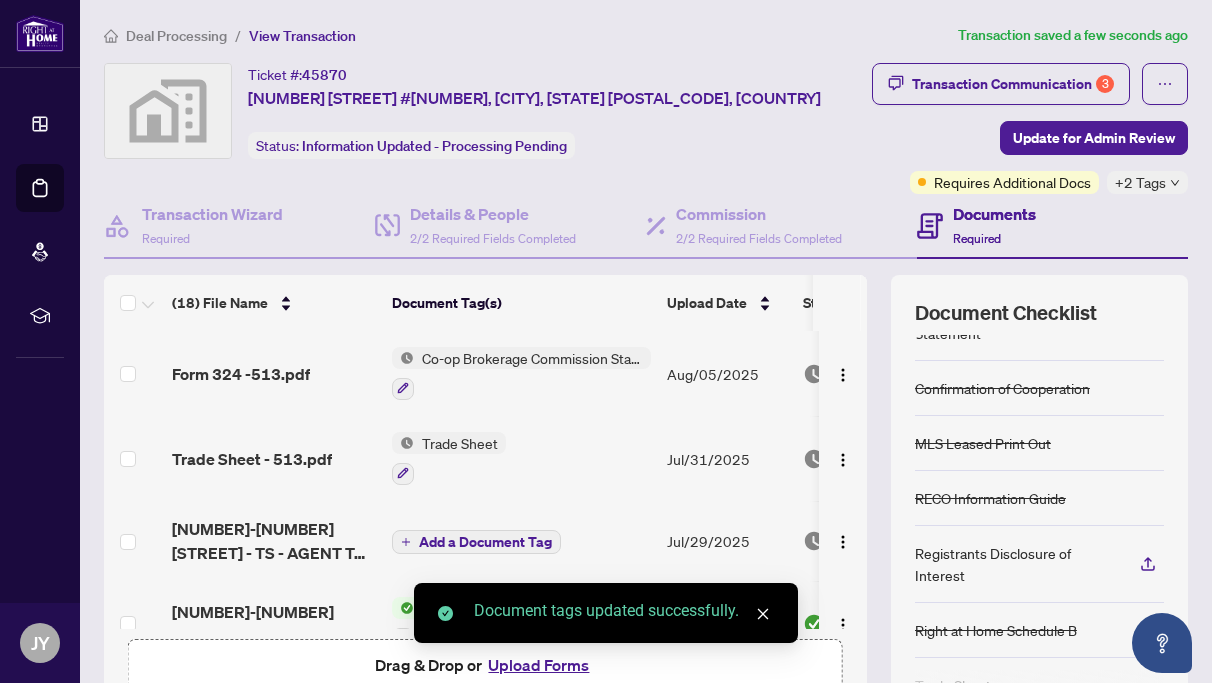 scroll, scrollTop: 125, scrollLeft: 0, axis: vertical 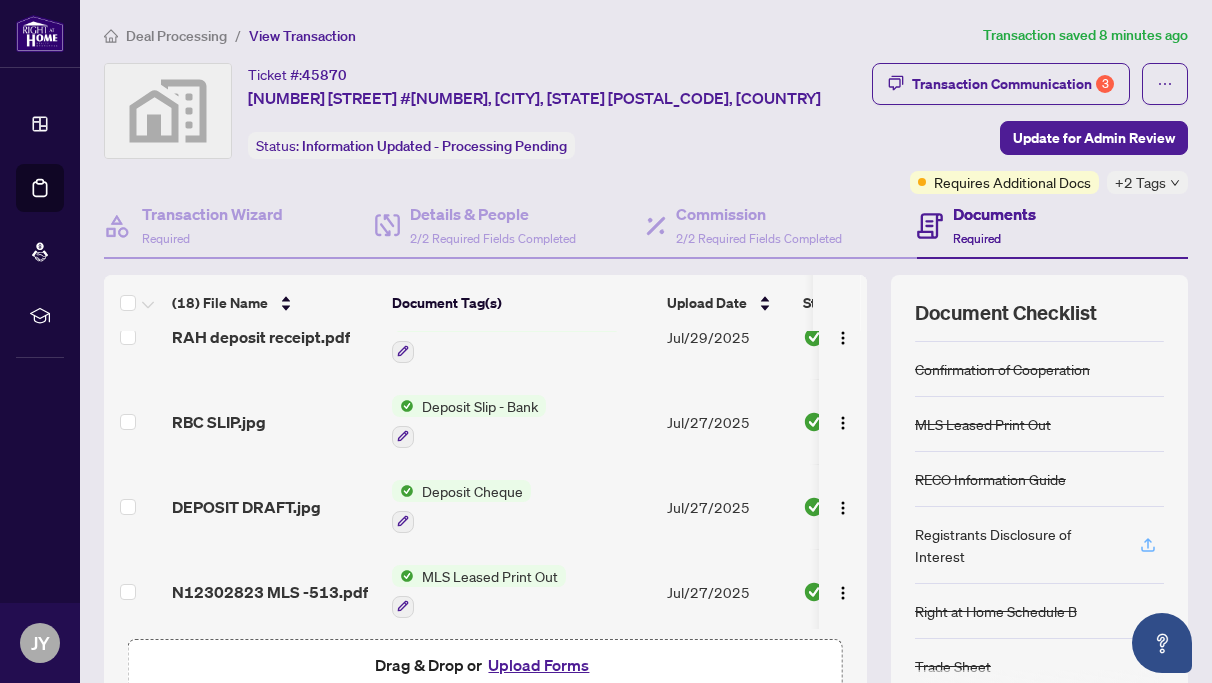 click 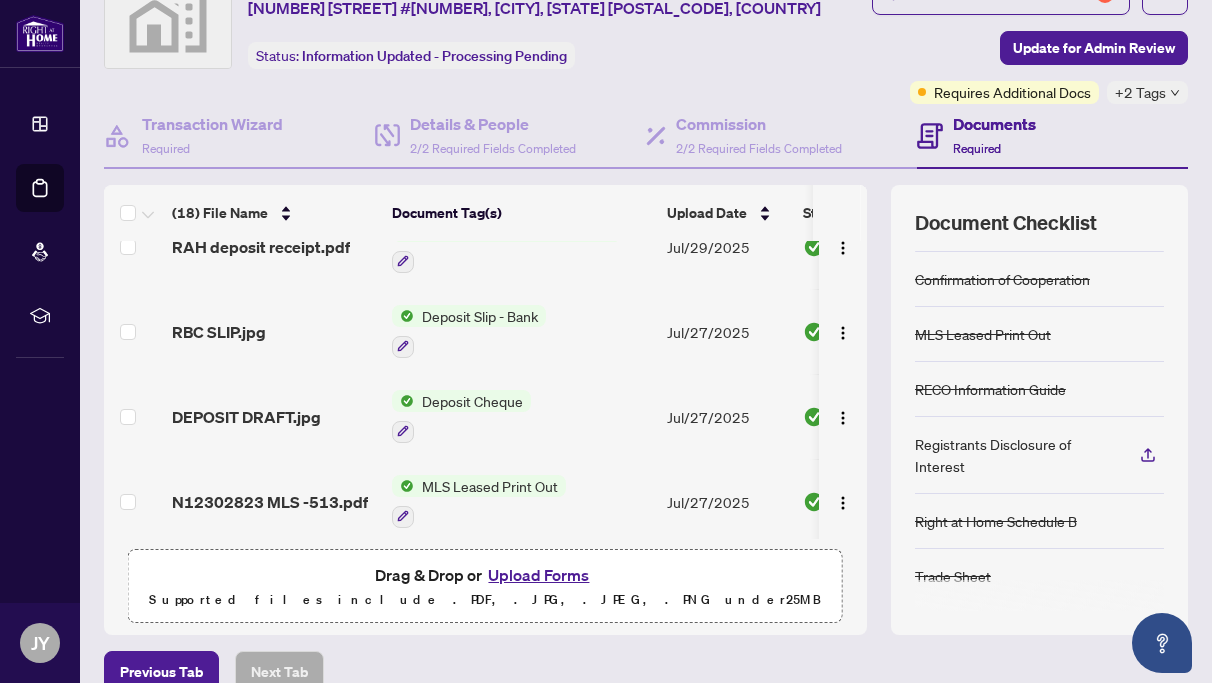 scroll, scrollTop: 0, scrollLeft: 0, axis: both 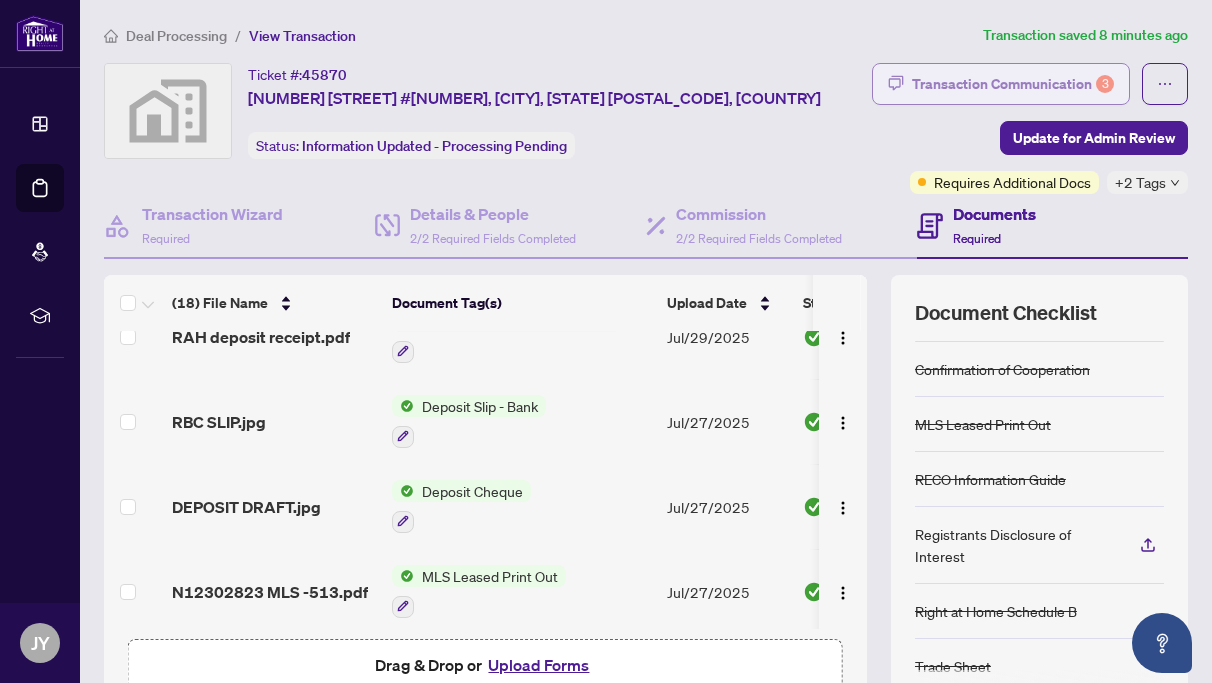 click on "Transaction Communication 3" at bounding box center (1013, 84) 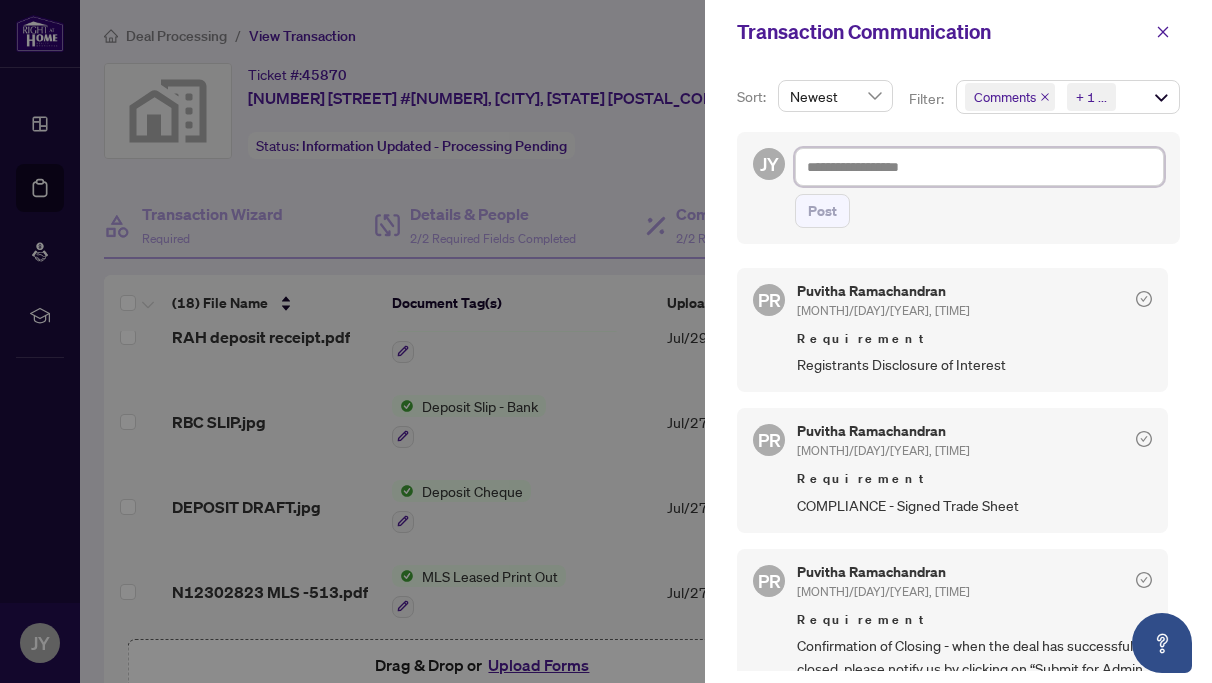 click at bounding box center (979, 167) 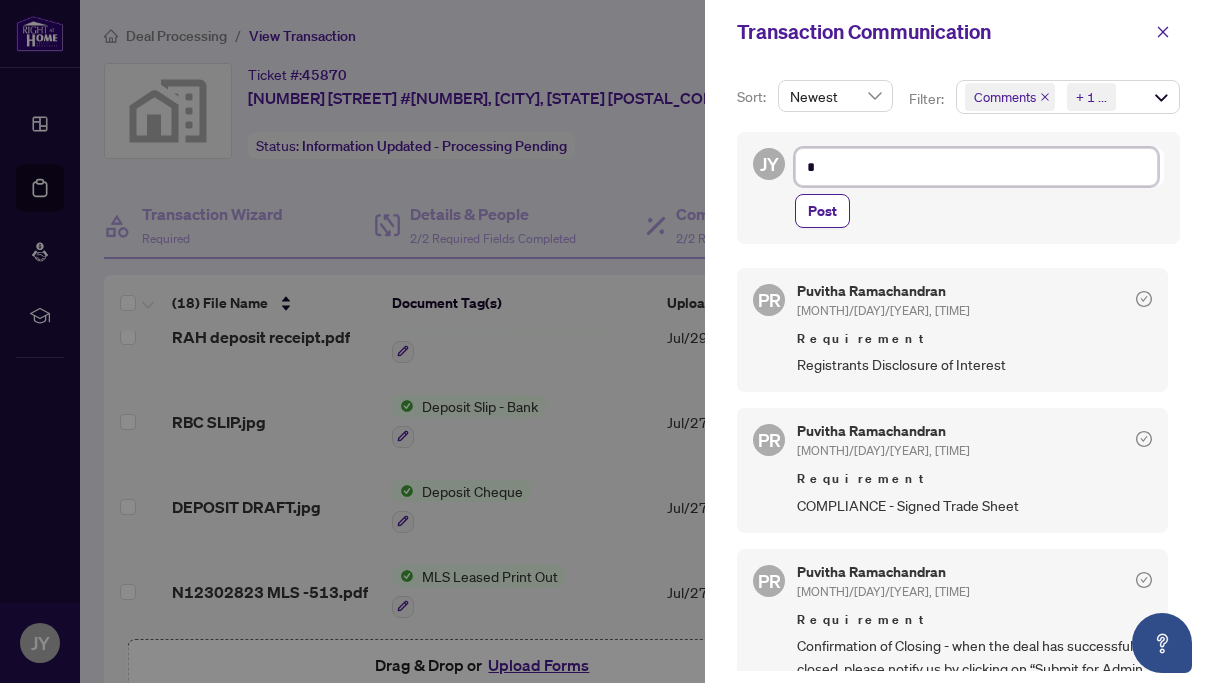 type on "**" 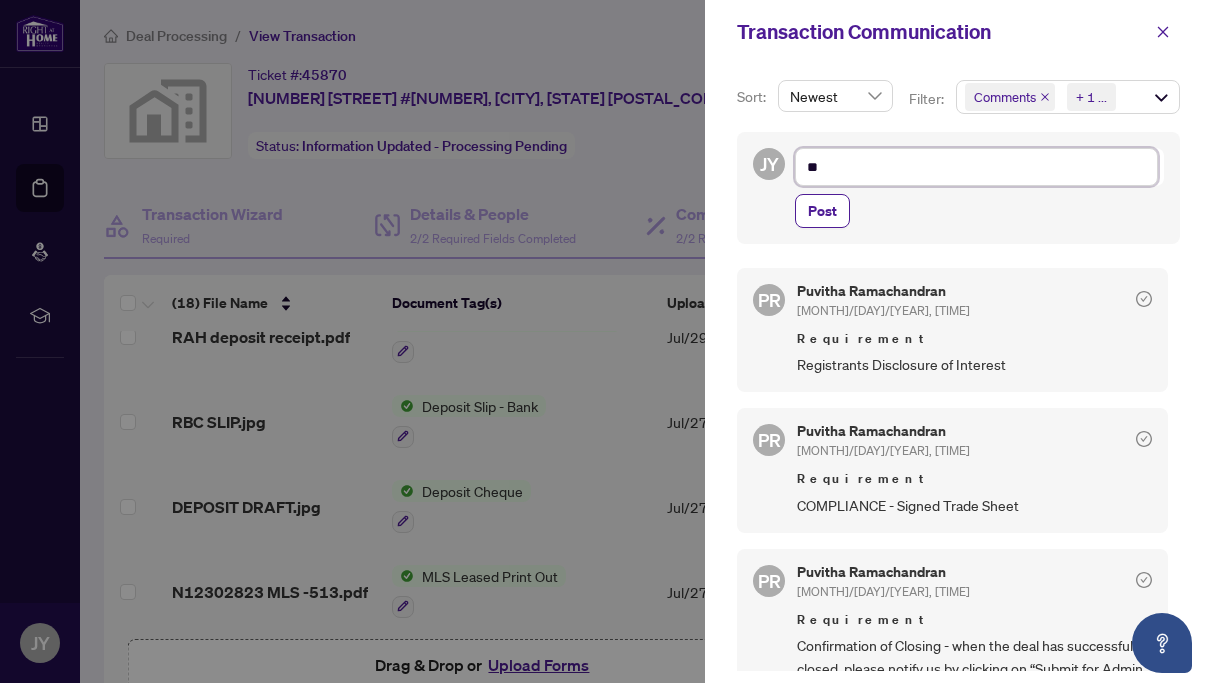 type on "***" 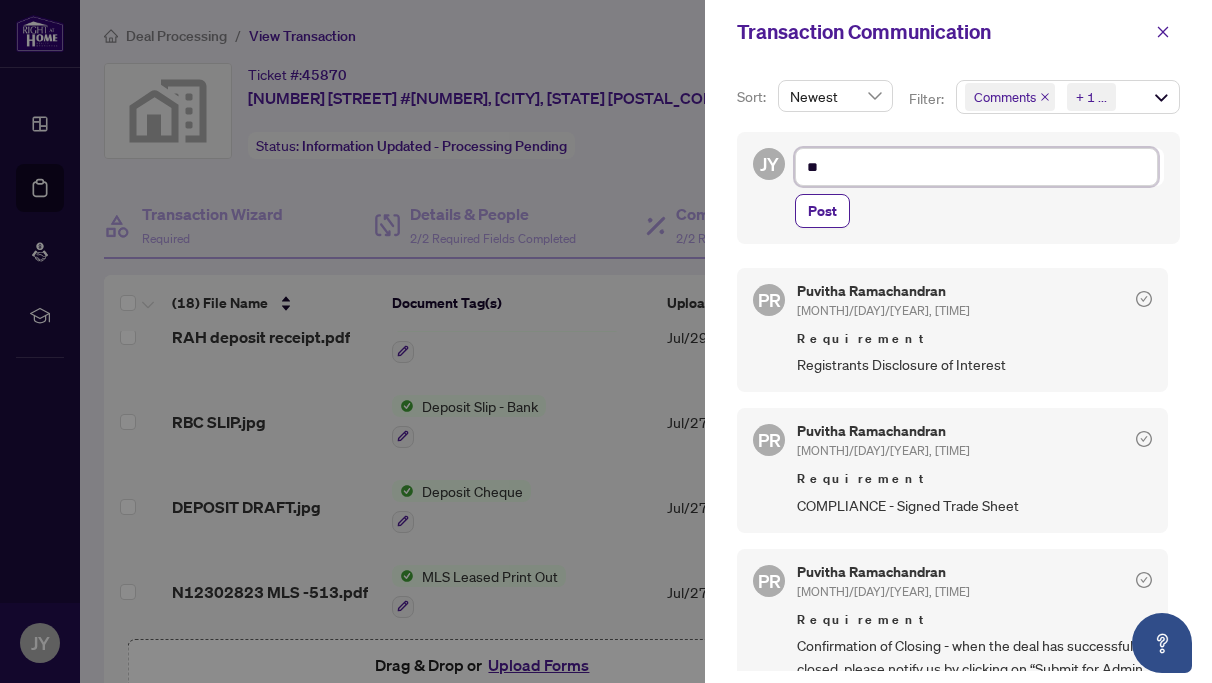 type on "***" 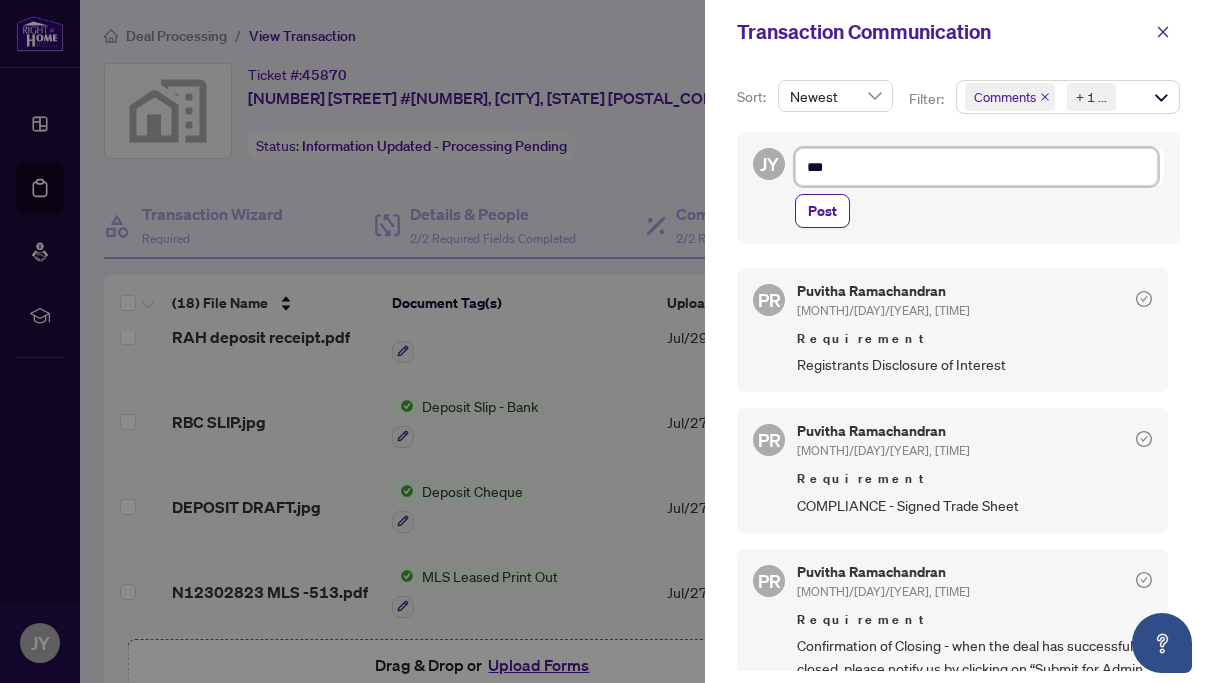 type on "****" 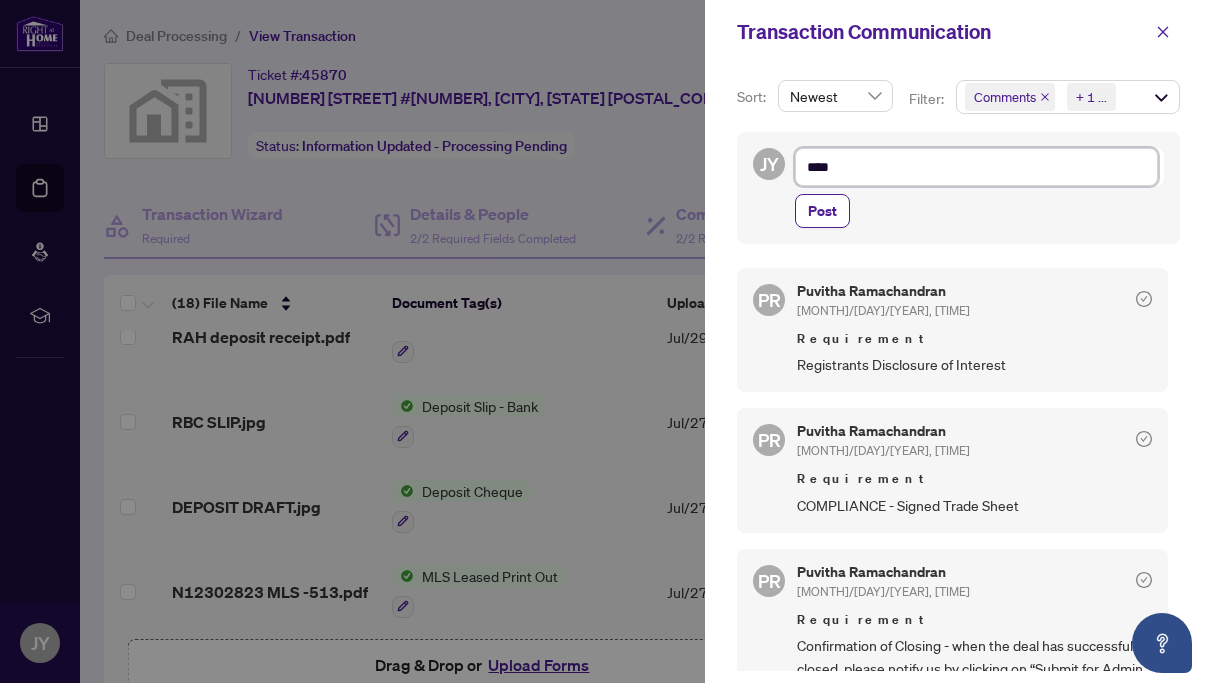 type on "*****" 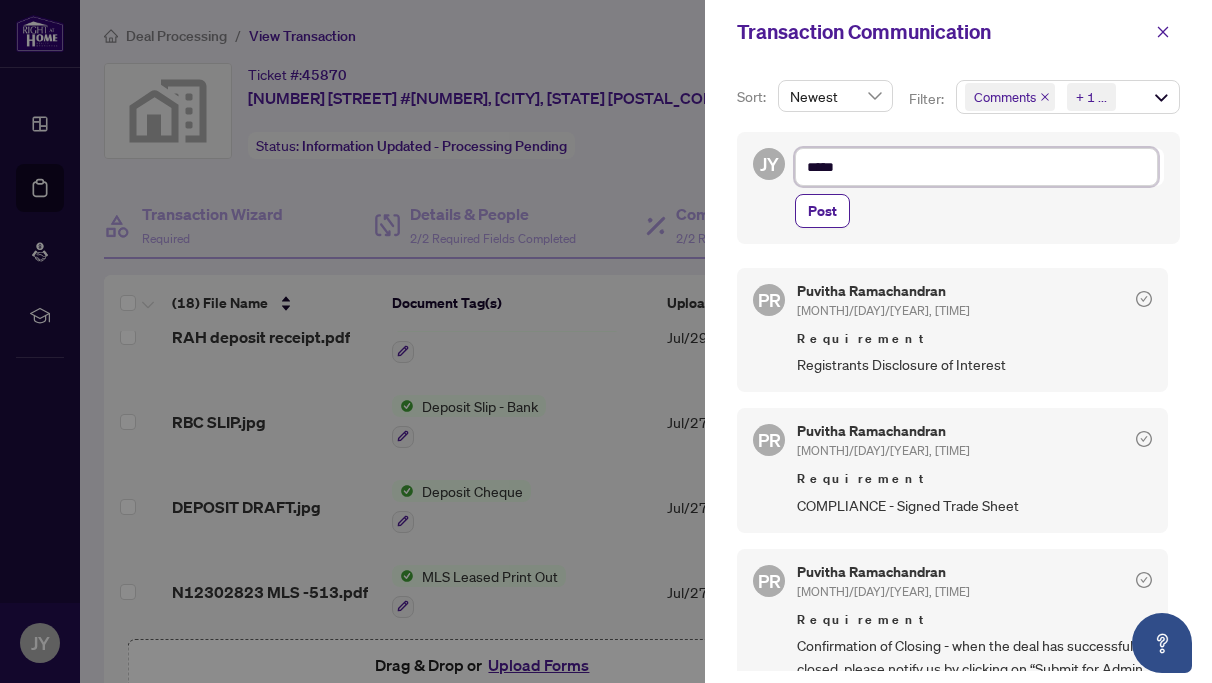 type on "******" 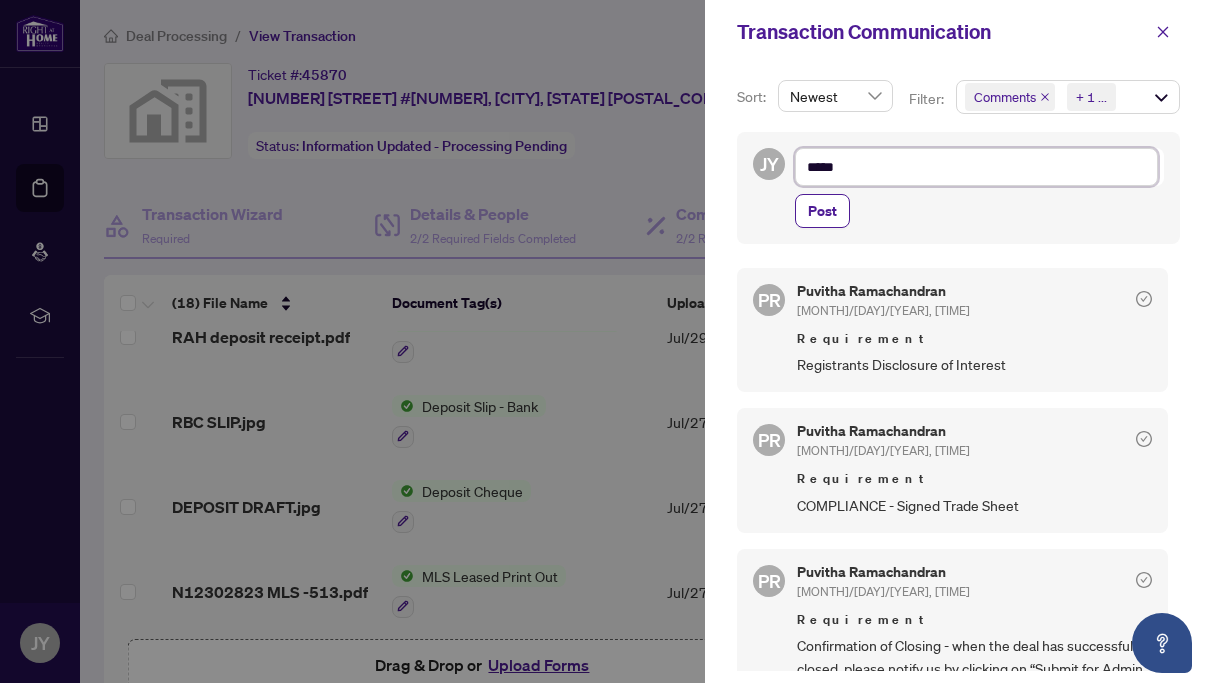 type on "******" 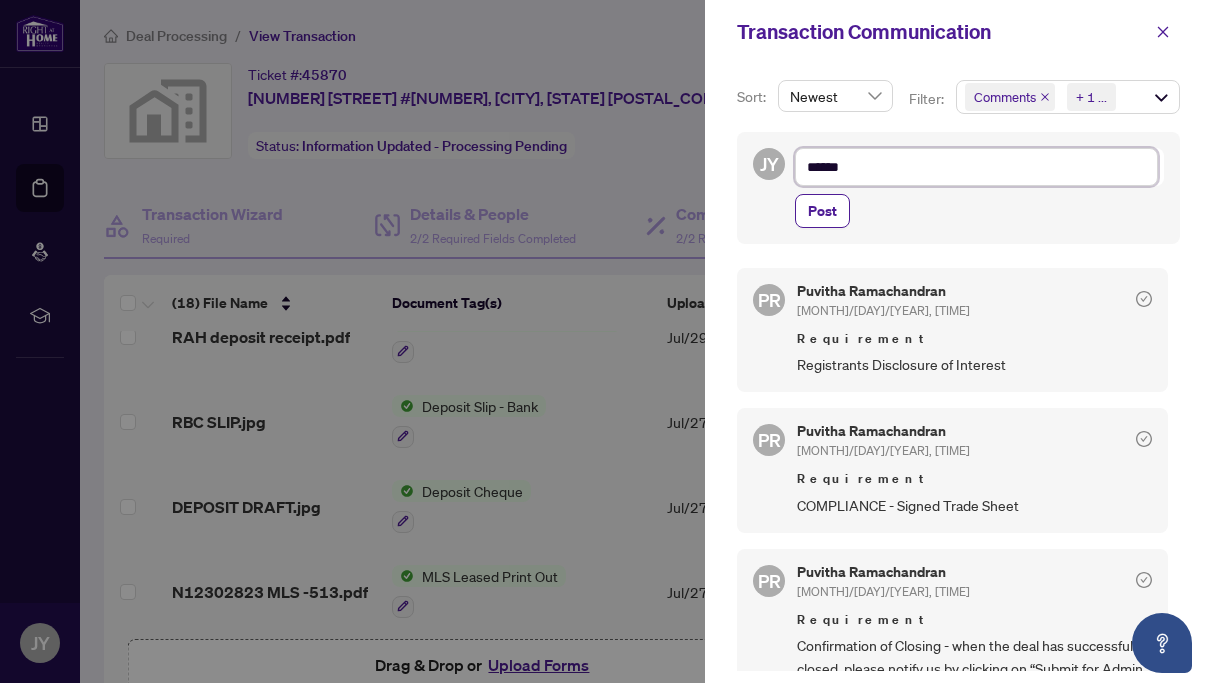type on "******" 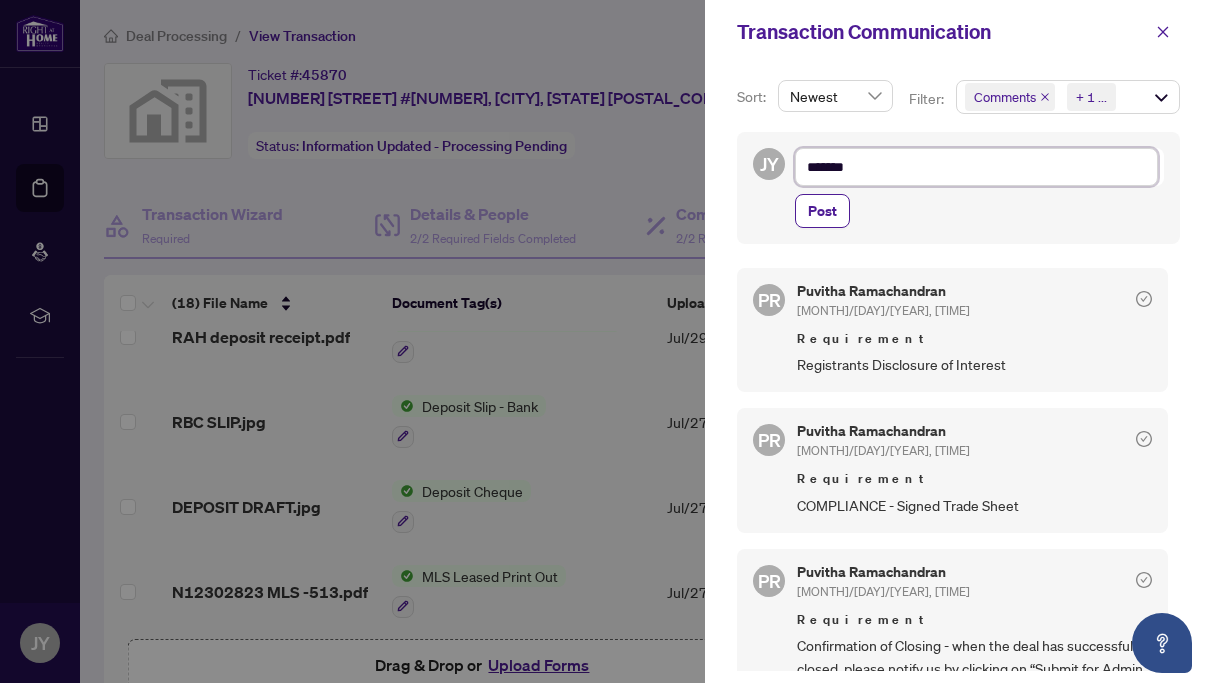 type on "********" 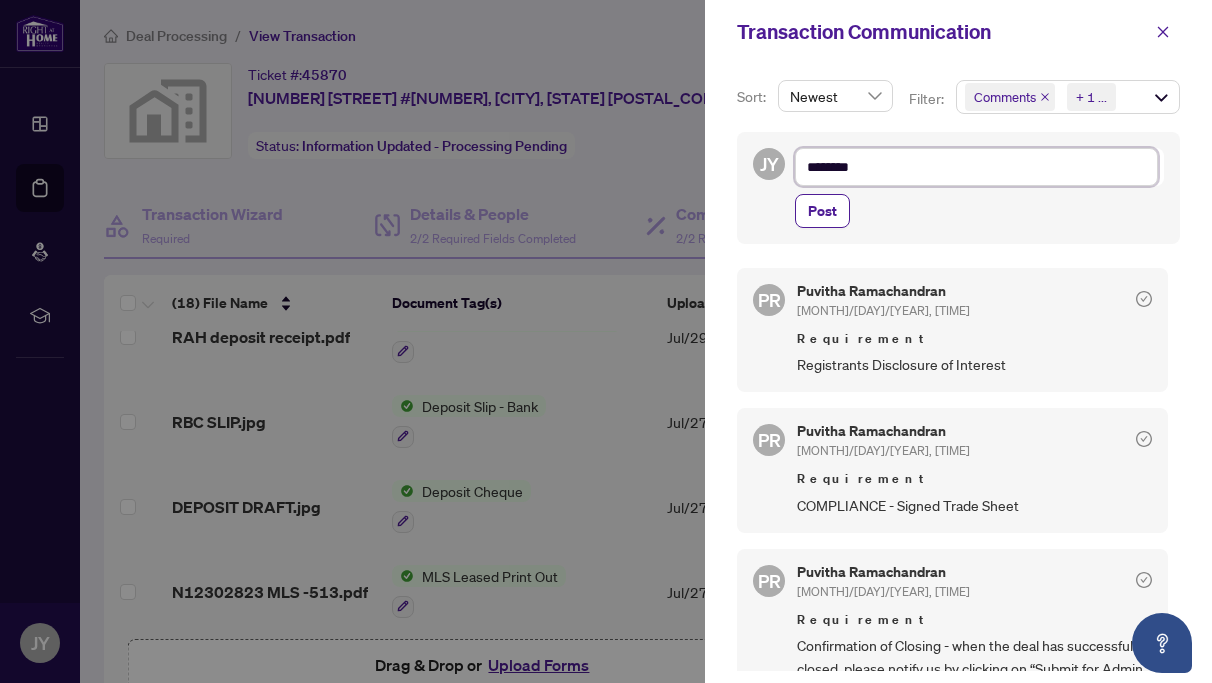 type on "*********" 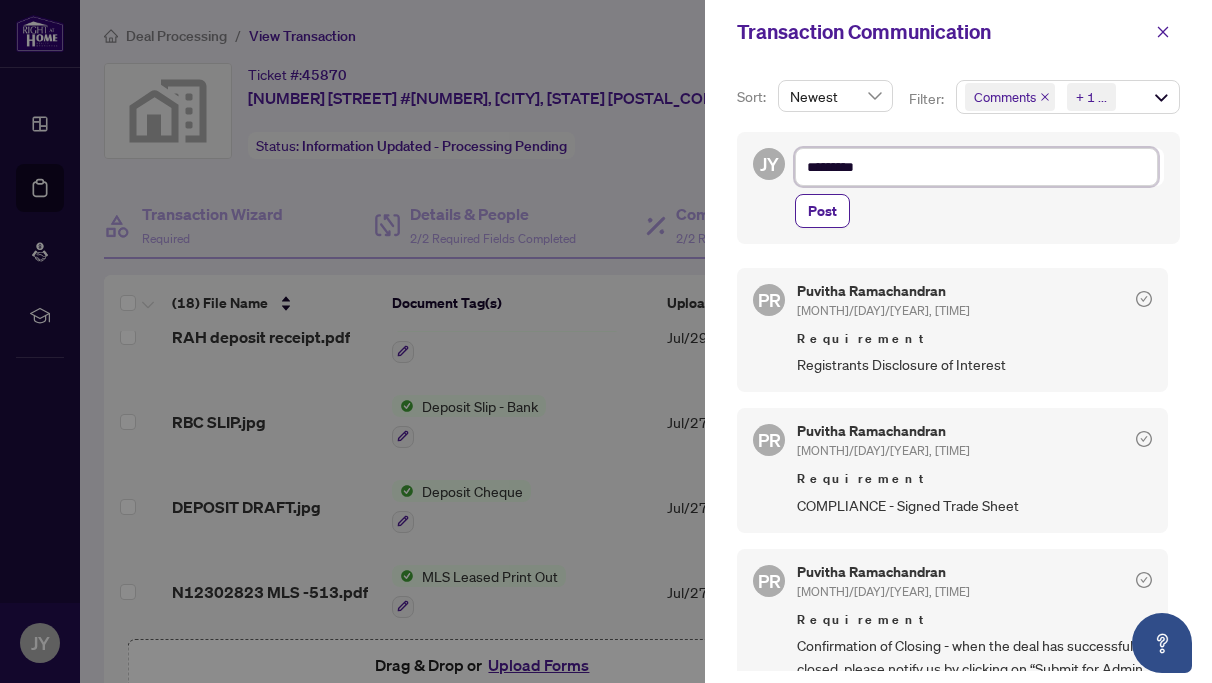 type on "*********" 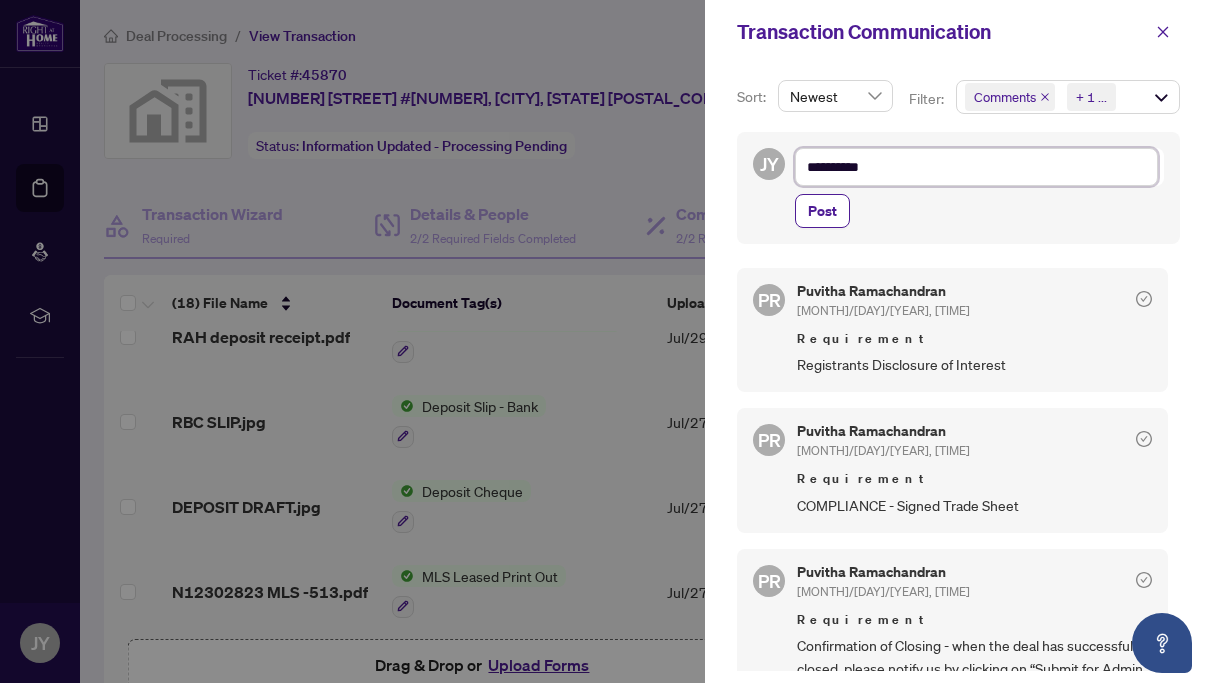 type on "**********" 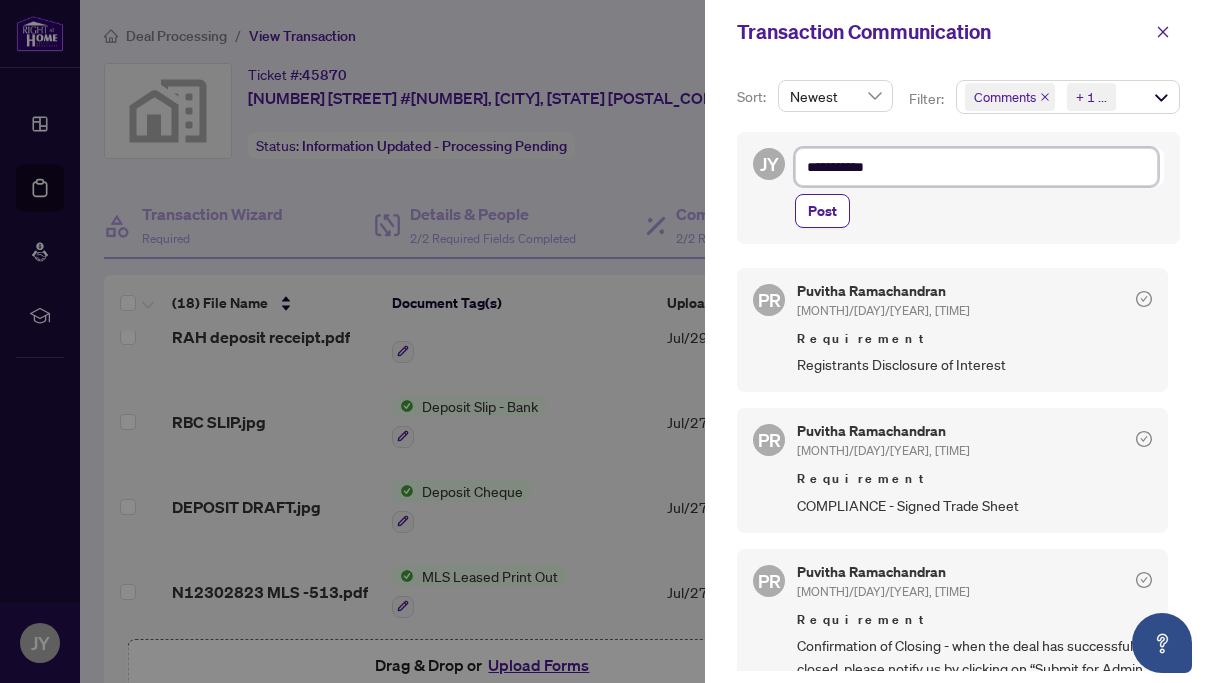 type on "**********" 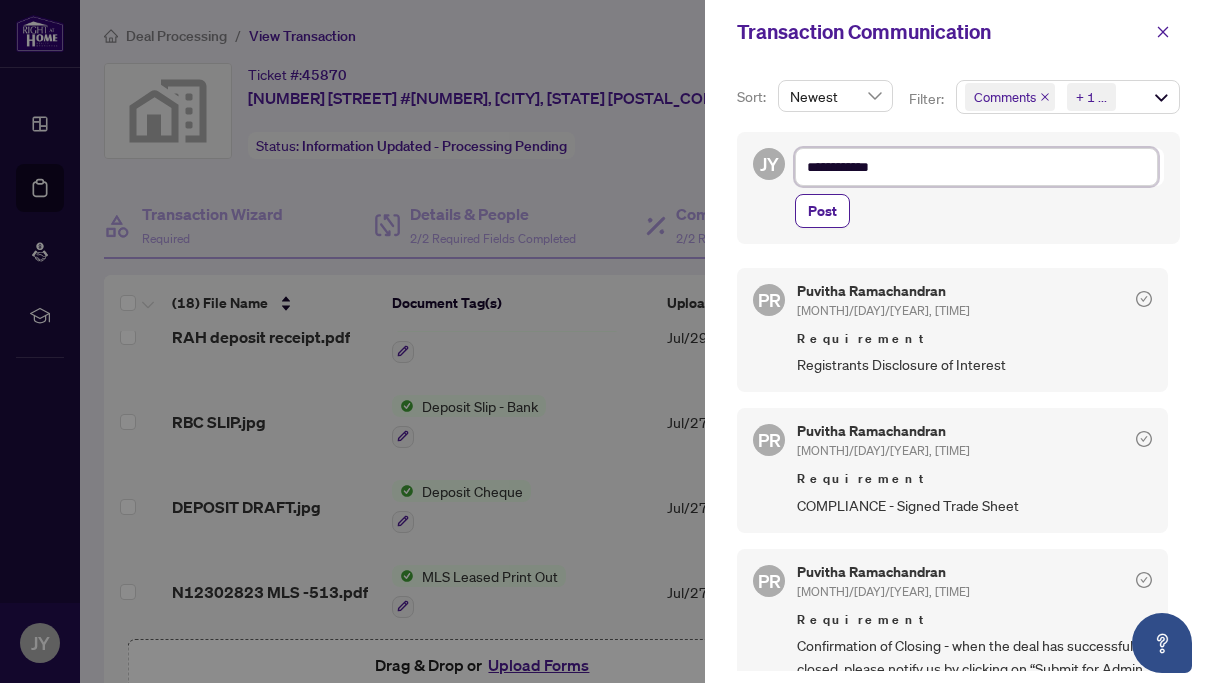 type on "**********" 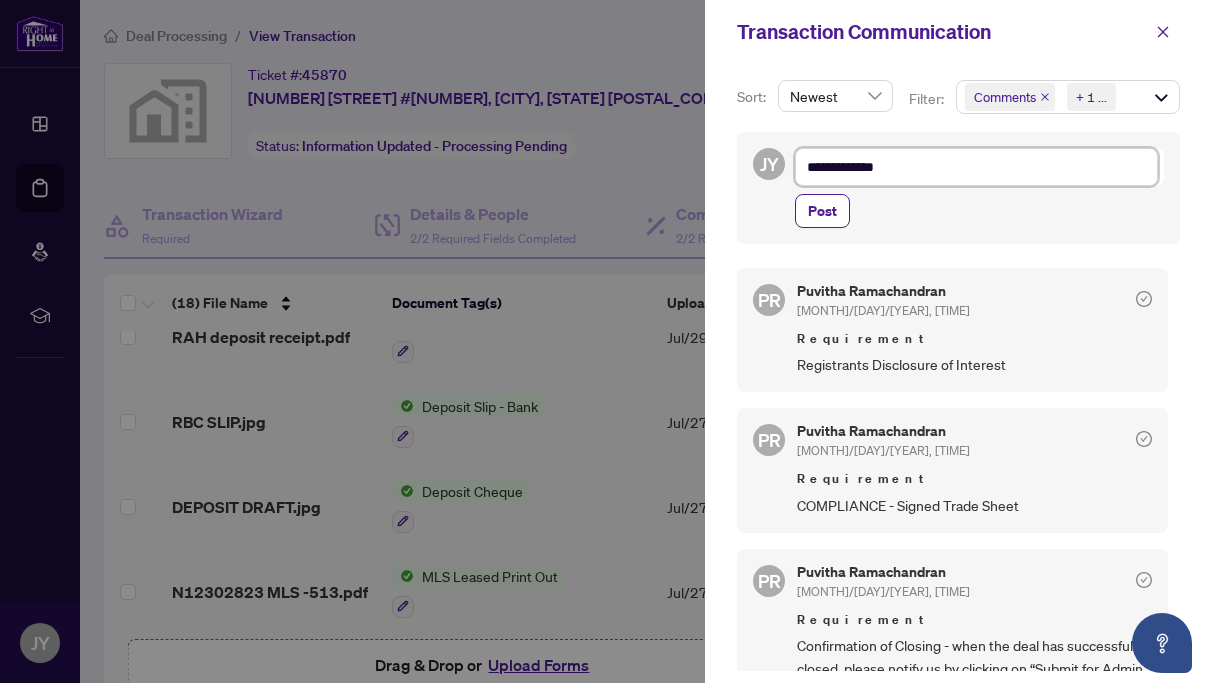 type on "**********" 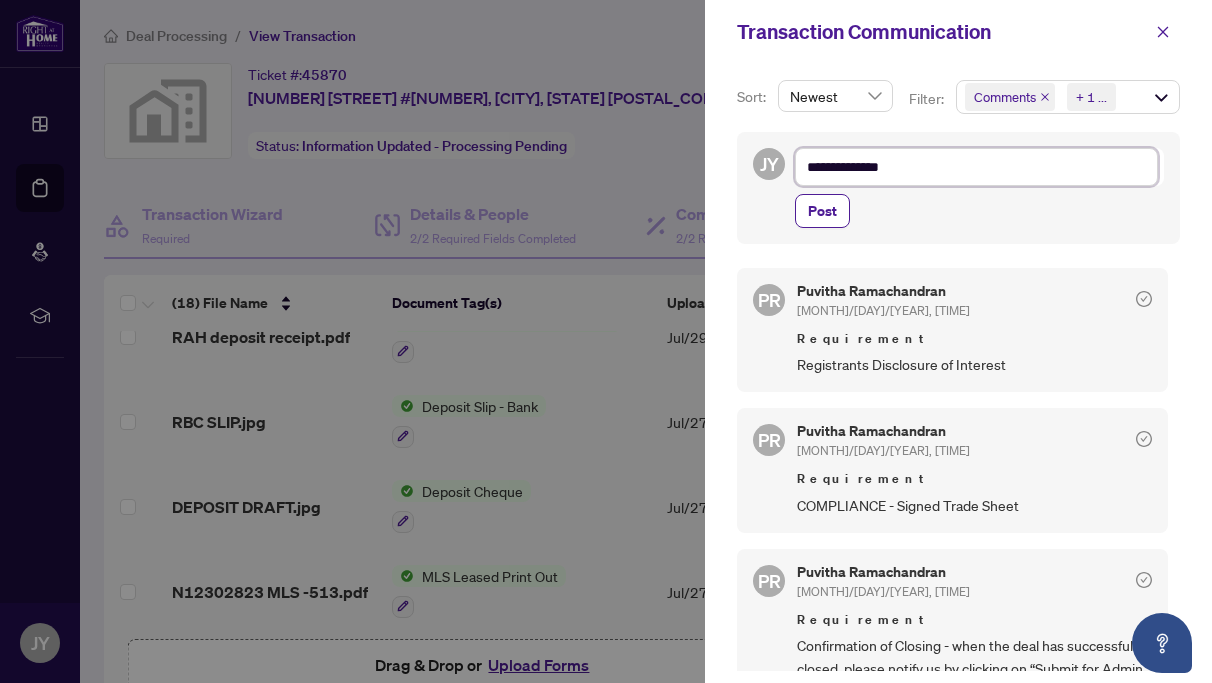 type on "**********" 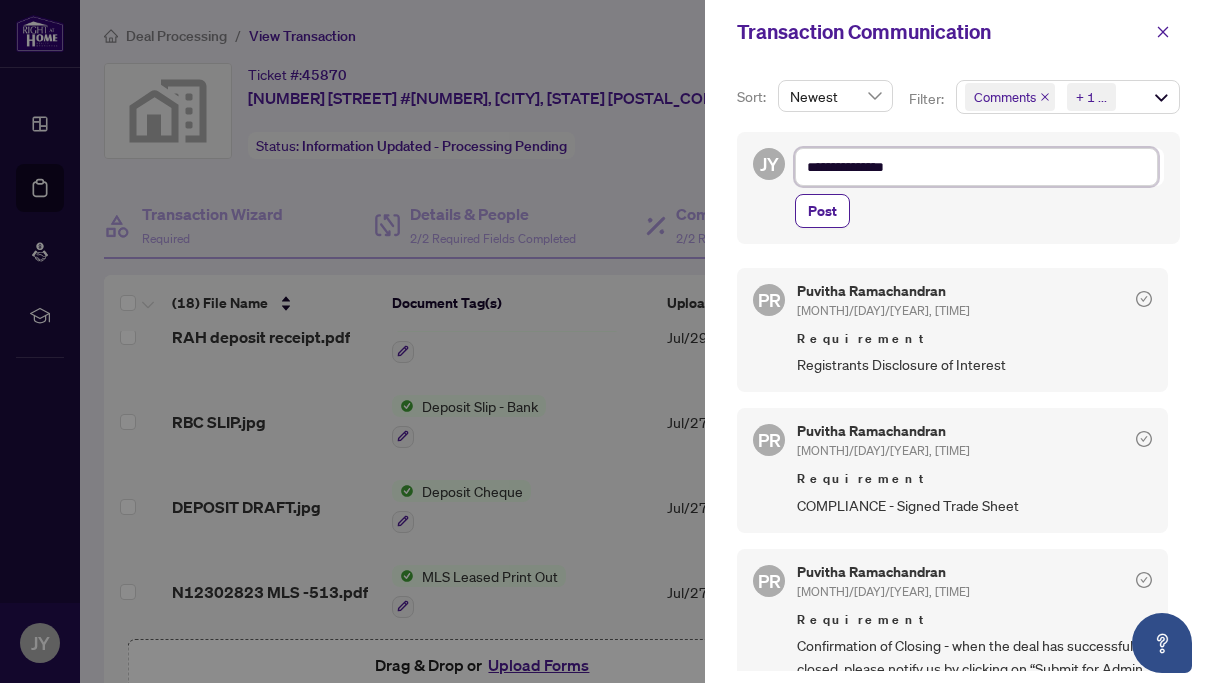 type on "**********" 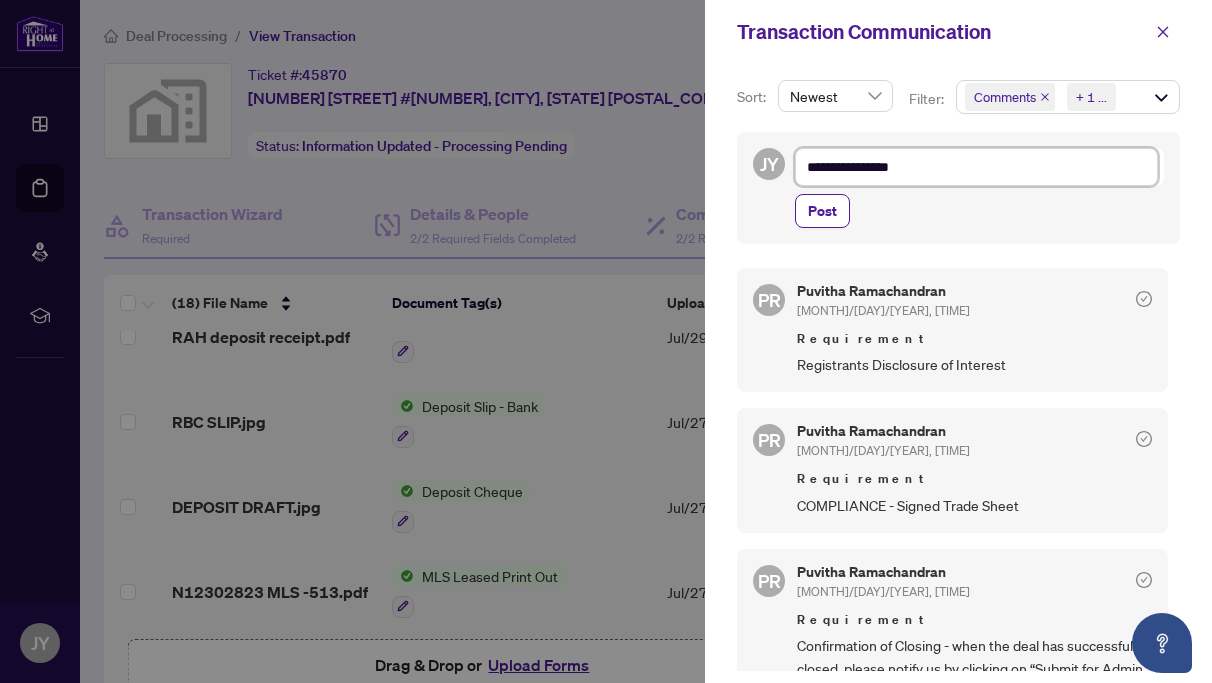type on "**********" 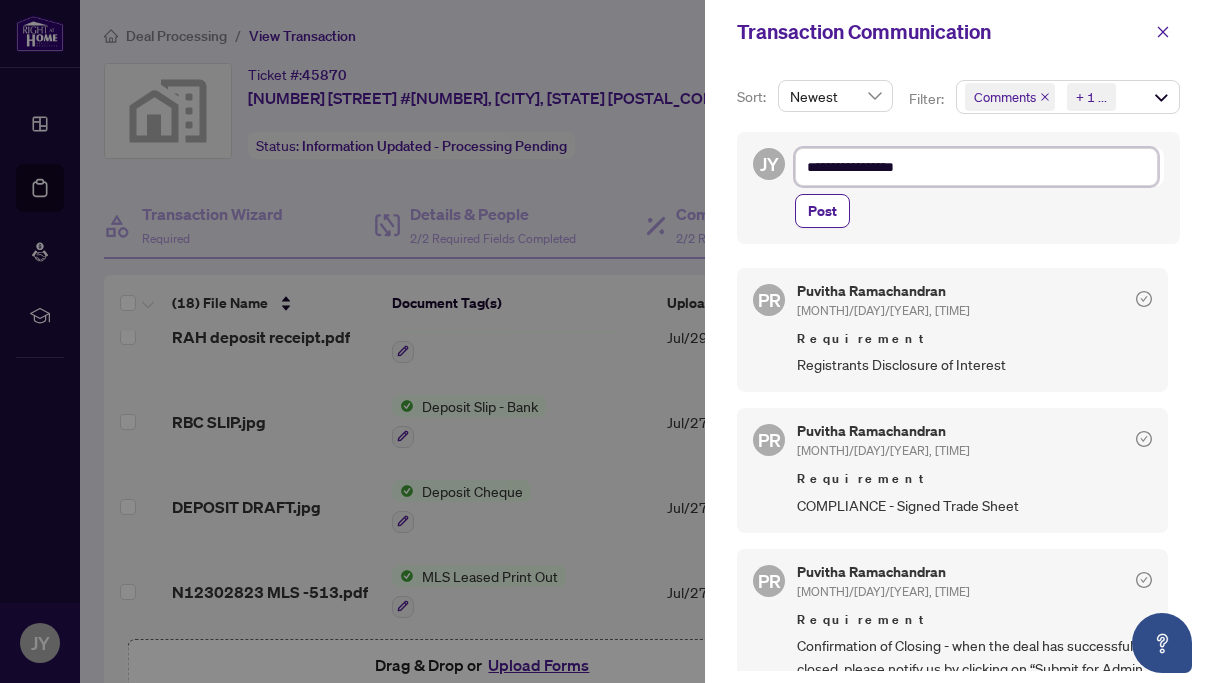 type on "**********" 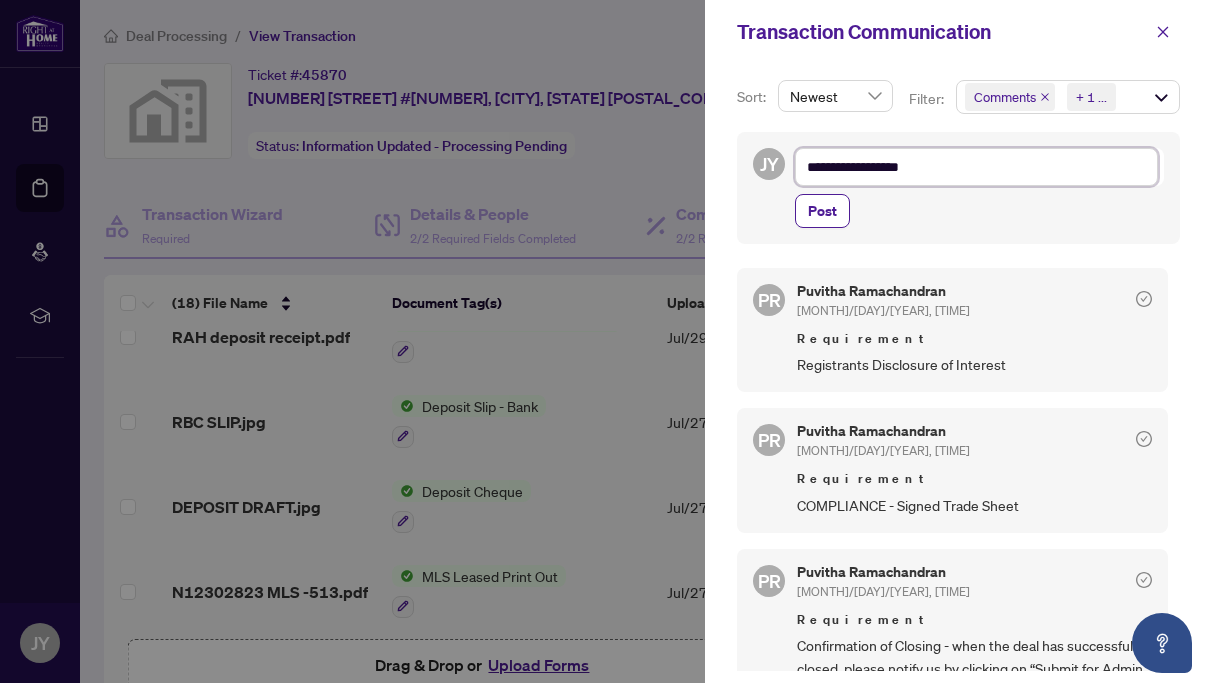 type on "**********" 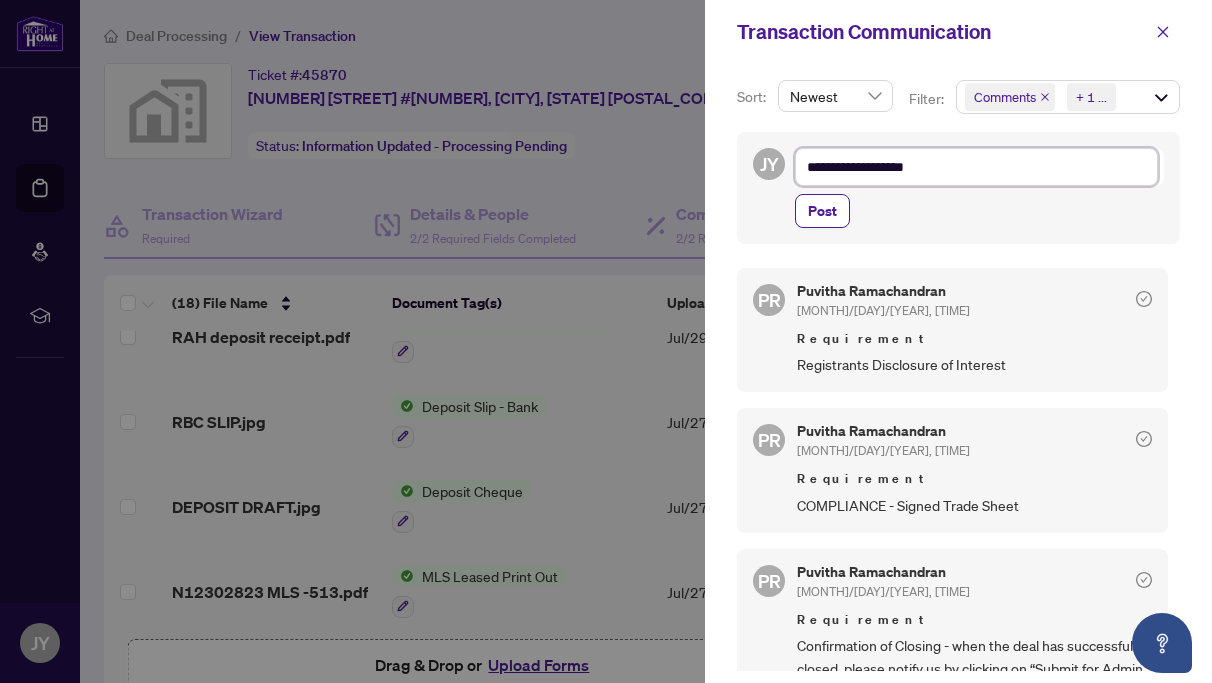 type on "**********" 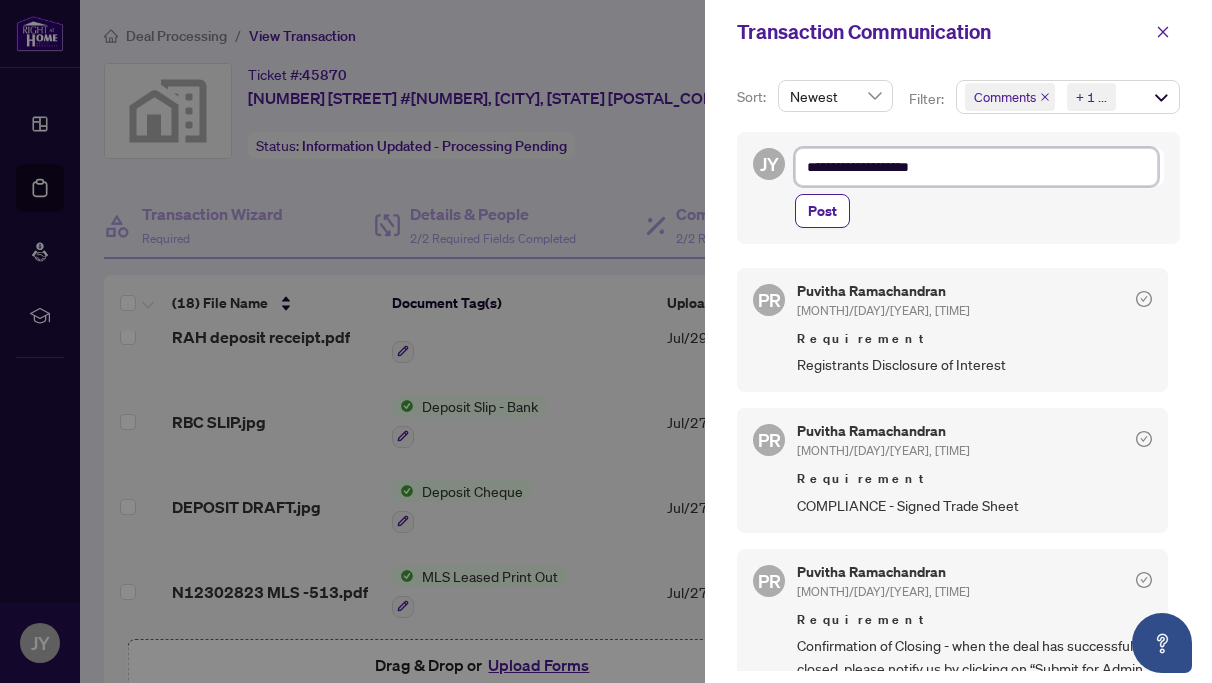 type on "**********" 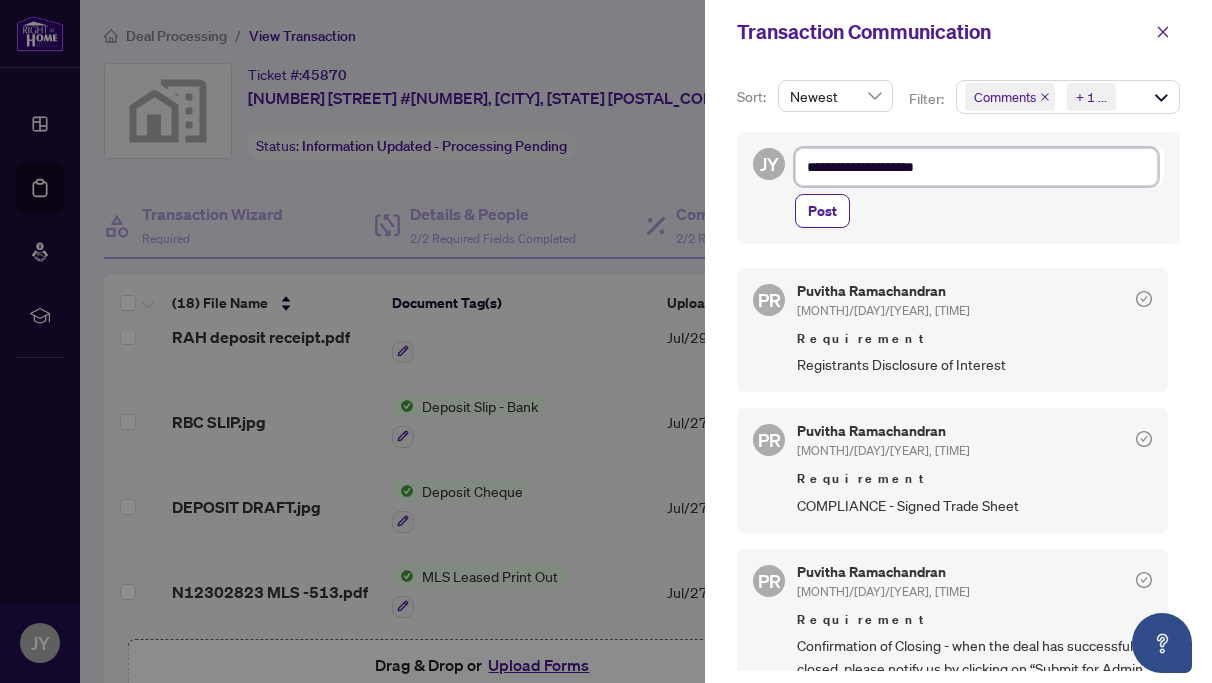 type on "**********" 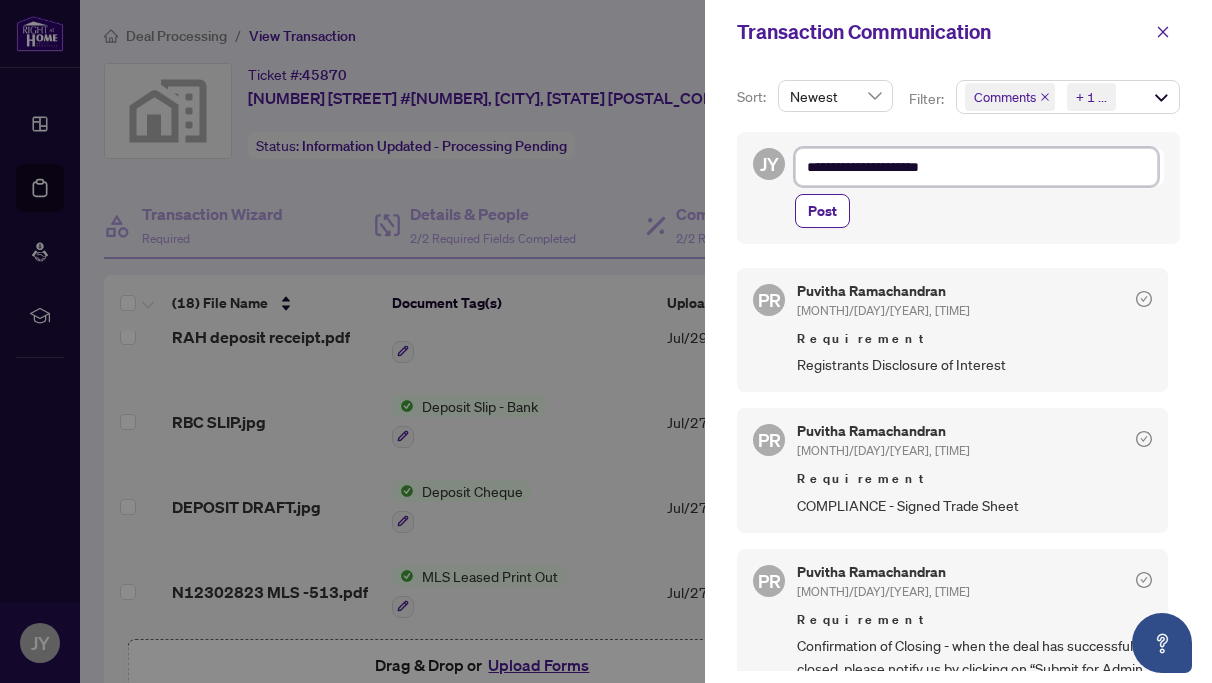 type on "**********" 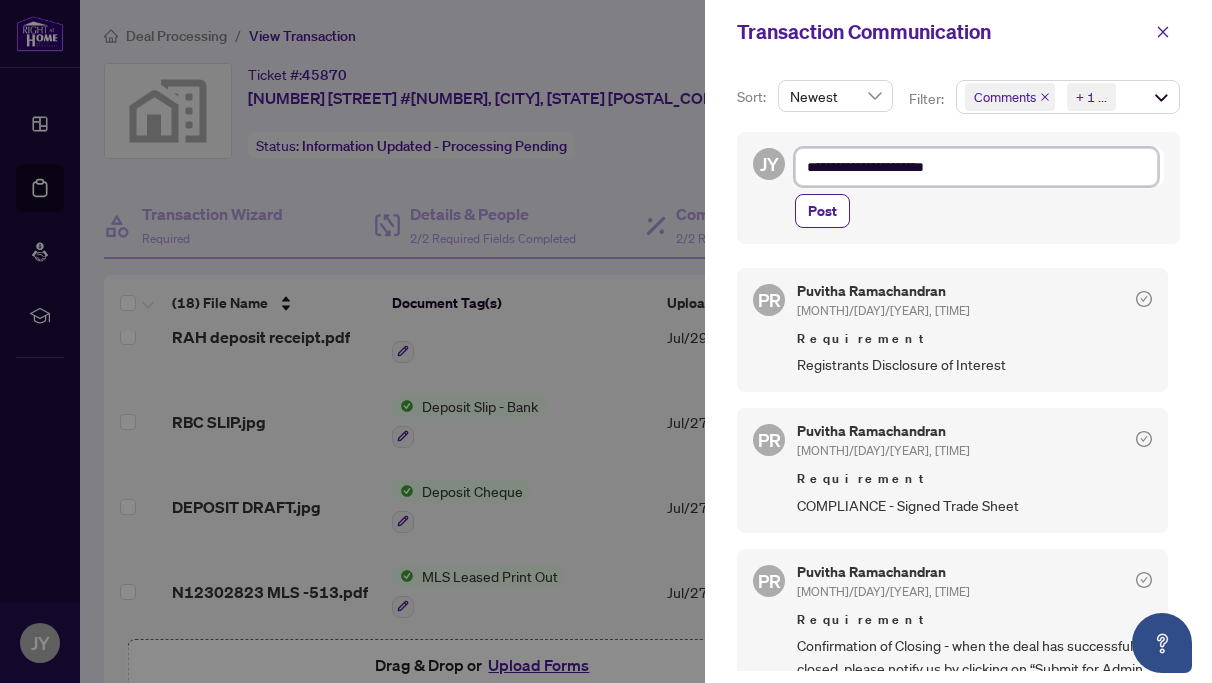 type on "**********" 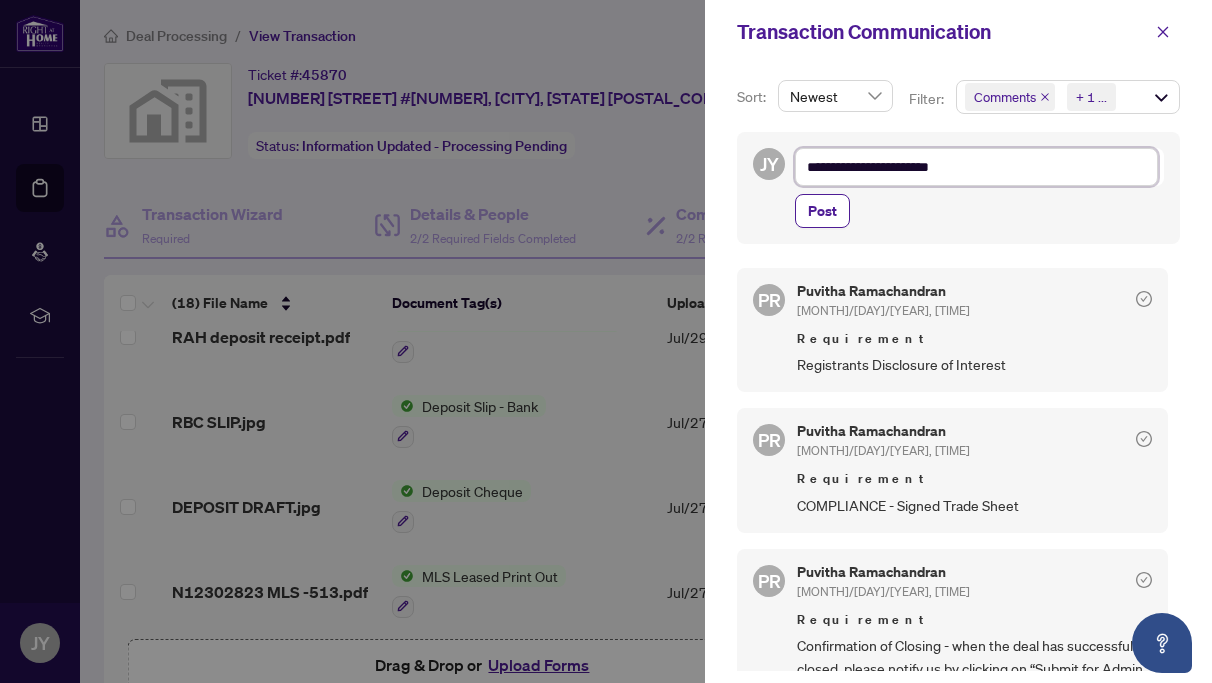 type on "**********" 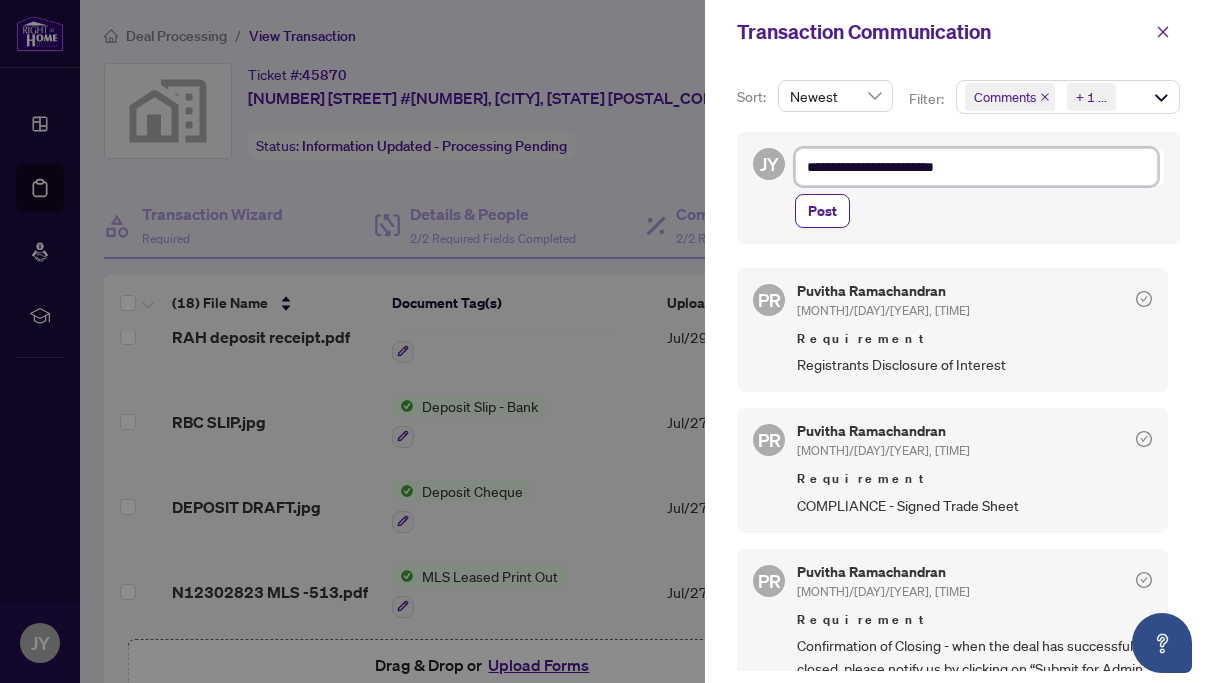 type on "**********" 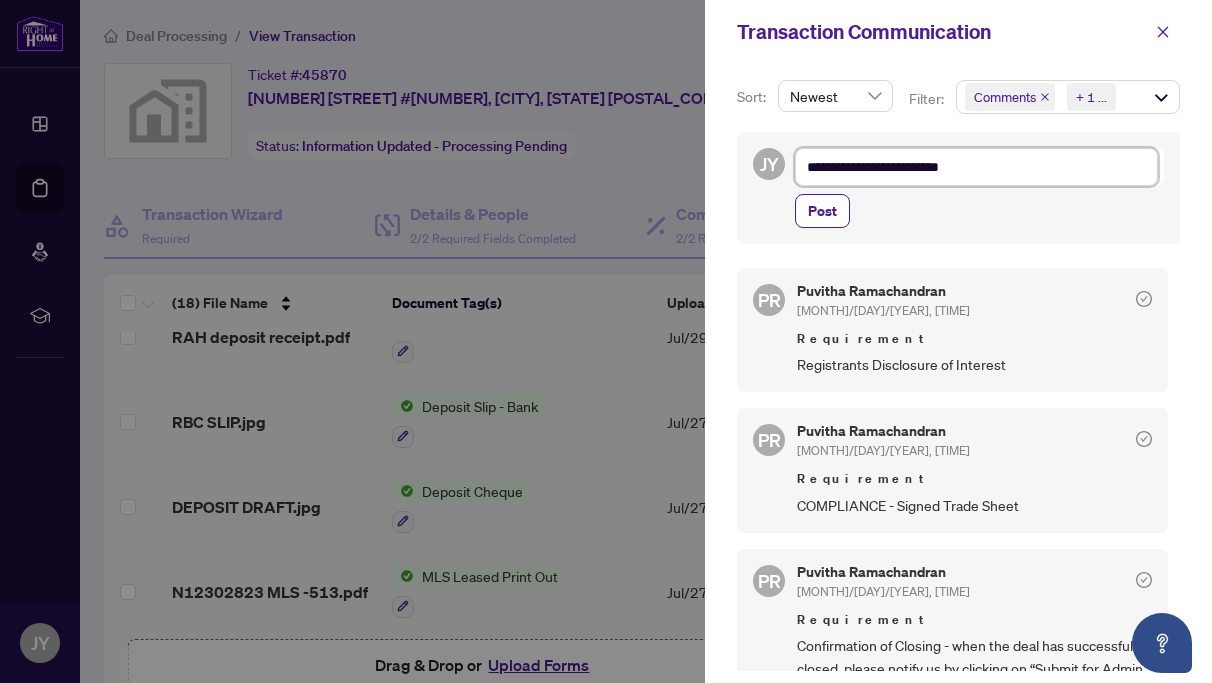 type on "**********" 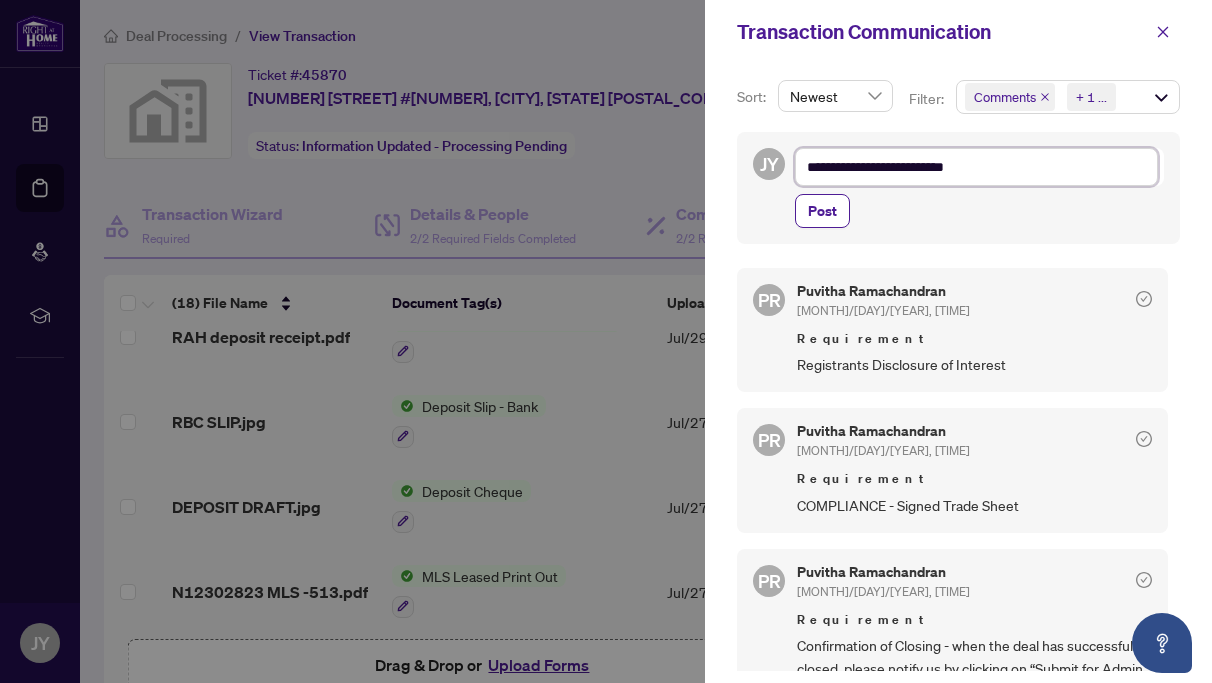 type on "**********" 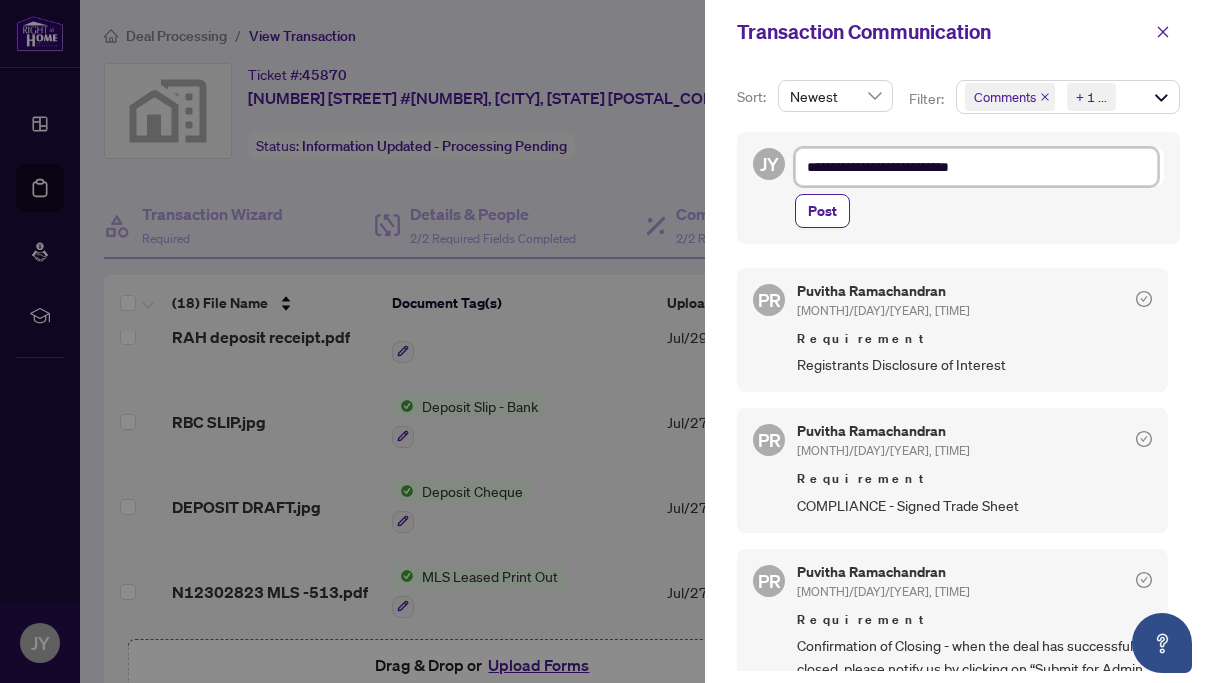 type on "**********" 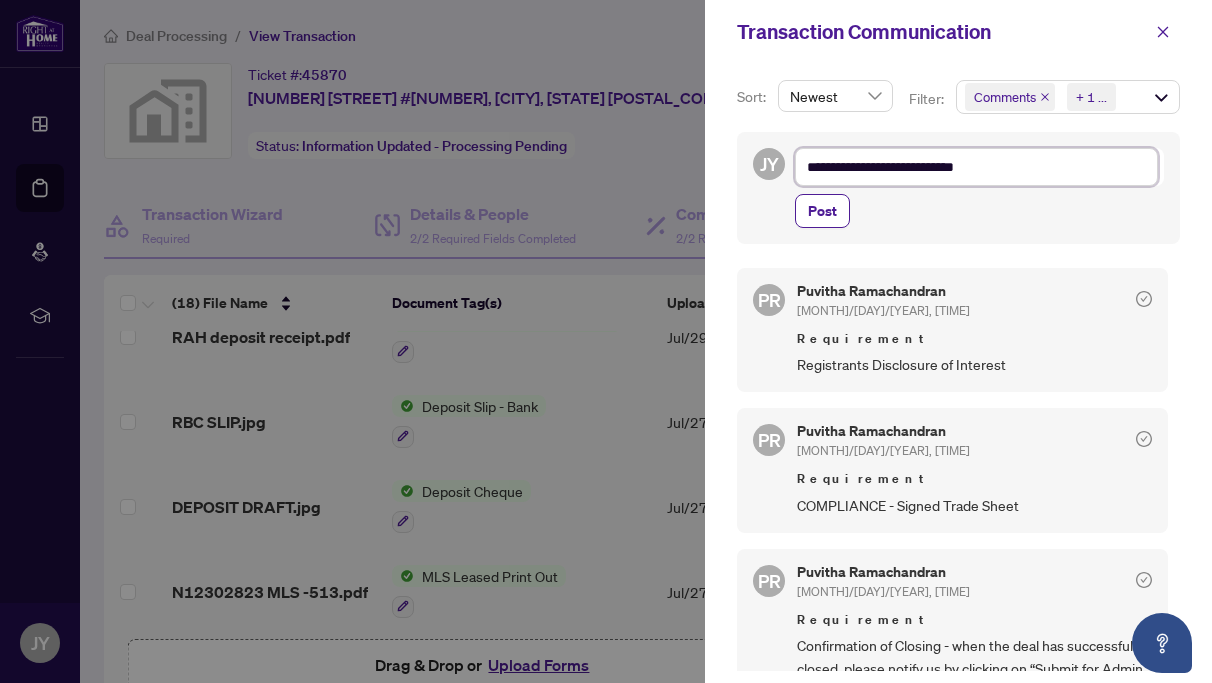 type on "**********" 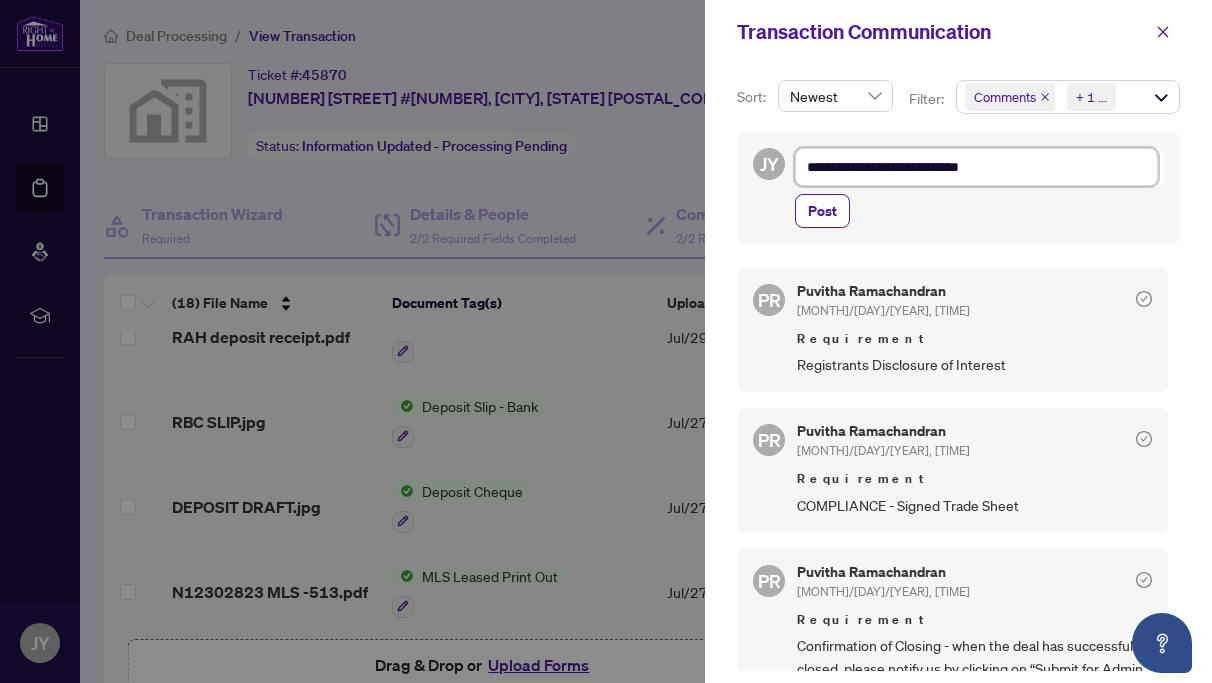 type on "**********" 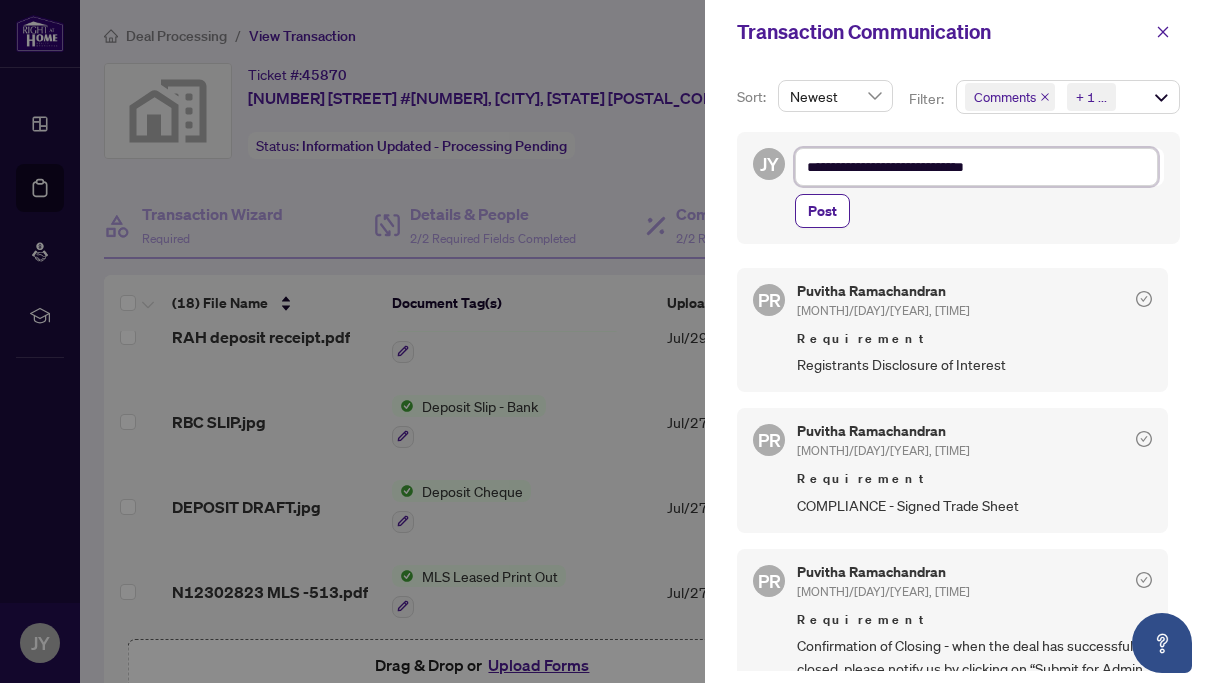 type on "**********" 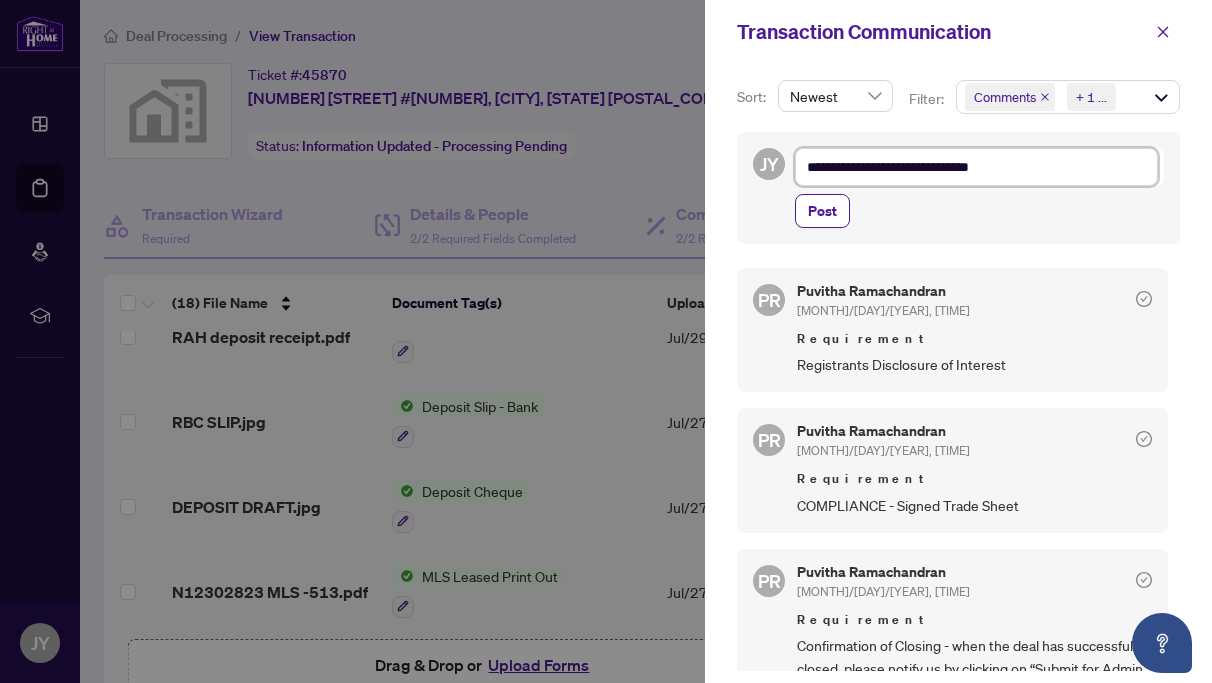 type on "**********" 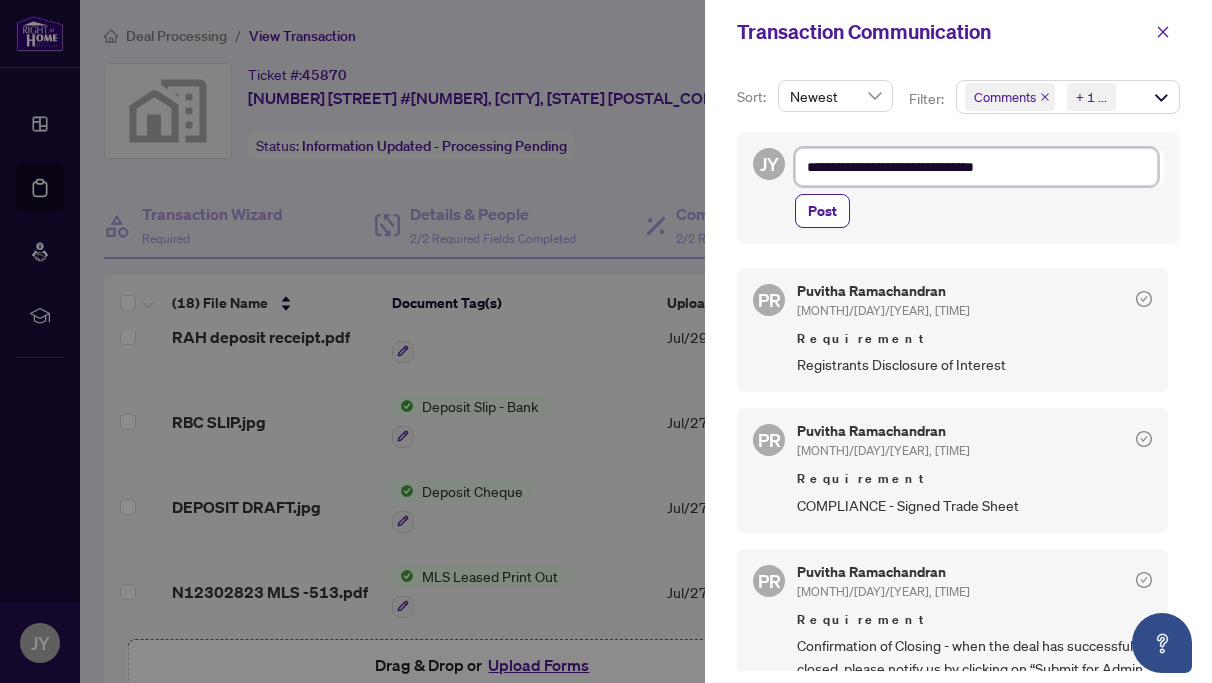 type on "**********" 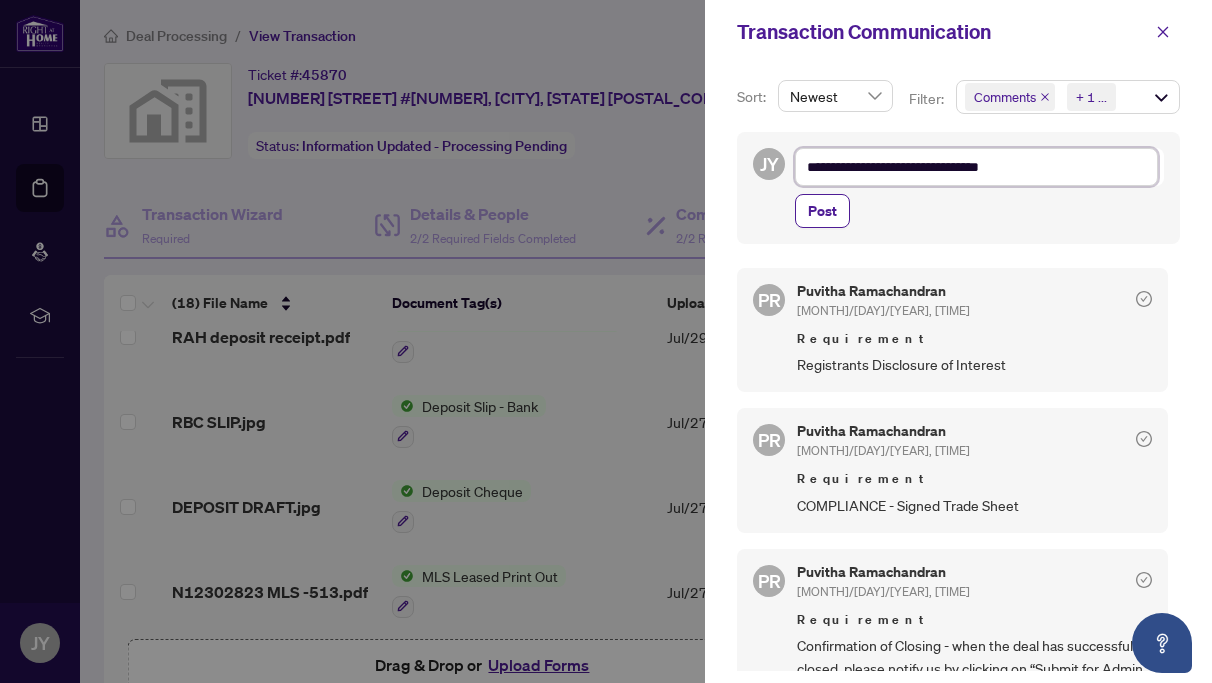 type on "**********" 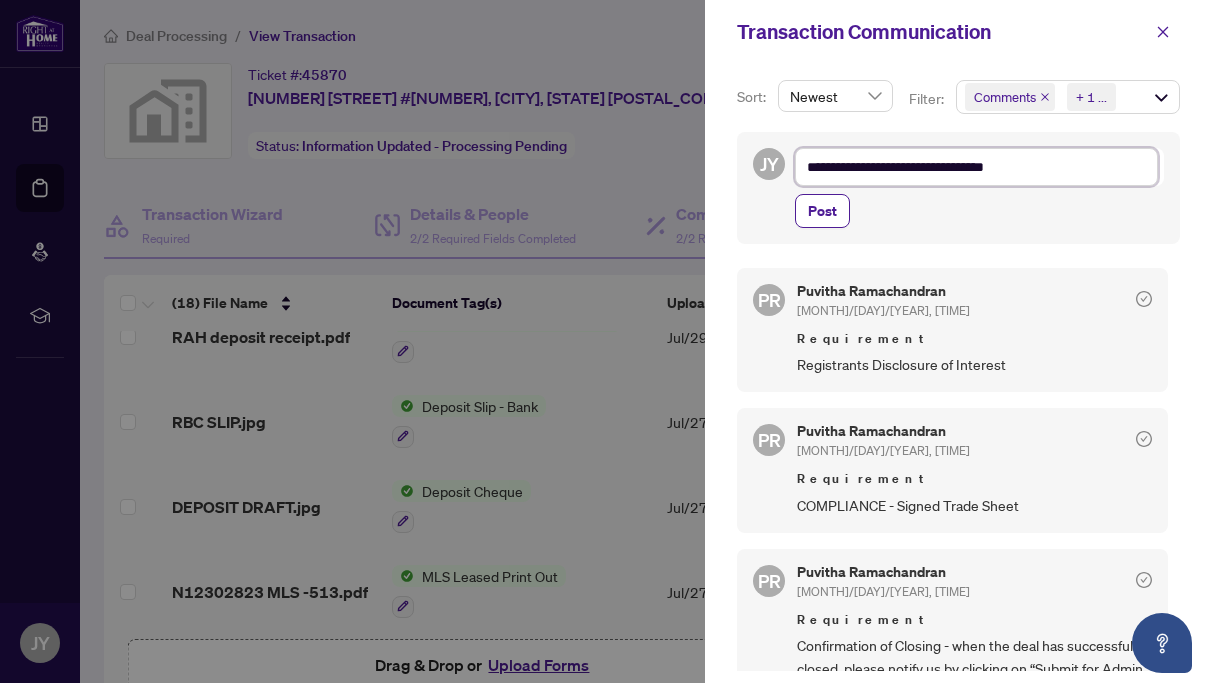 type on "**********" 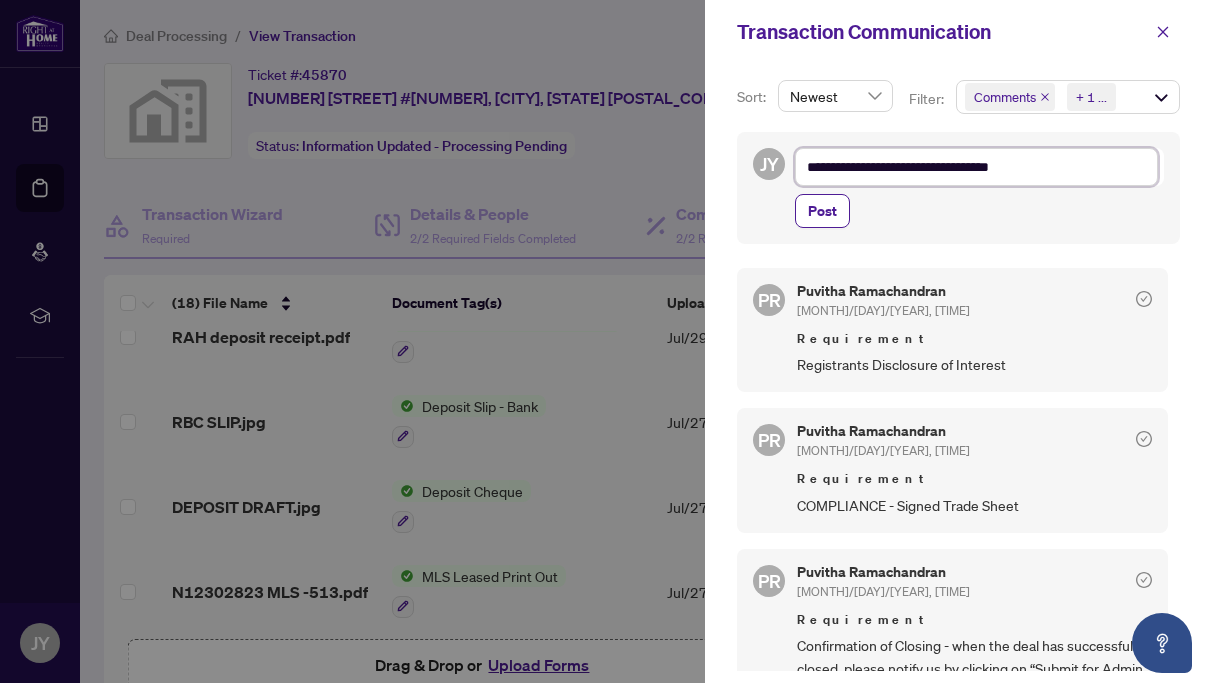 type on "**********" 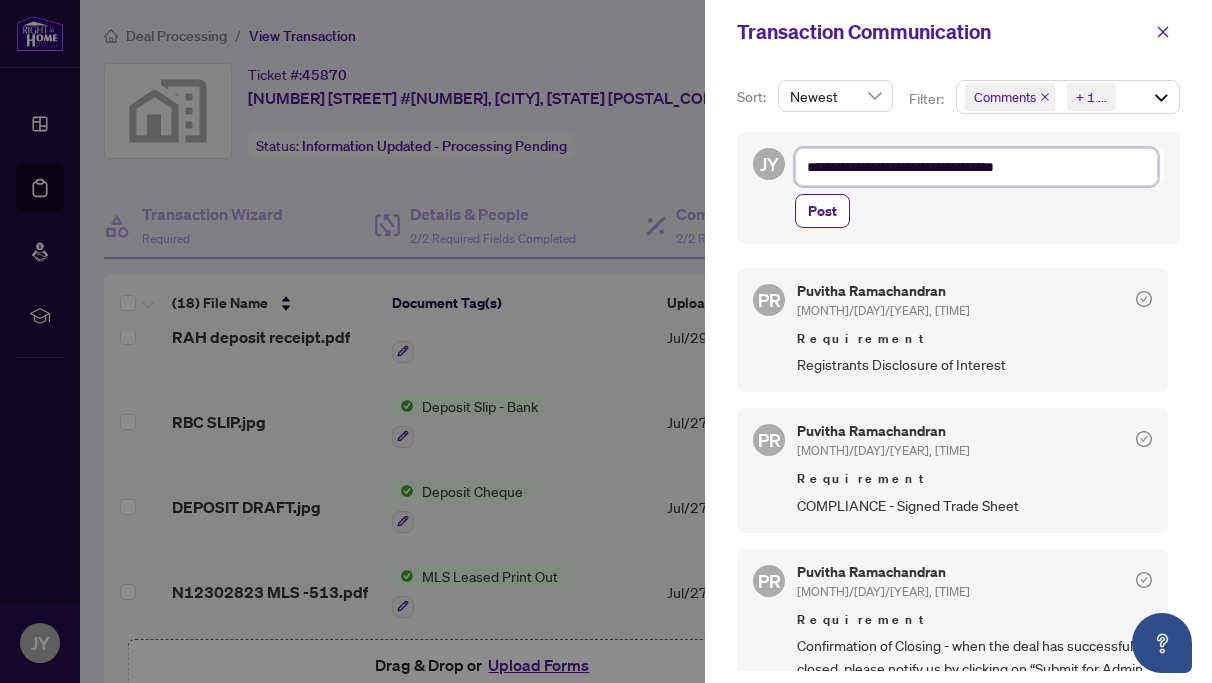 type on "**********" 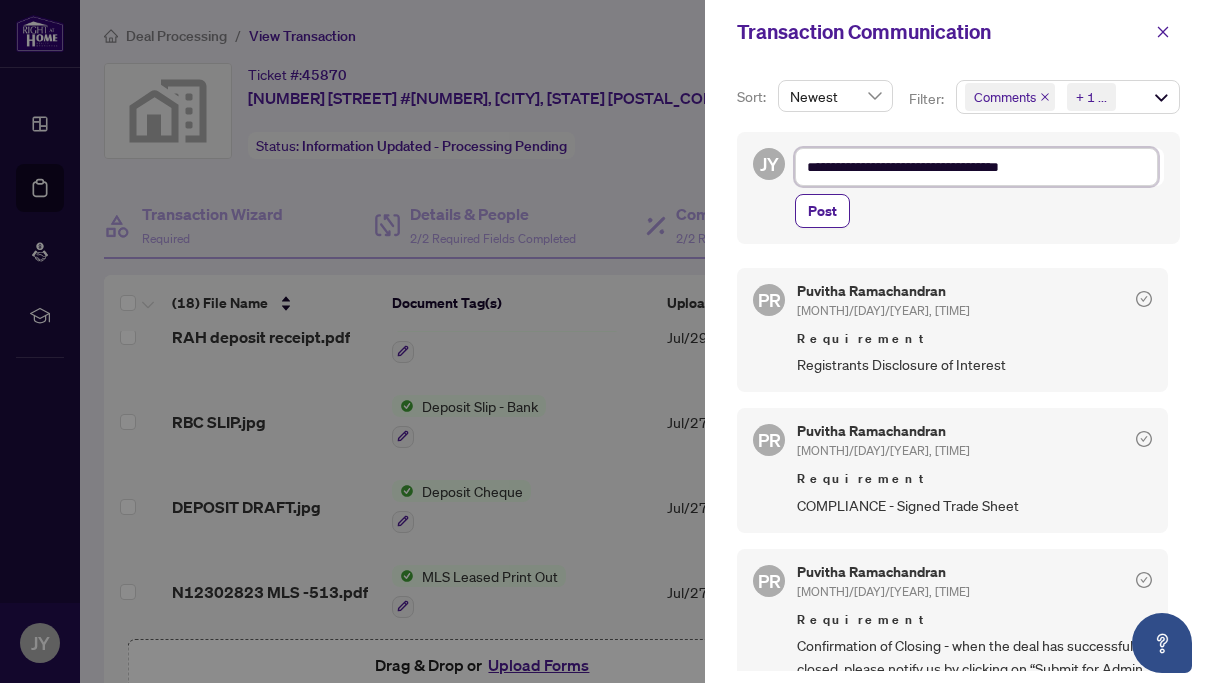 type on "**********" 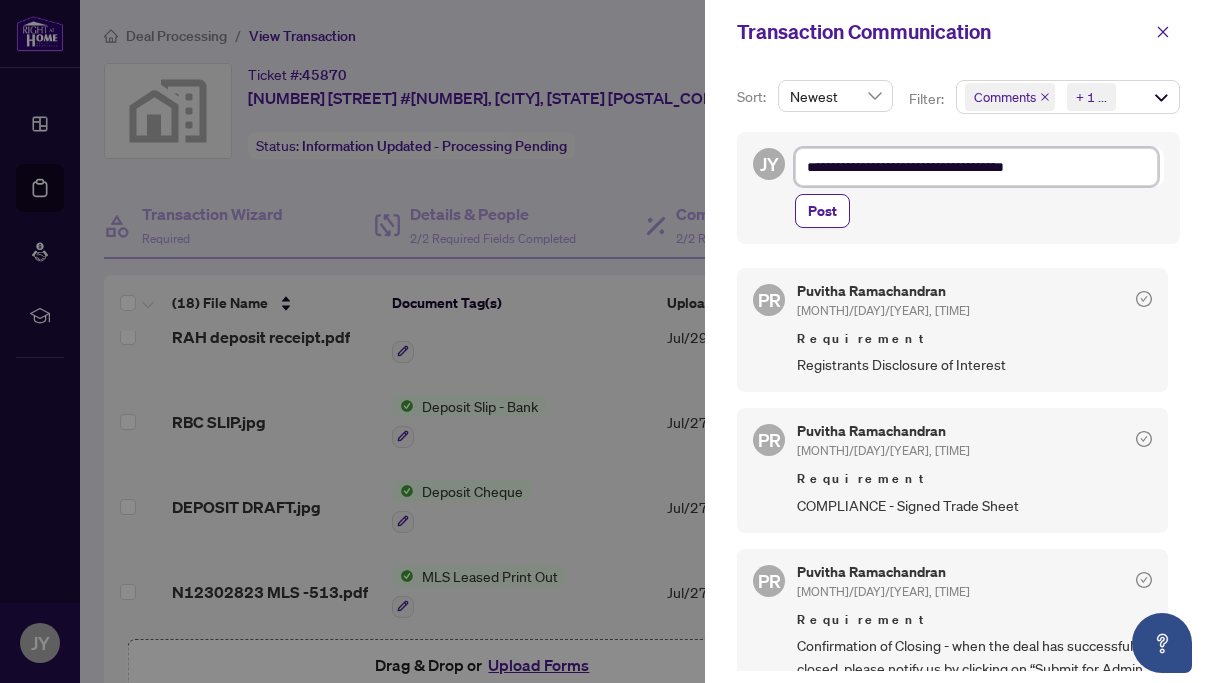 type on "**********" 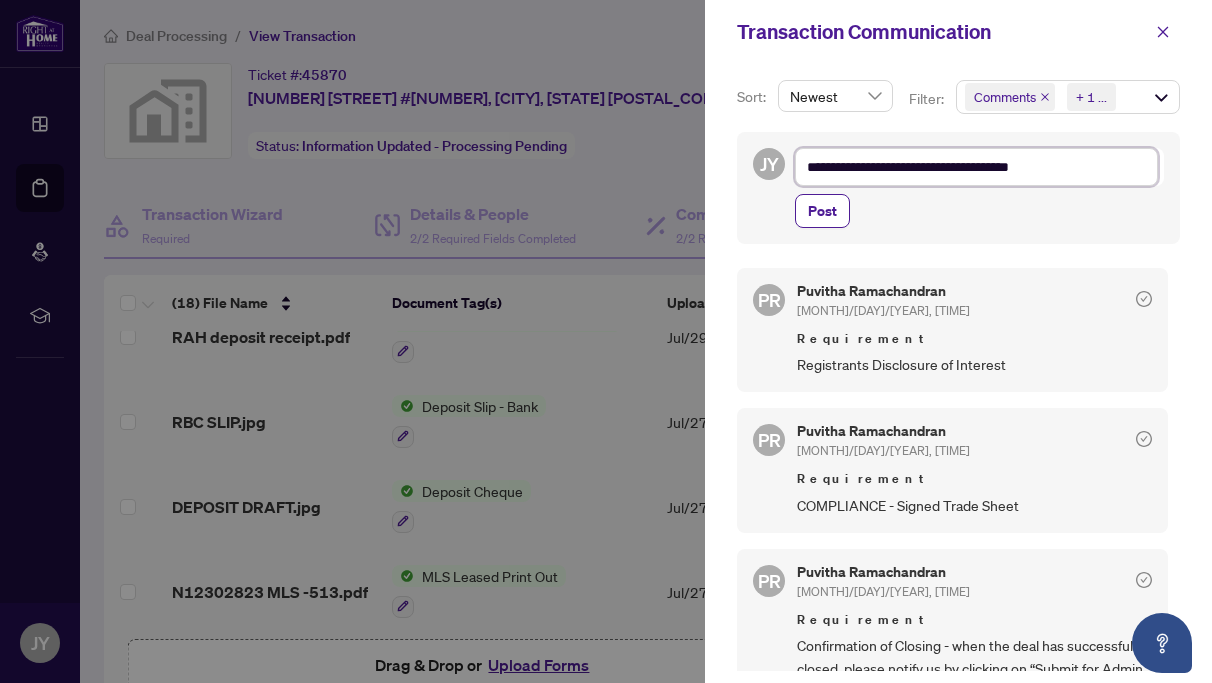 type on "**********" 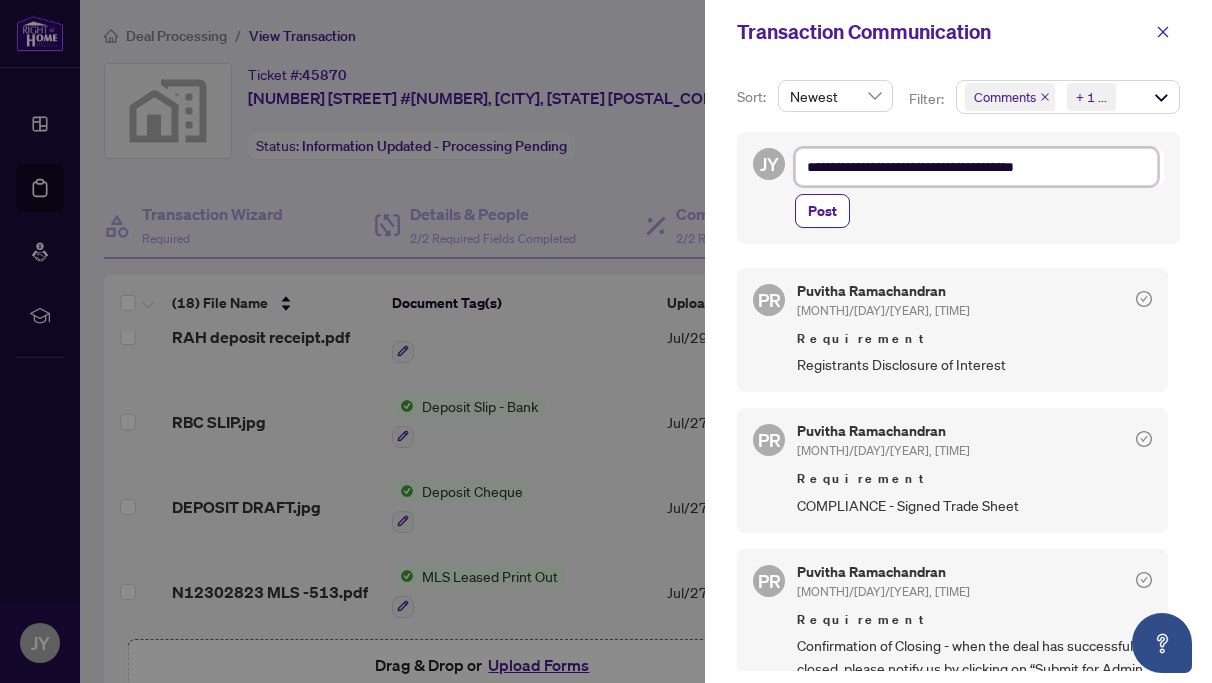 type on "**********" 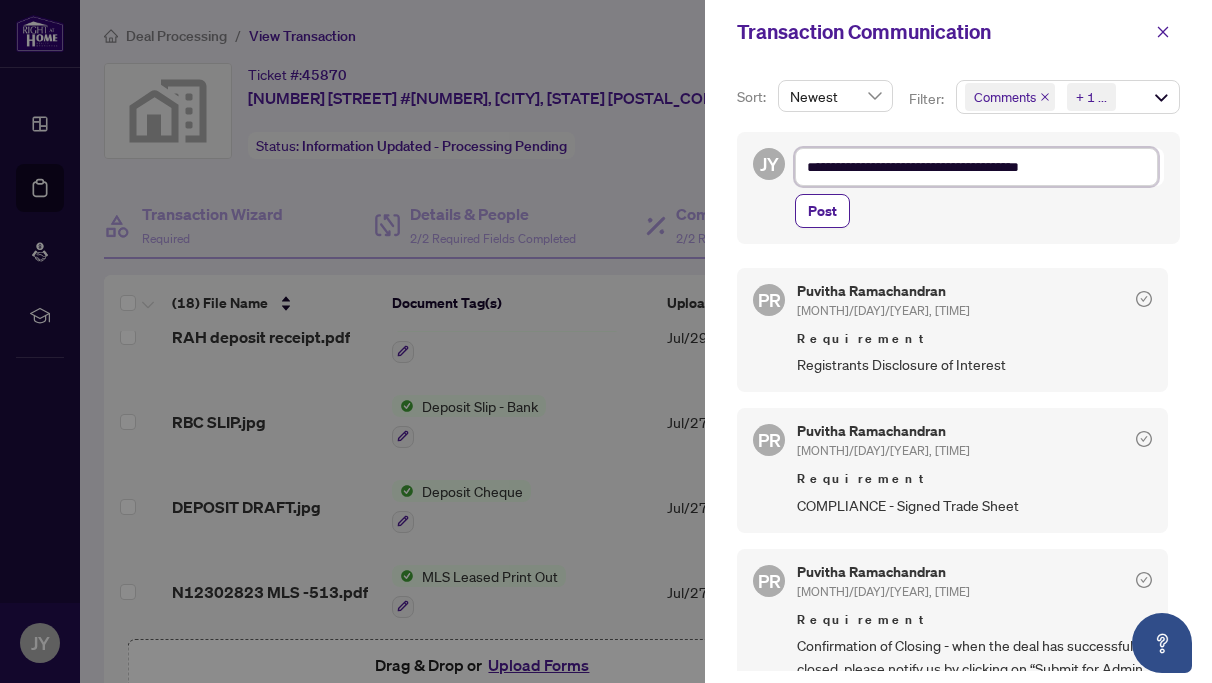 type on "**********" 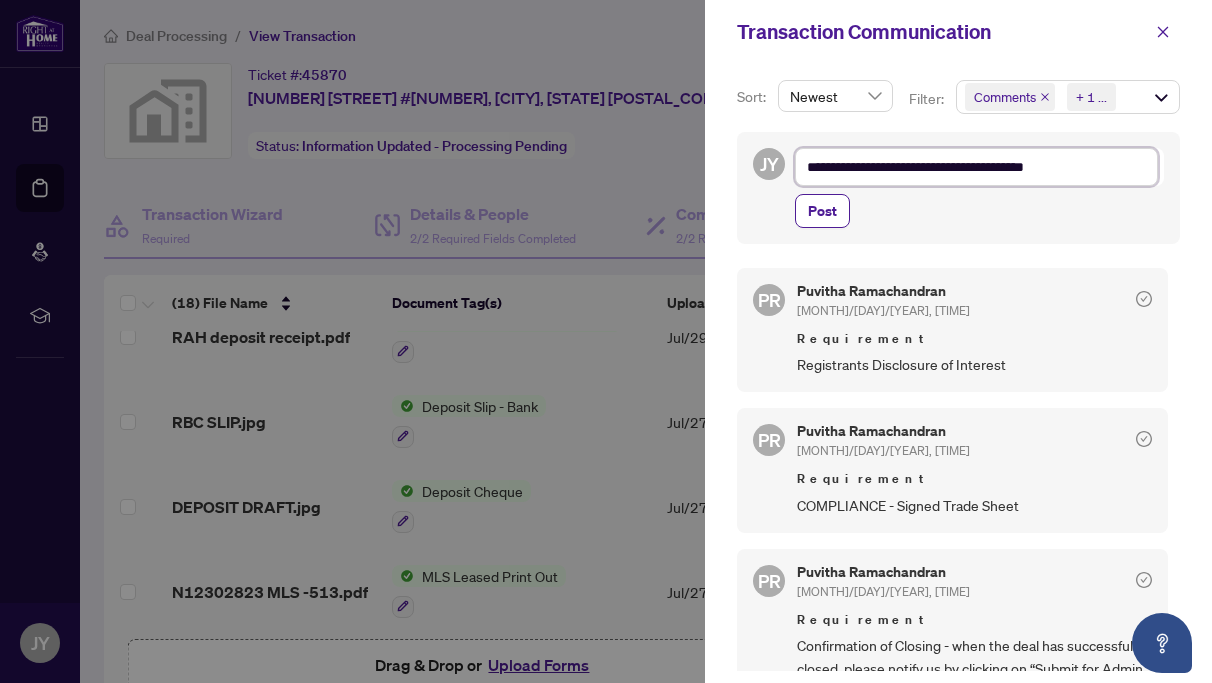 type on "**********" 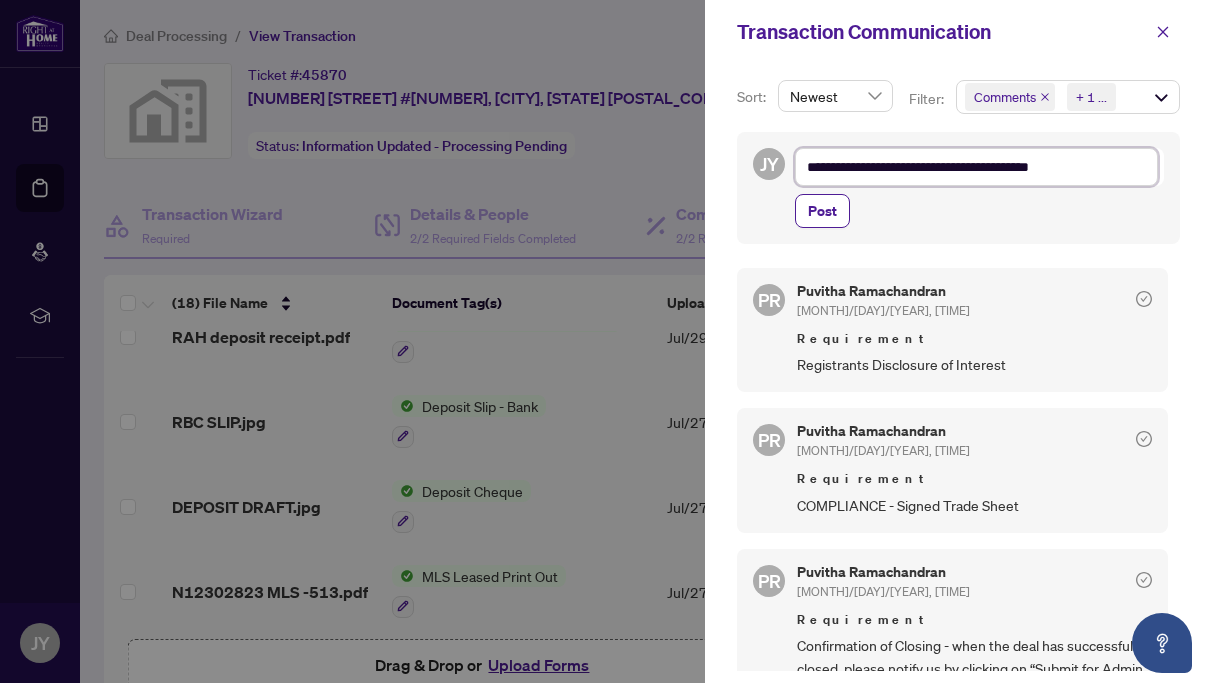 type on "**********" 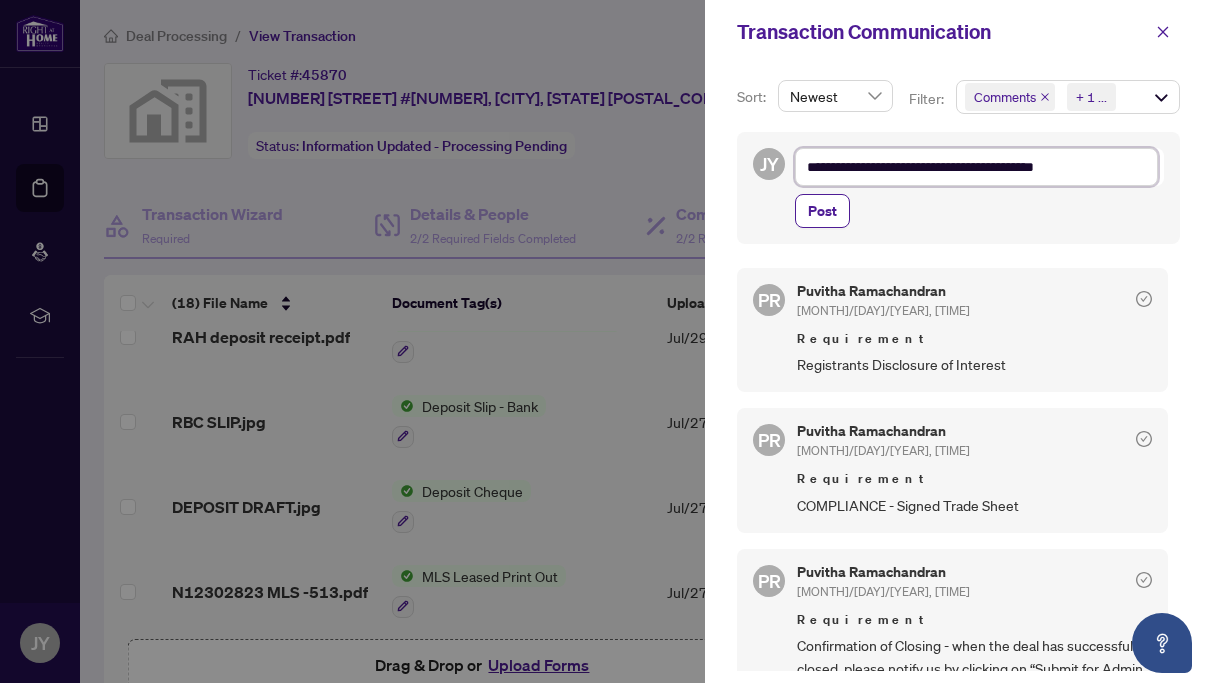 type on "**********" 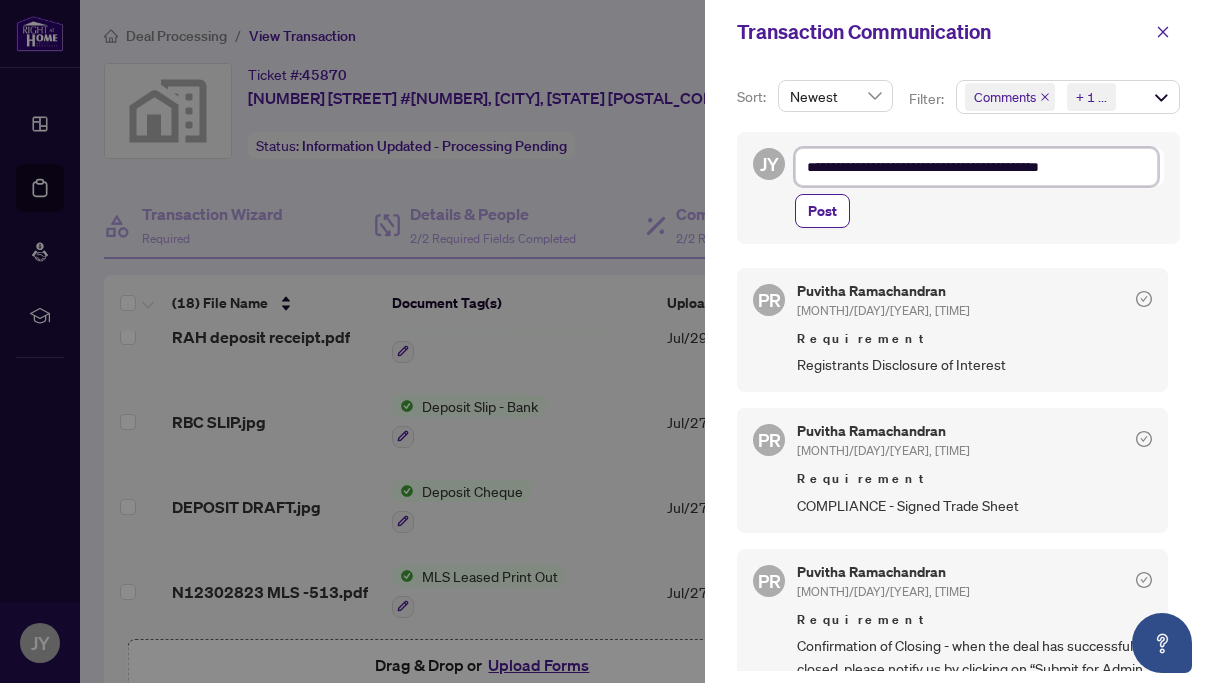 type on "**********" 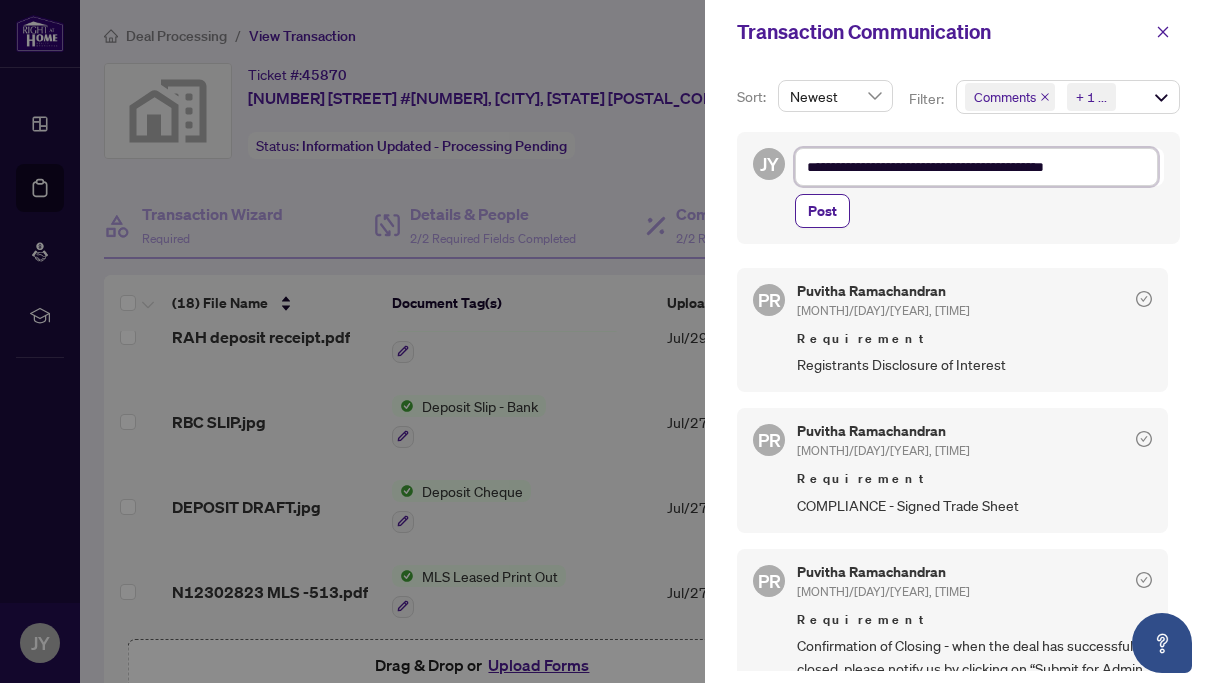 type on "**********" 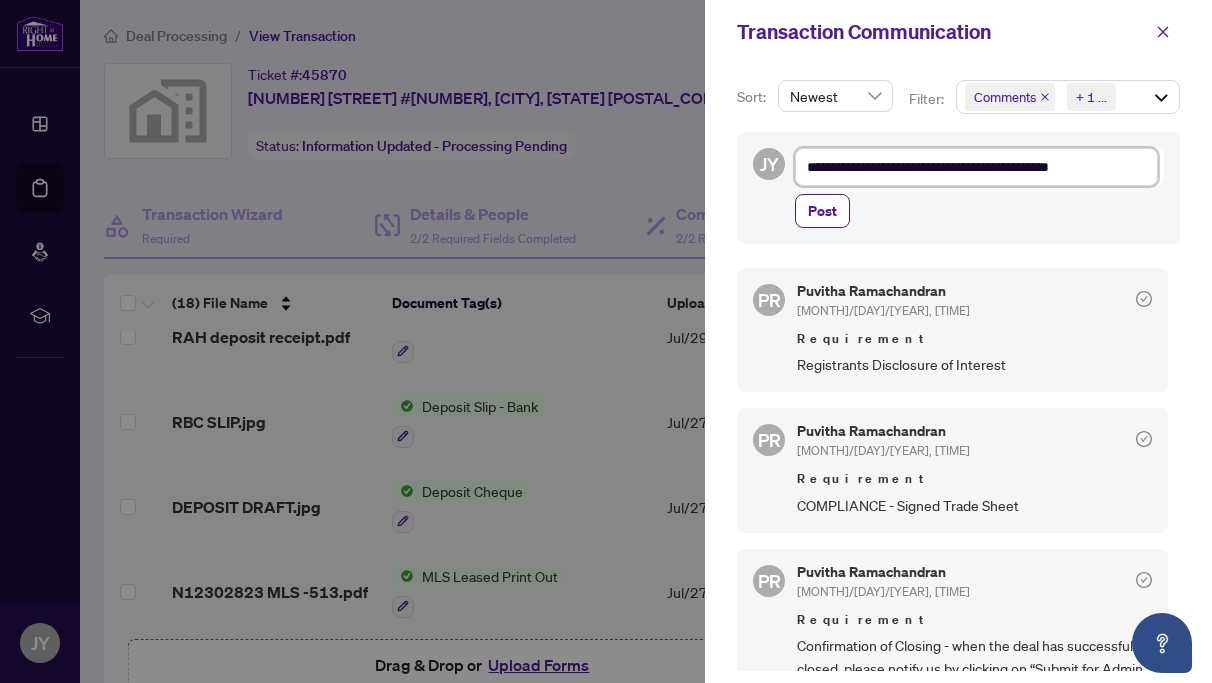 type on "**********" 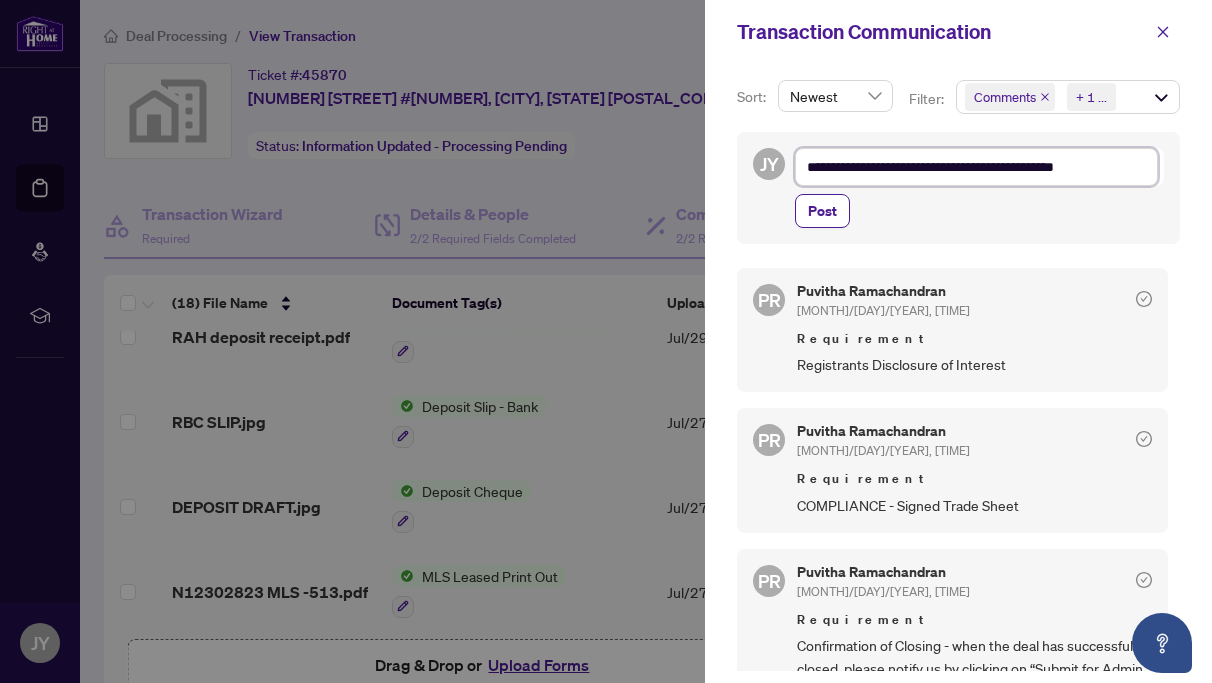 type on "**********" 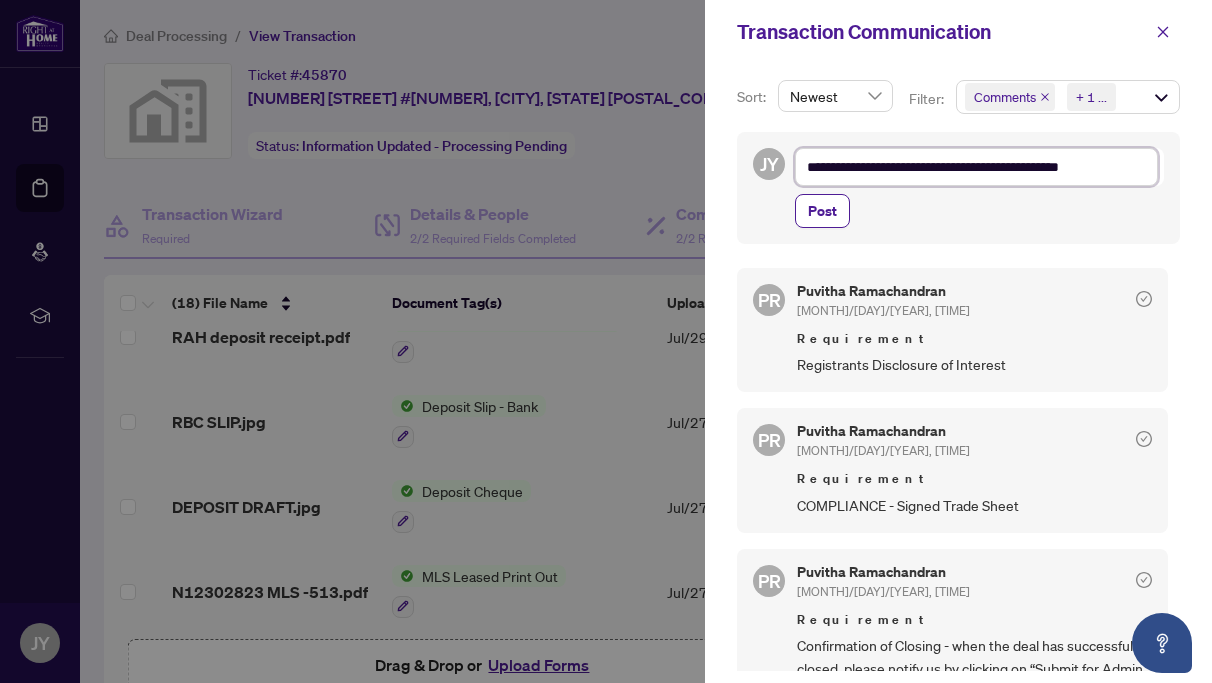 type on "**********" 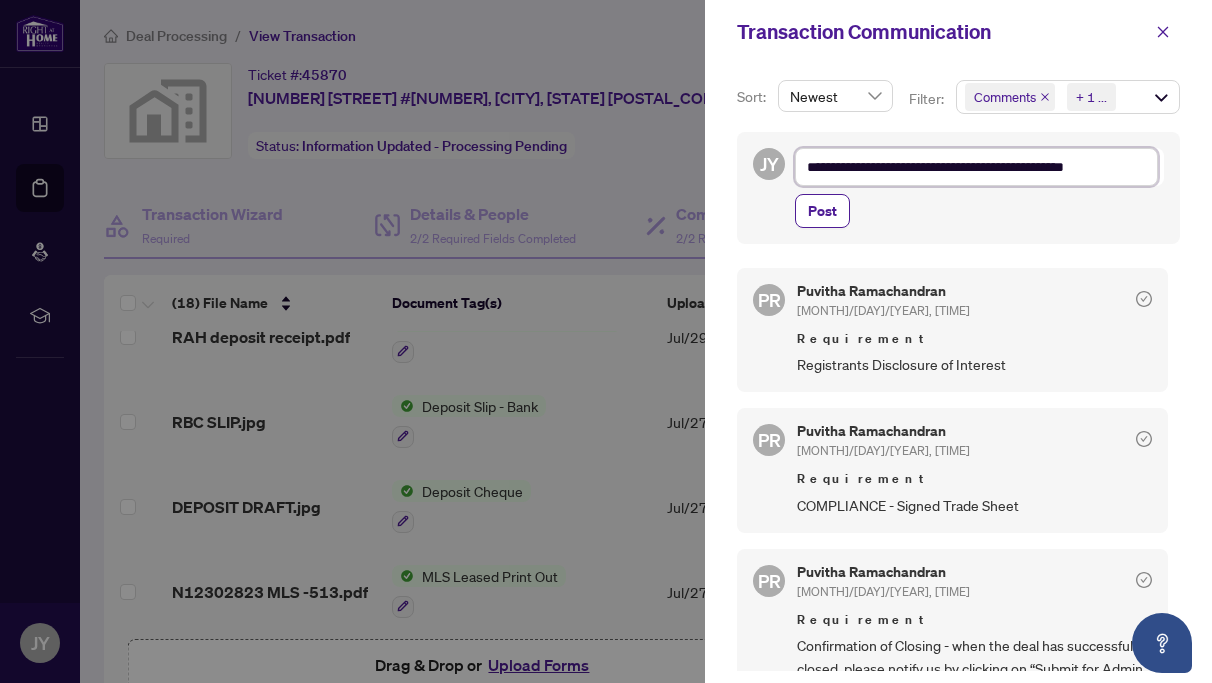 type on "**********" 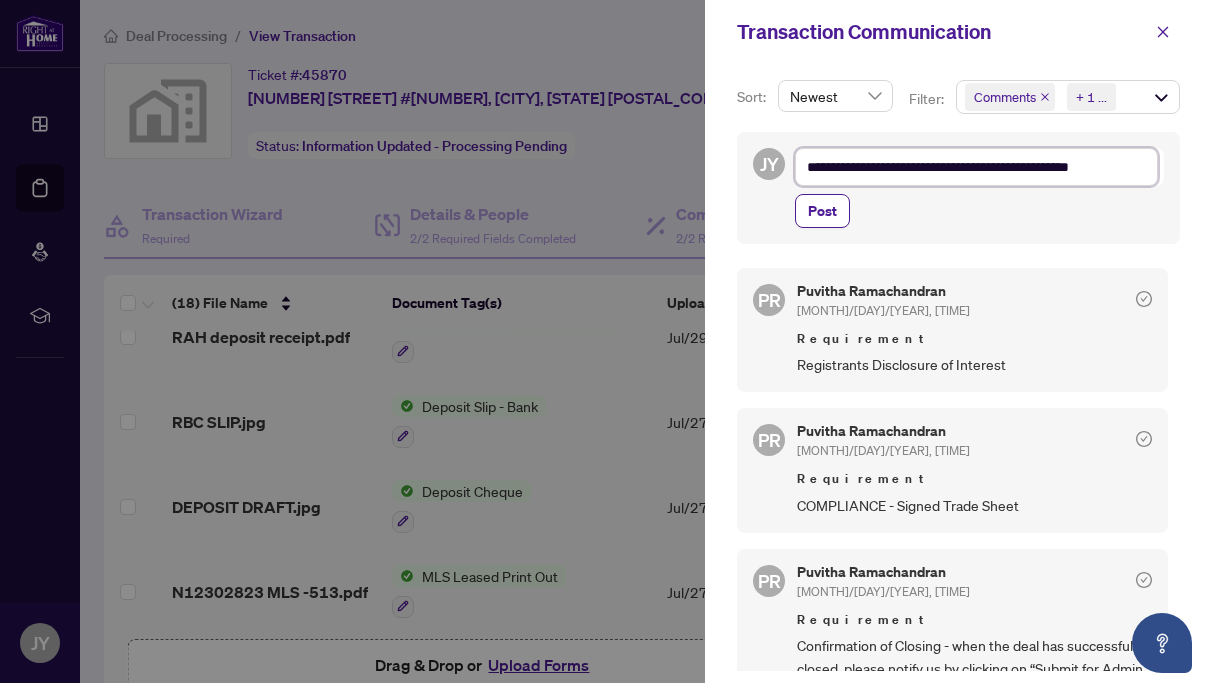 type on "**********" 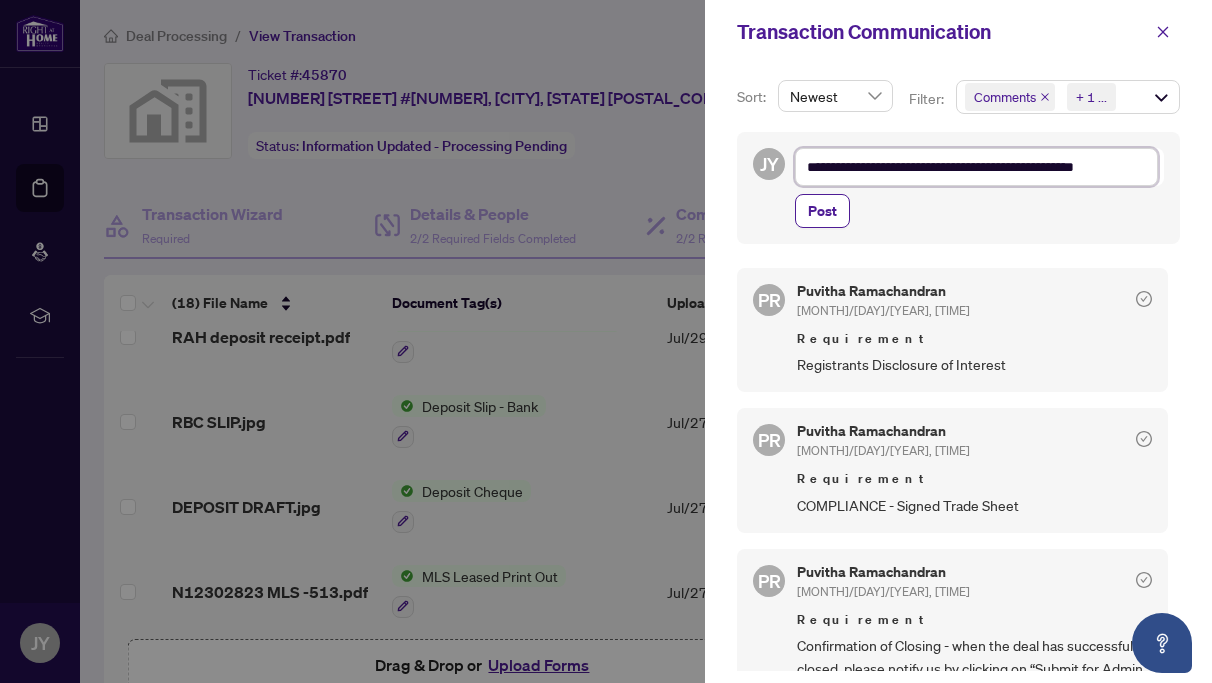 type on "**********" 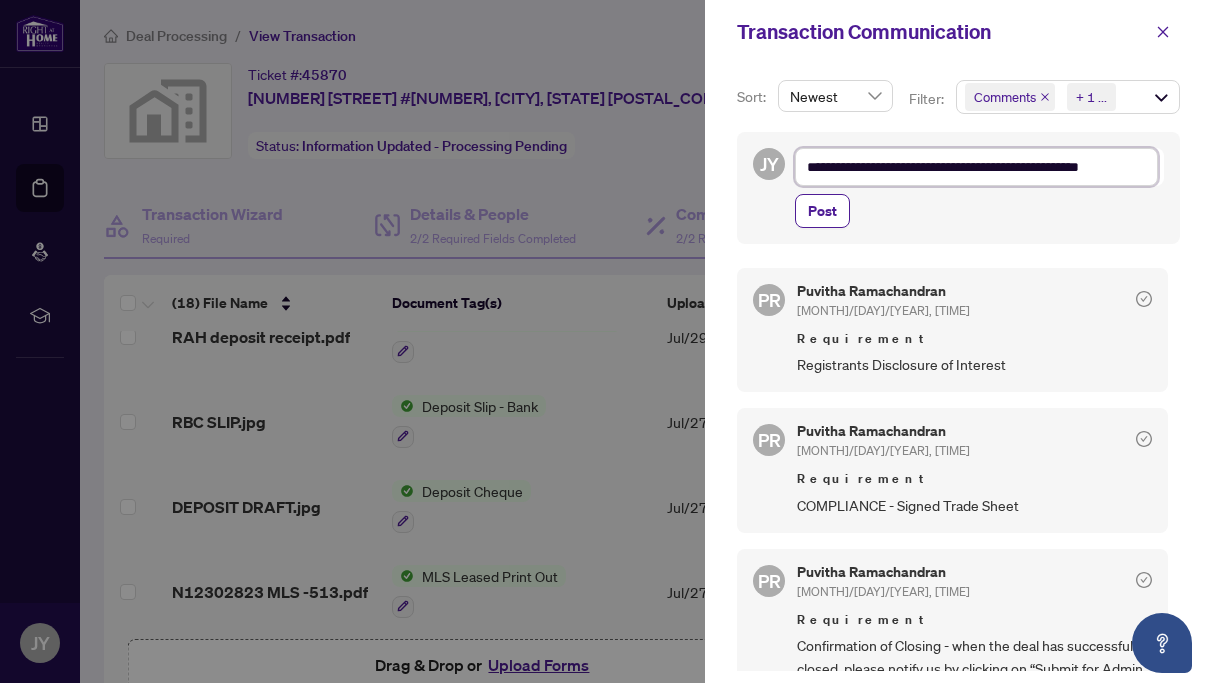 type on "**********" 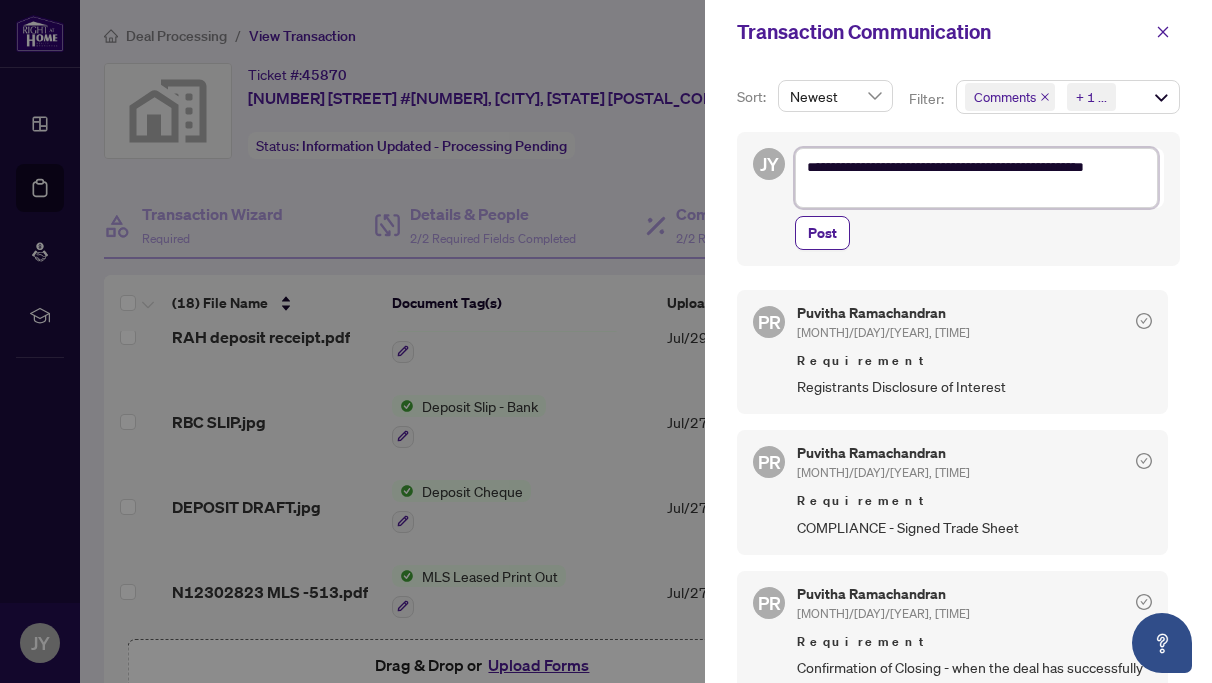 type on "**********" 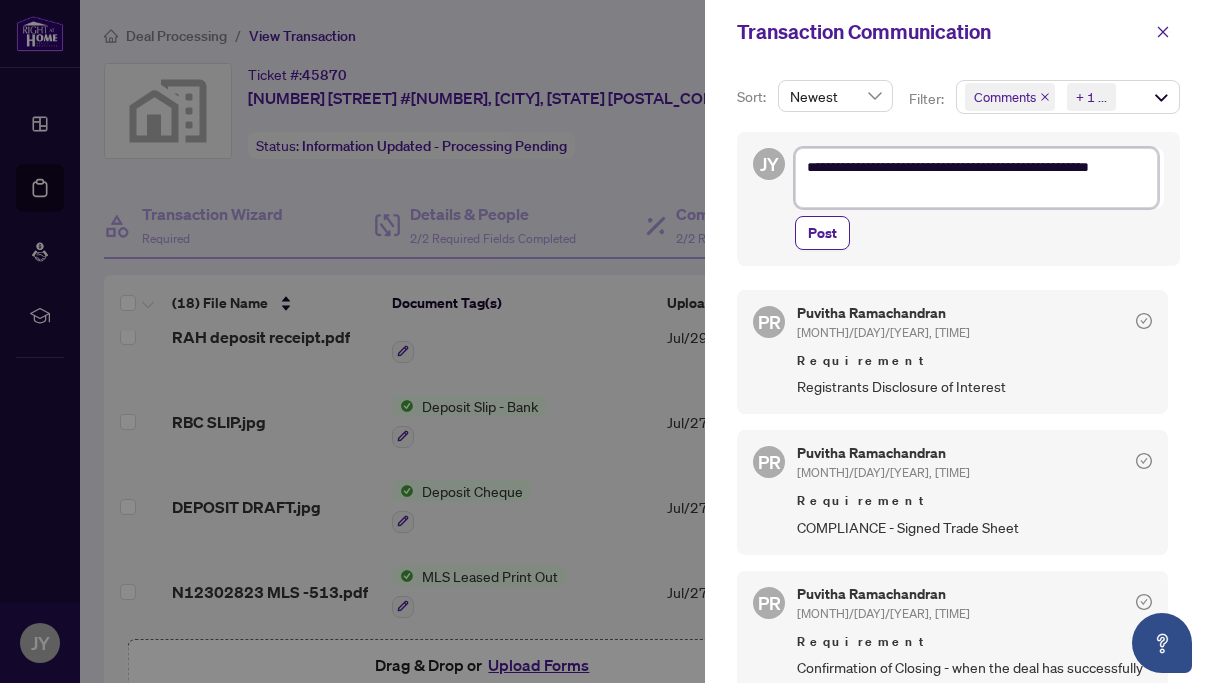 type on "**********" 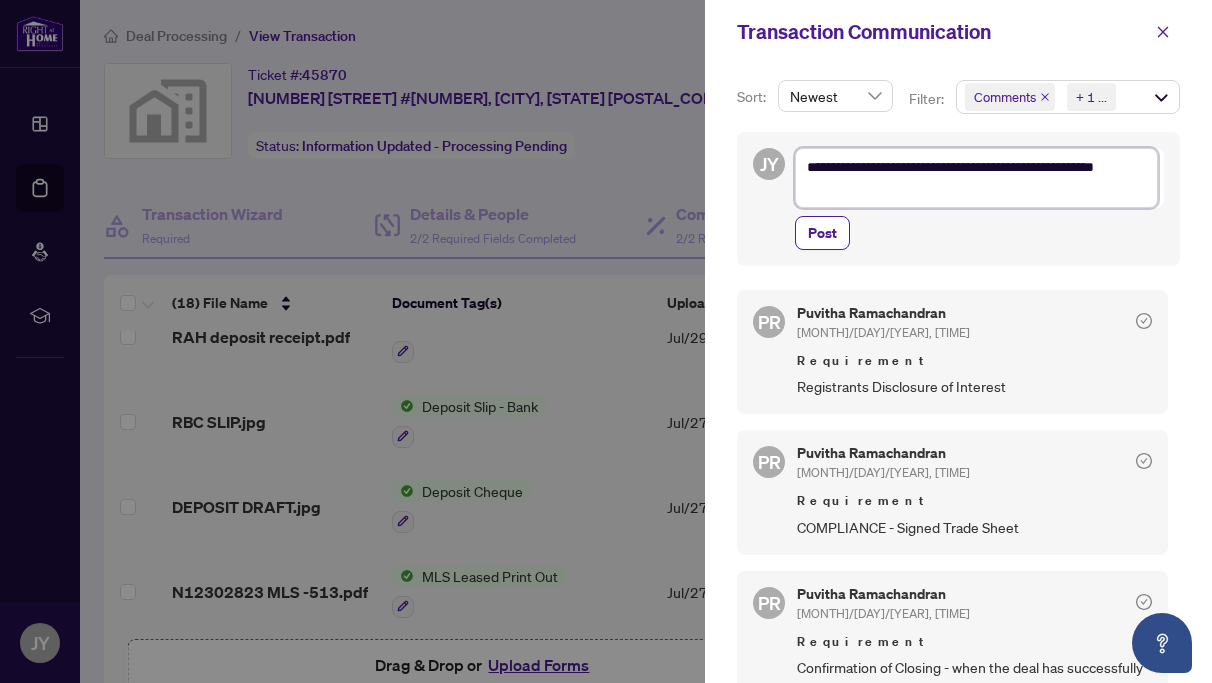type on "**********" 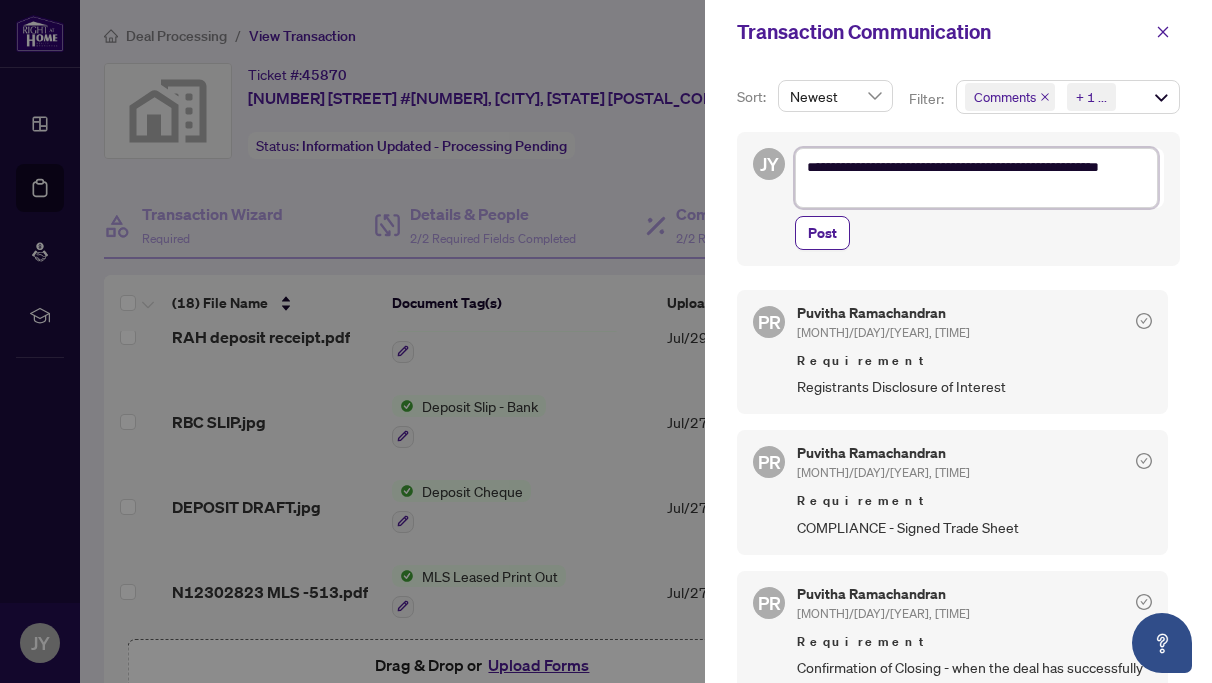 type on "**********" 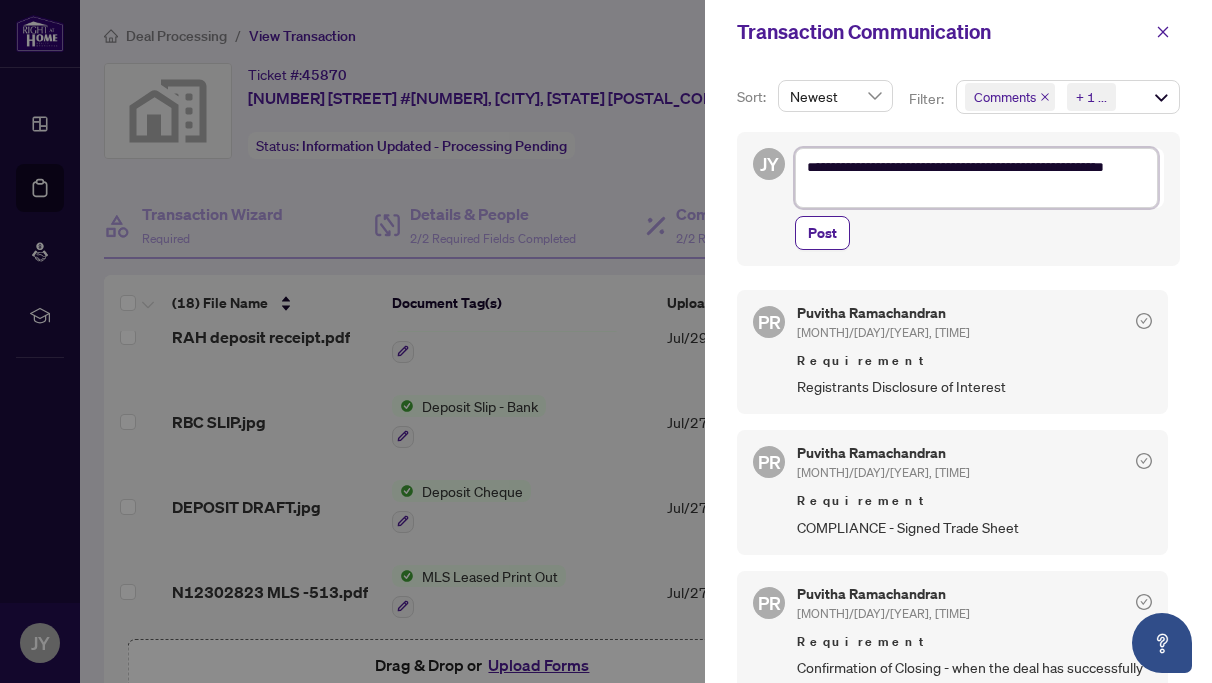 type on "**********" 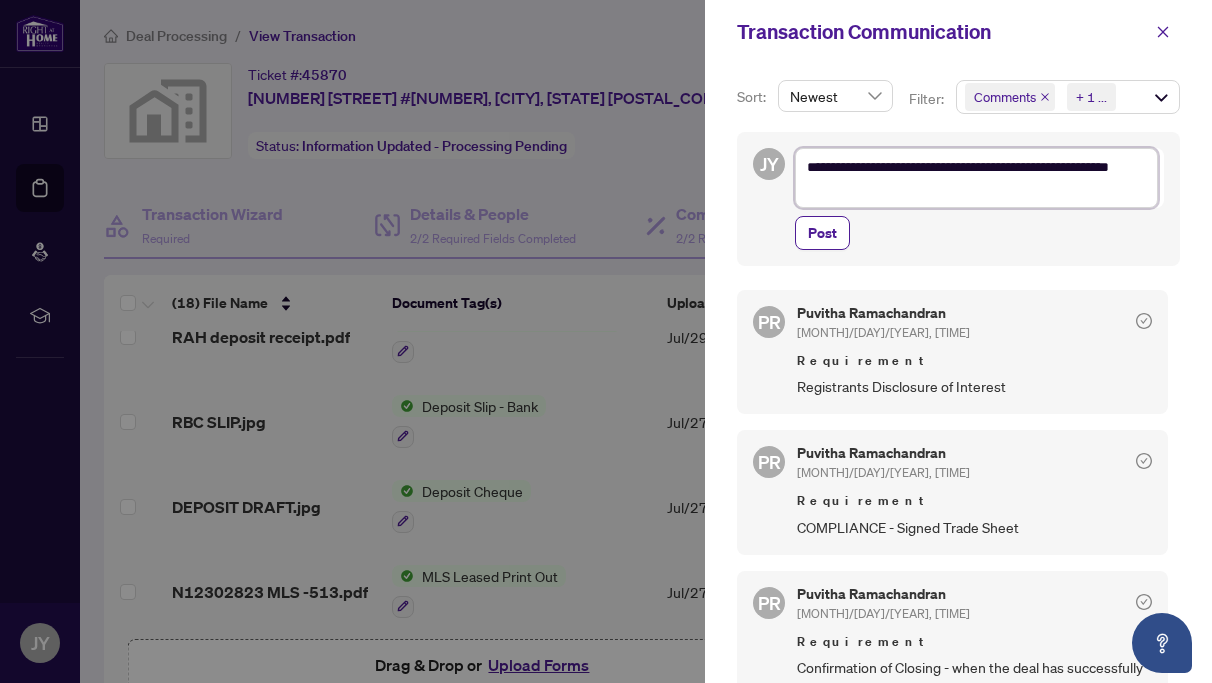 type on "**********" 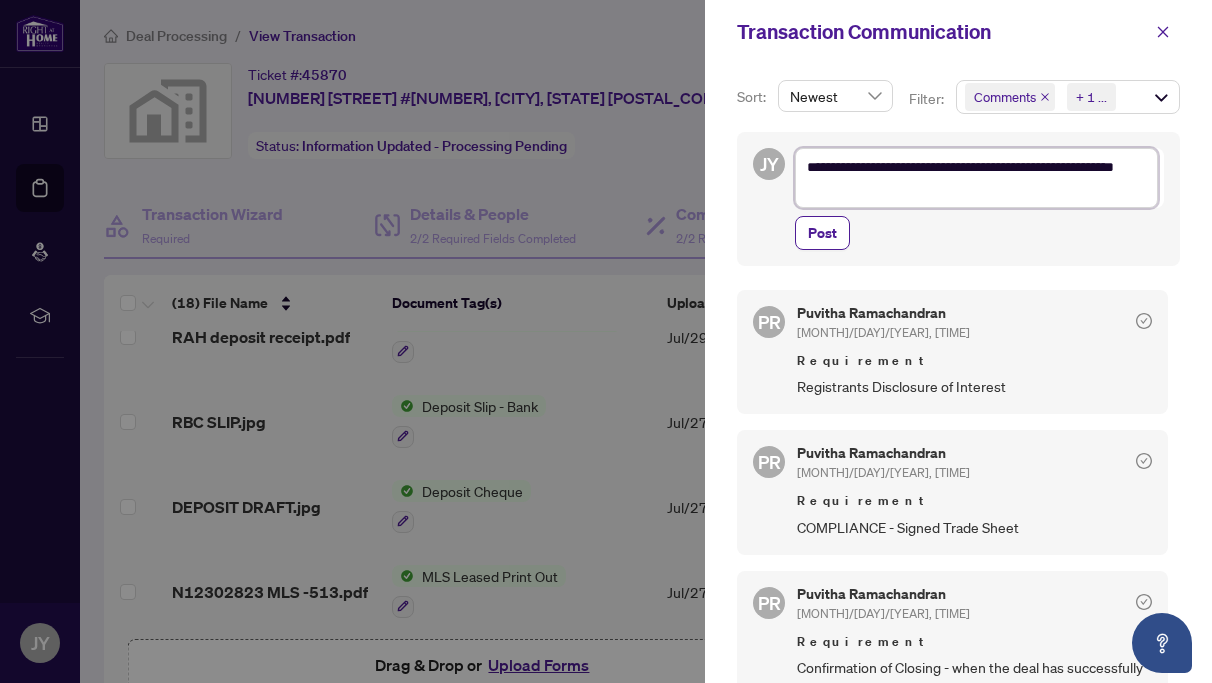 type on "**********" 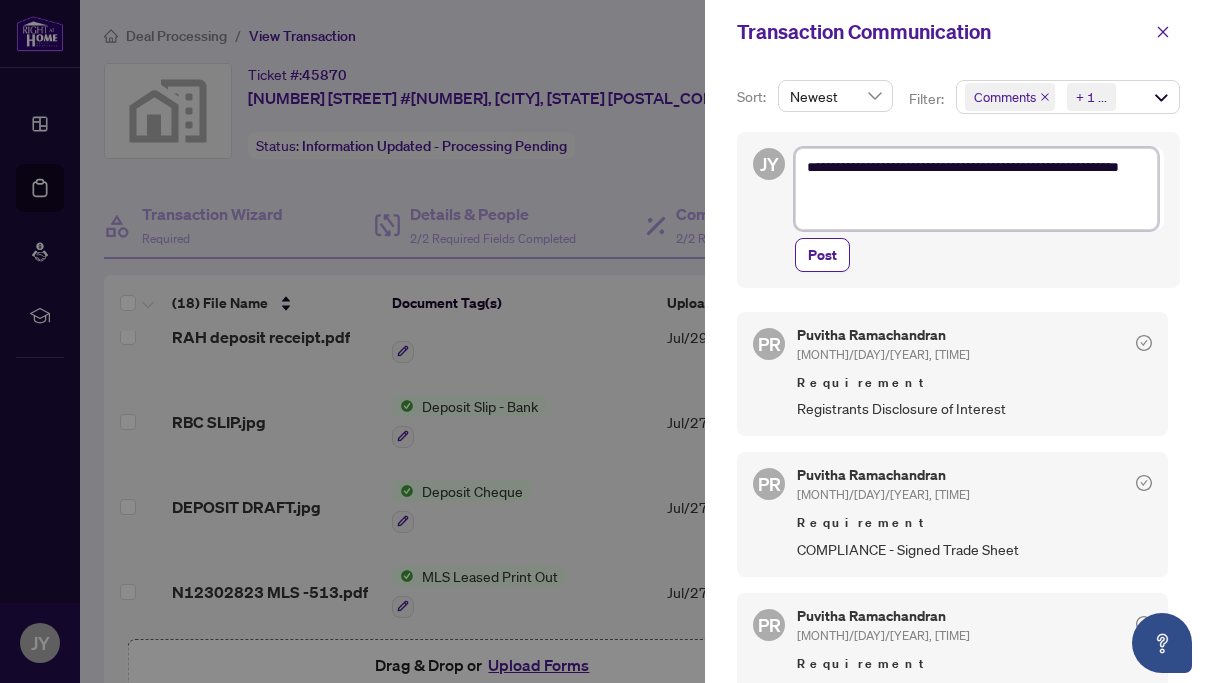 type on "**********" 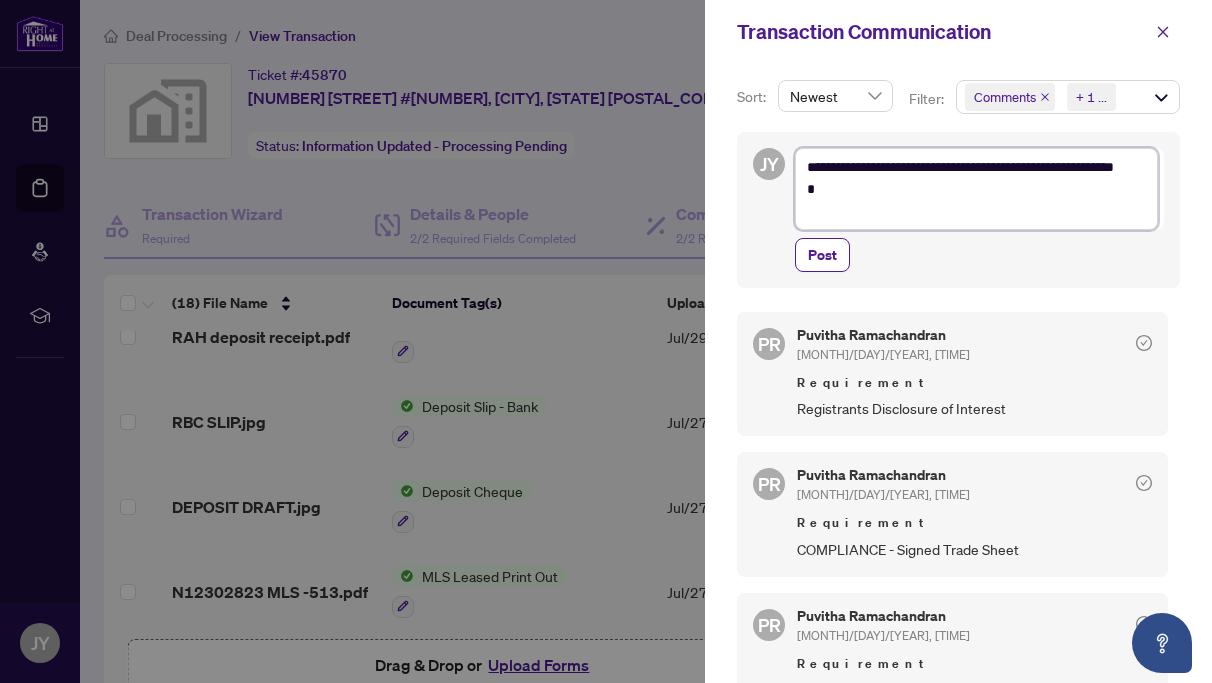 type on "**********" 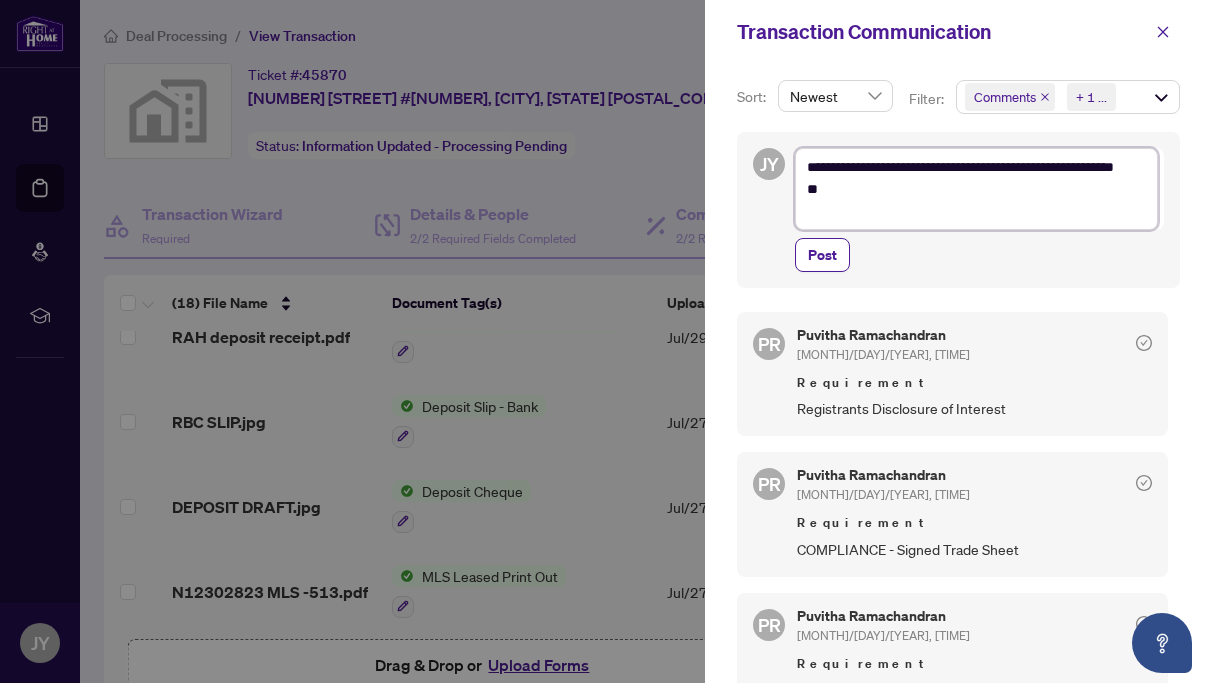 type on "**********" 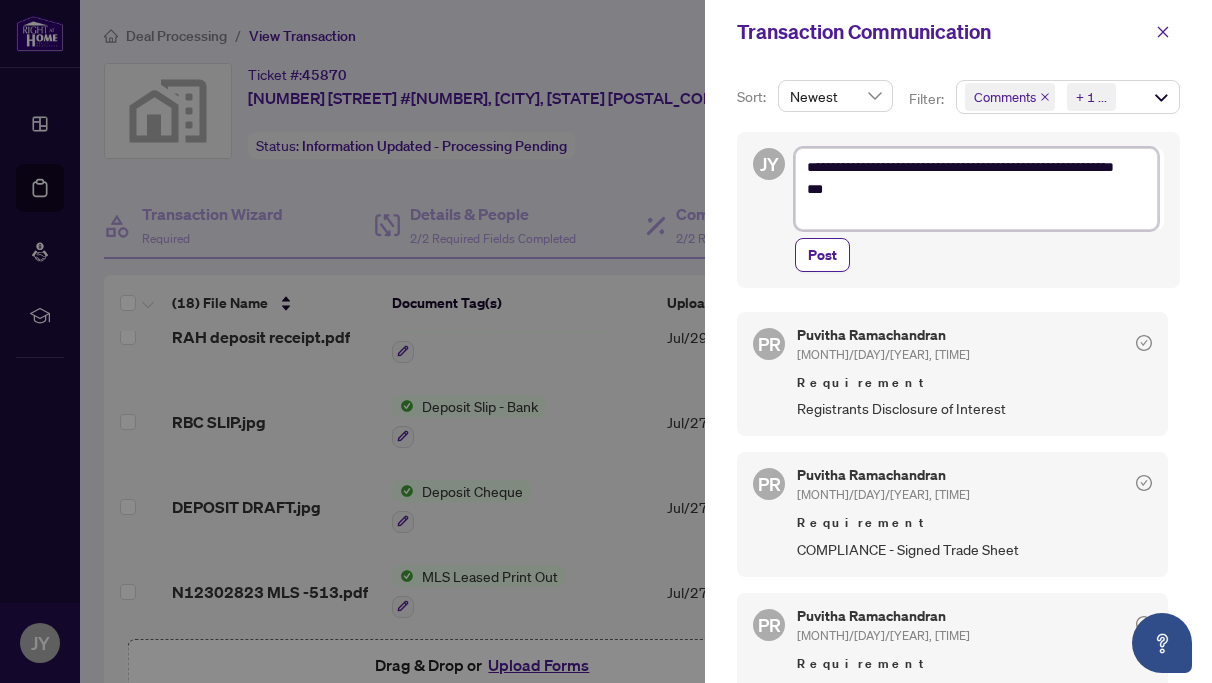 type on "**********" 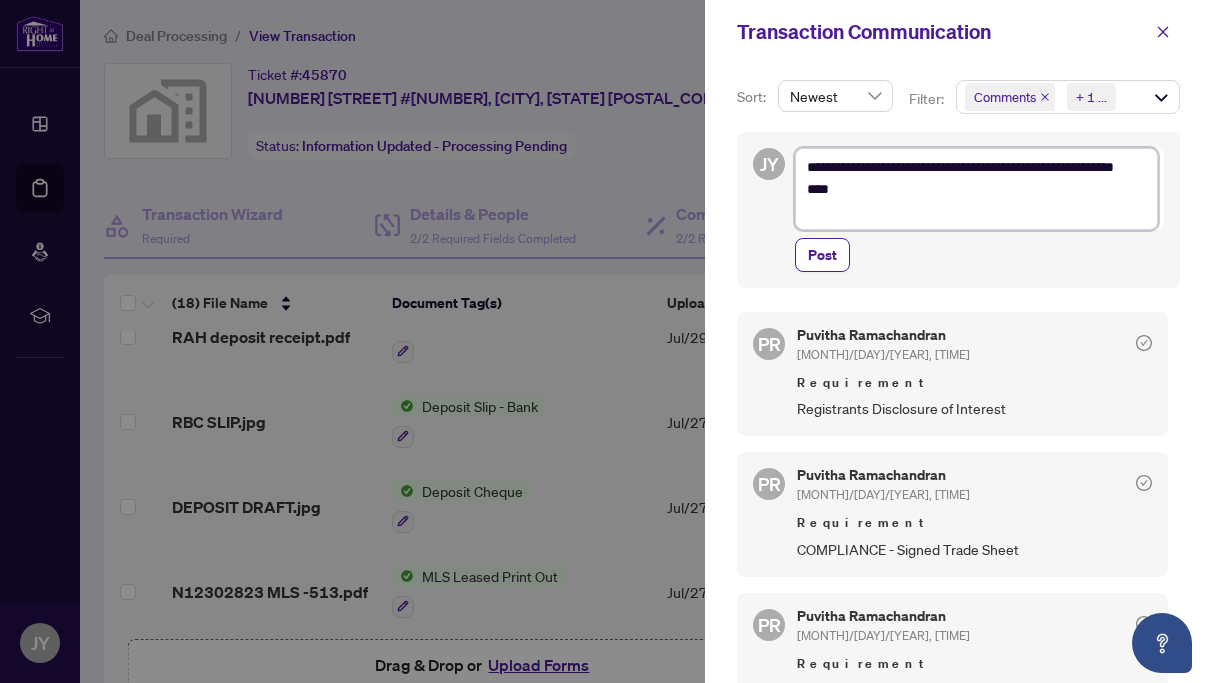 type on "**********" 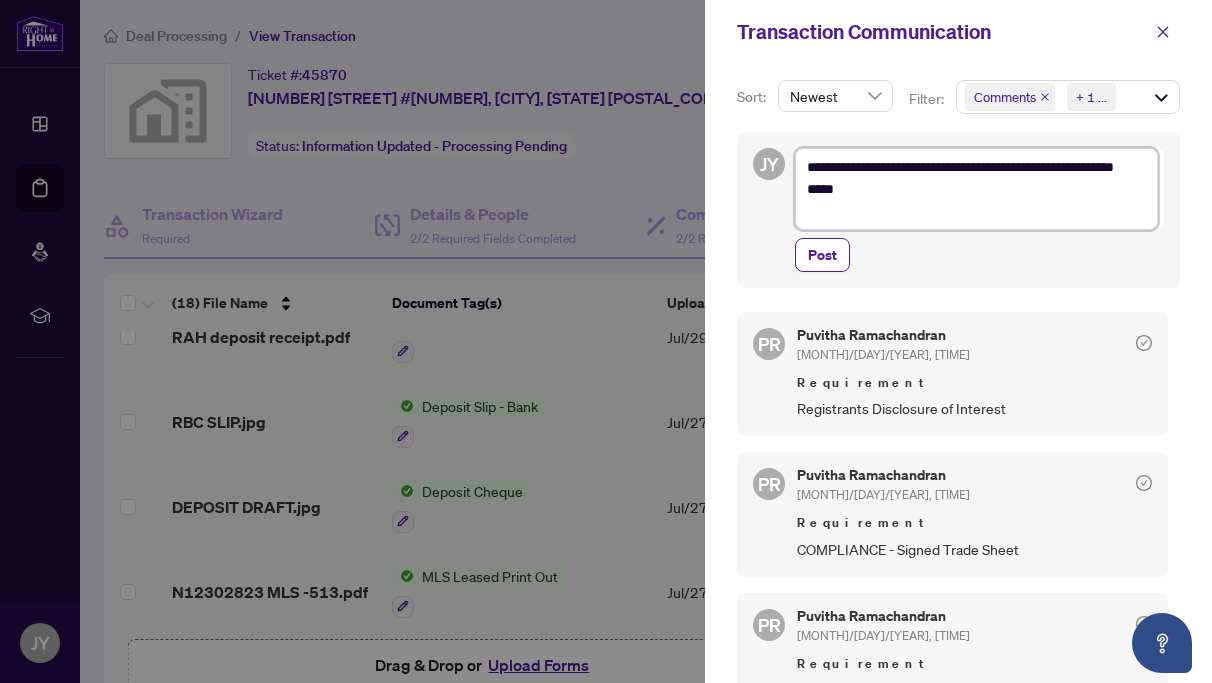 type on "**********" 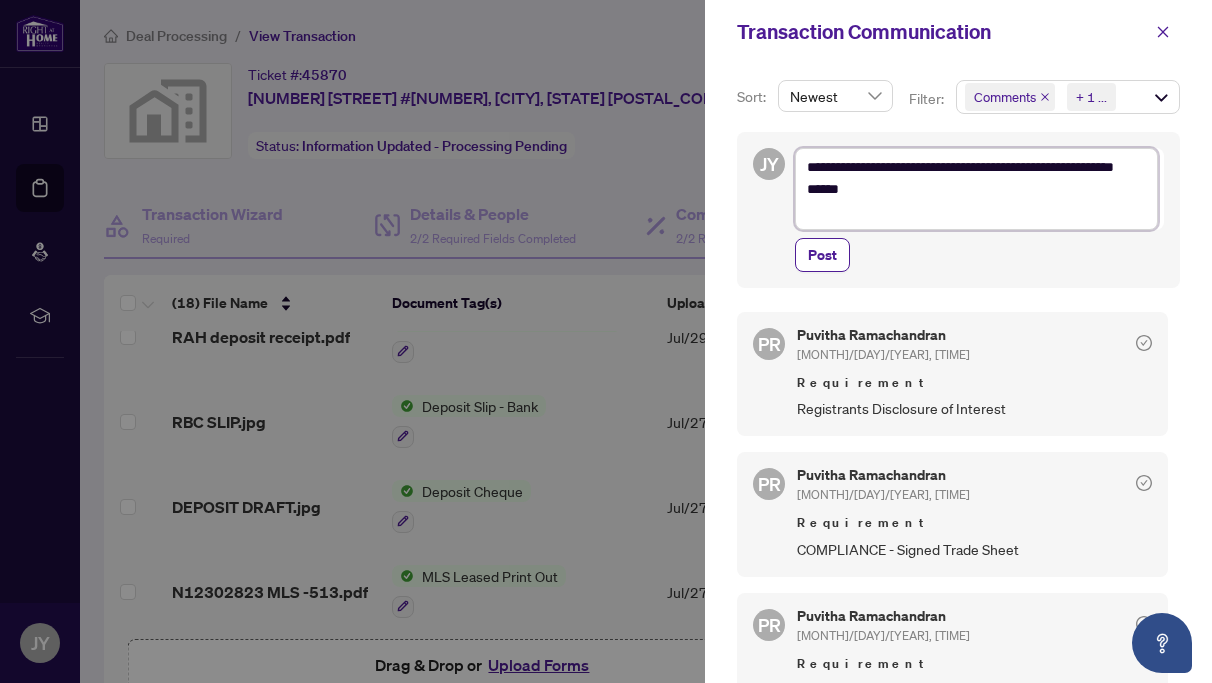 type on "**********" 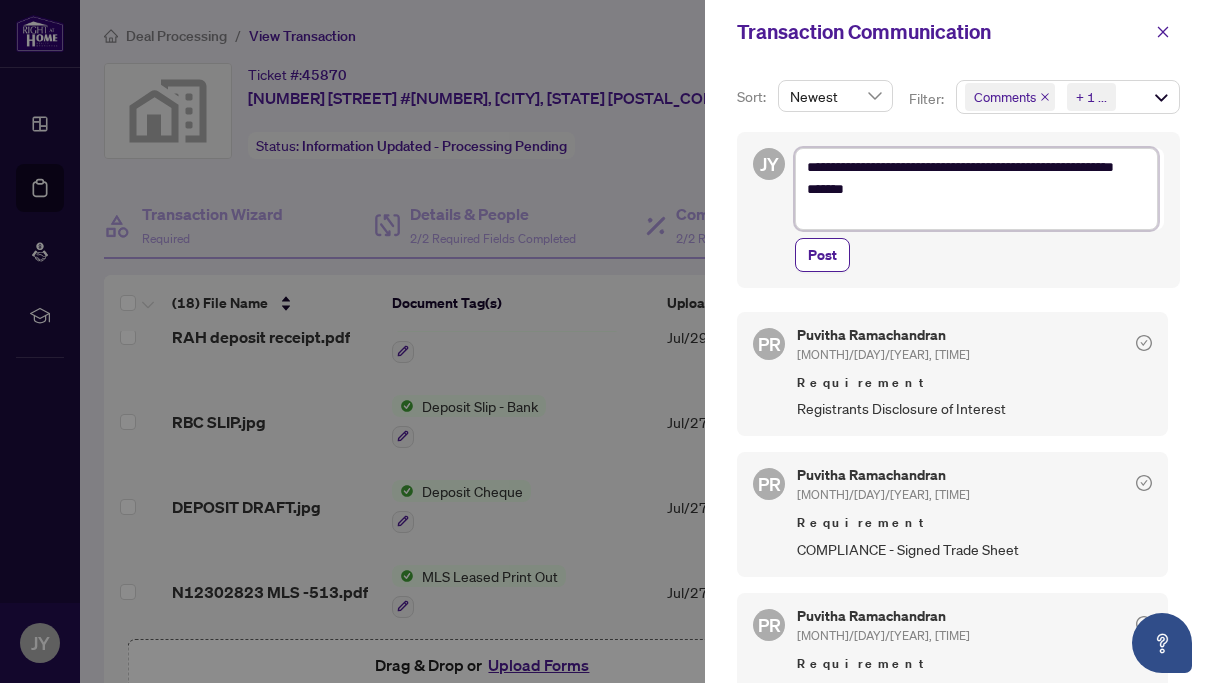 type on "**********" 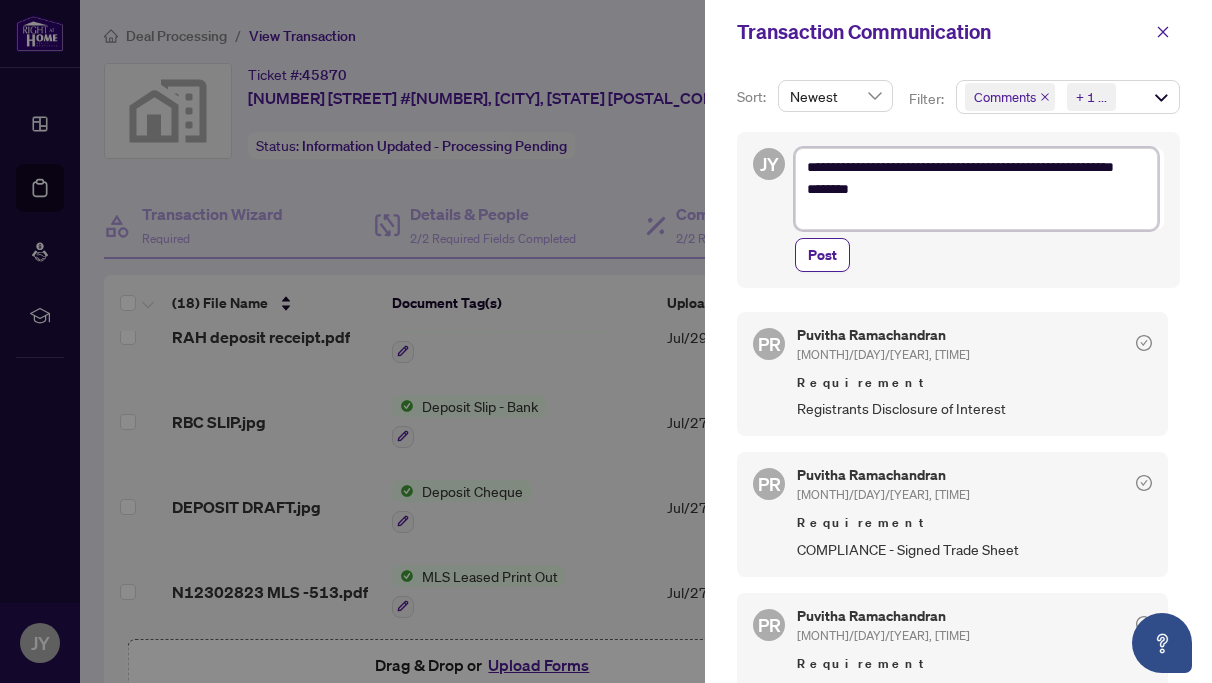 type on "**********" 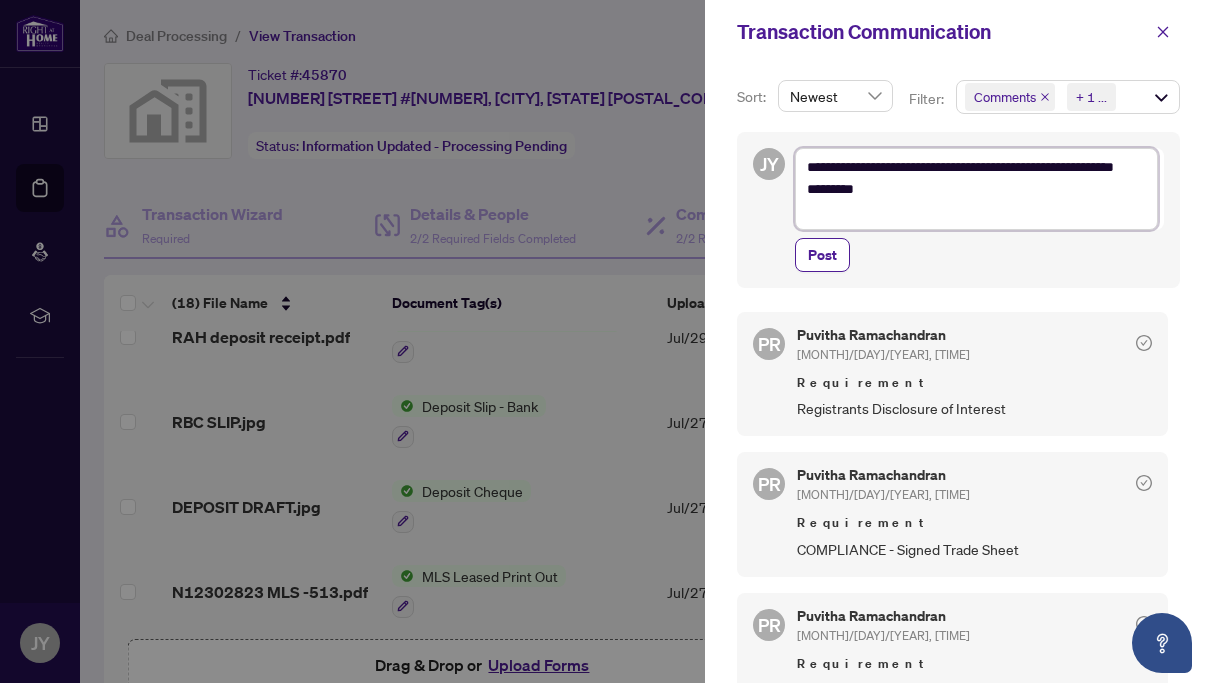 type on "**********" 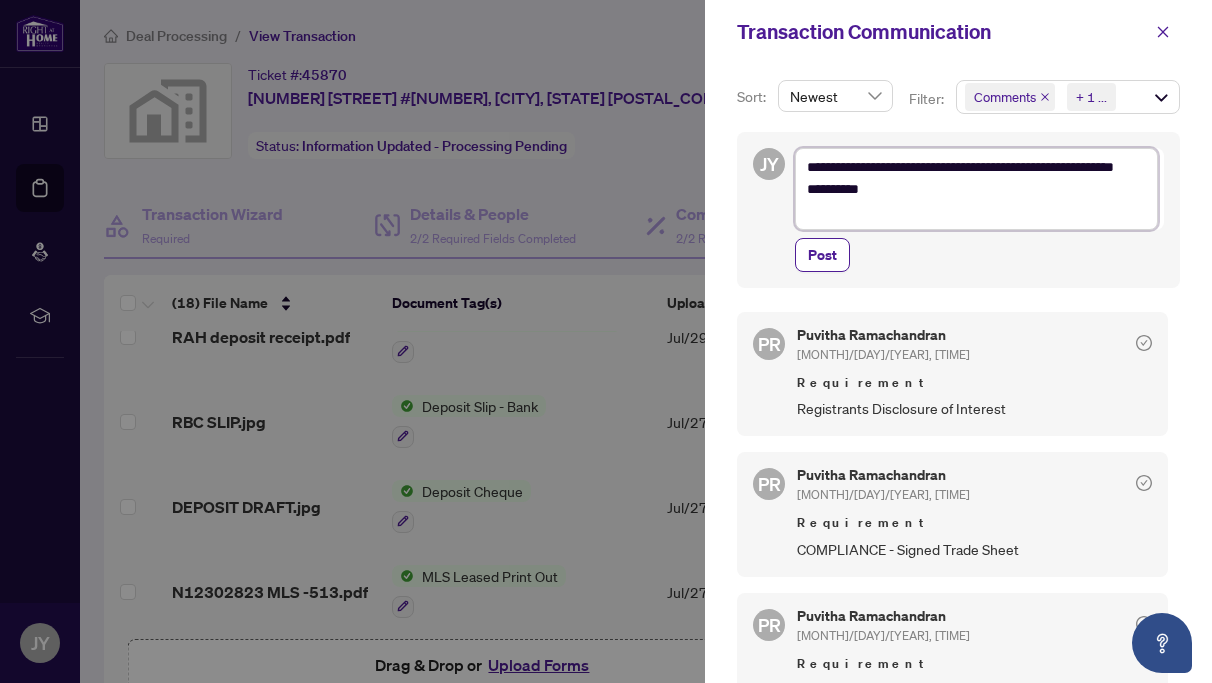 type on "**********" 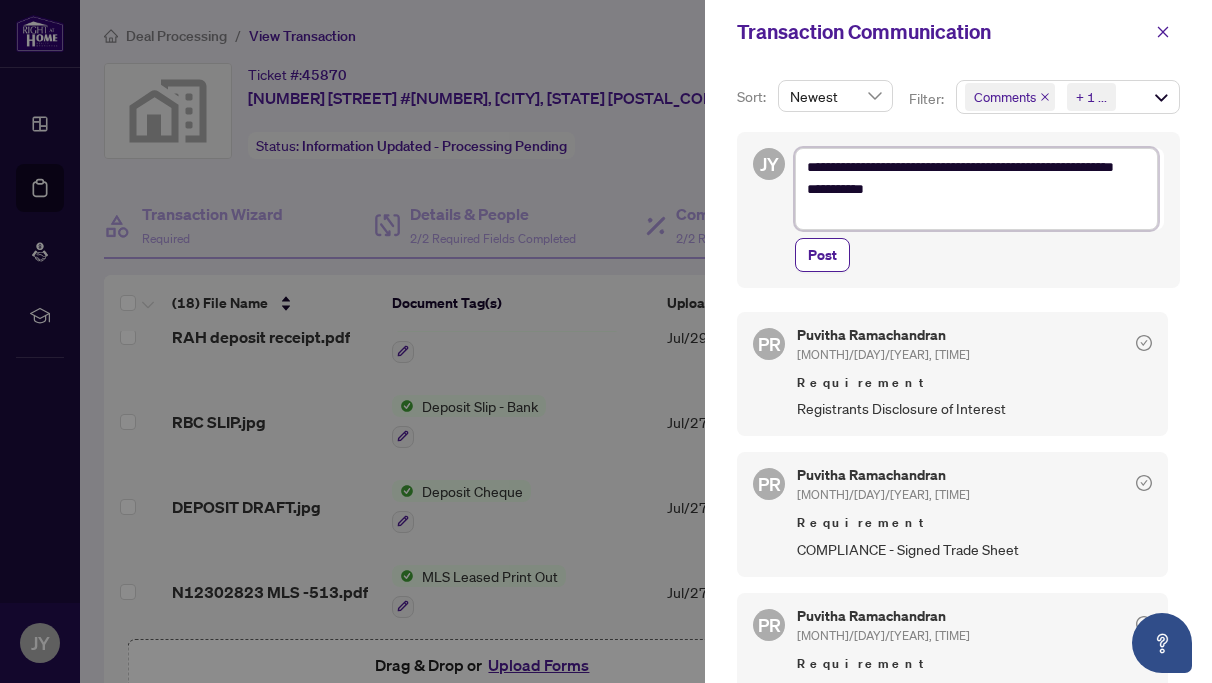 type on "**********" 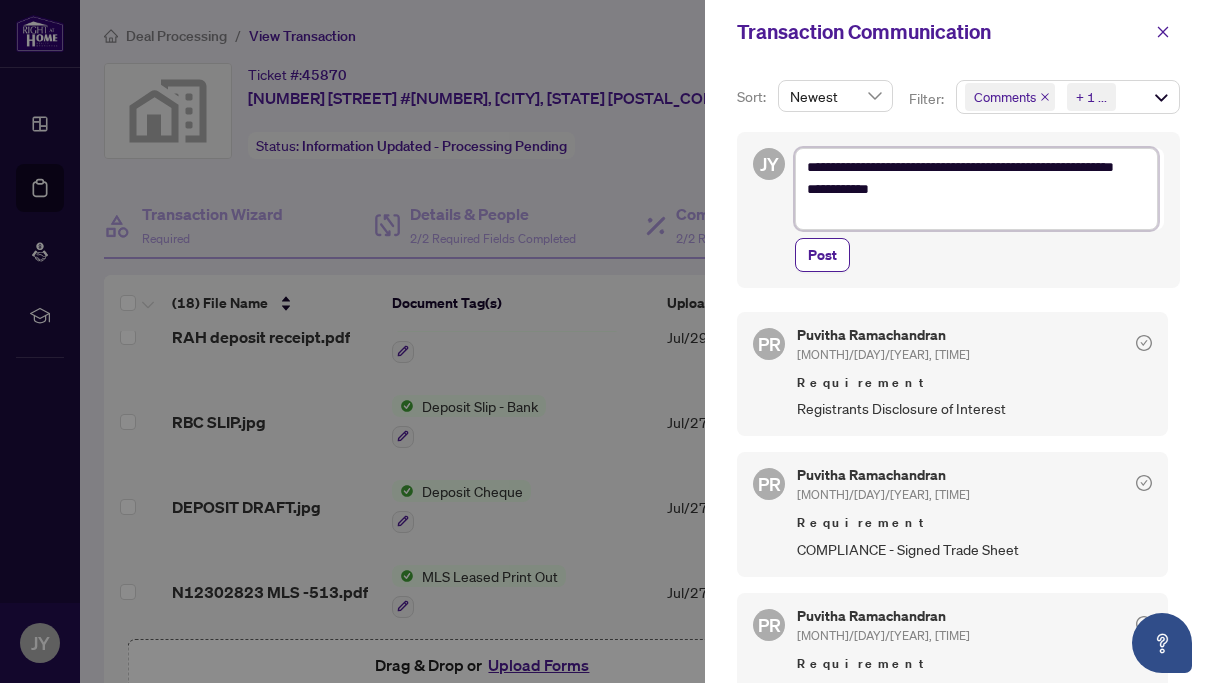 type on "**********" 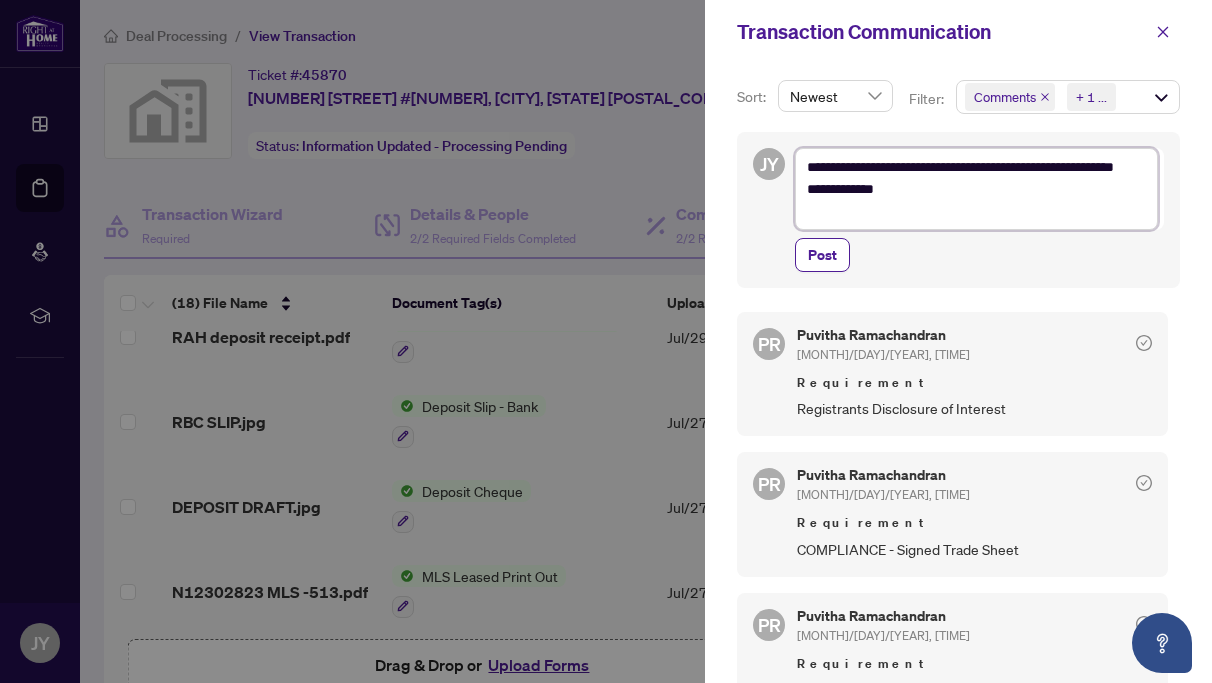 type on "**********" 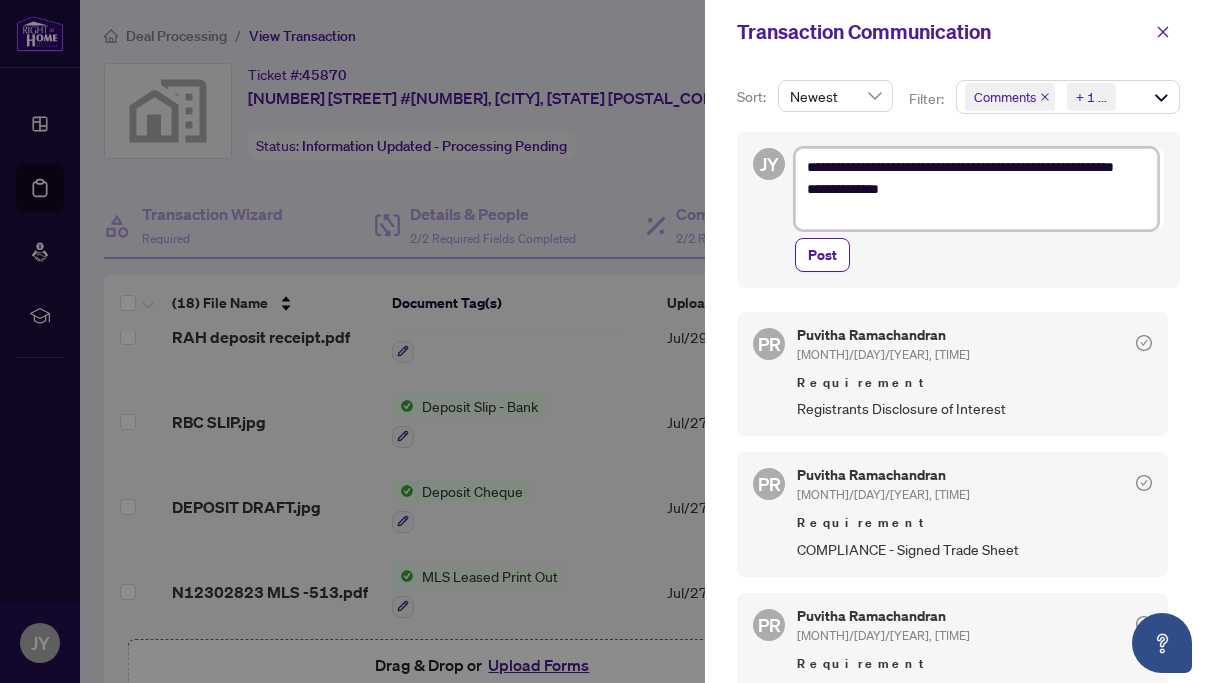 type on "**********" 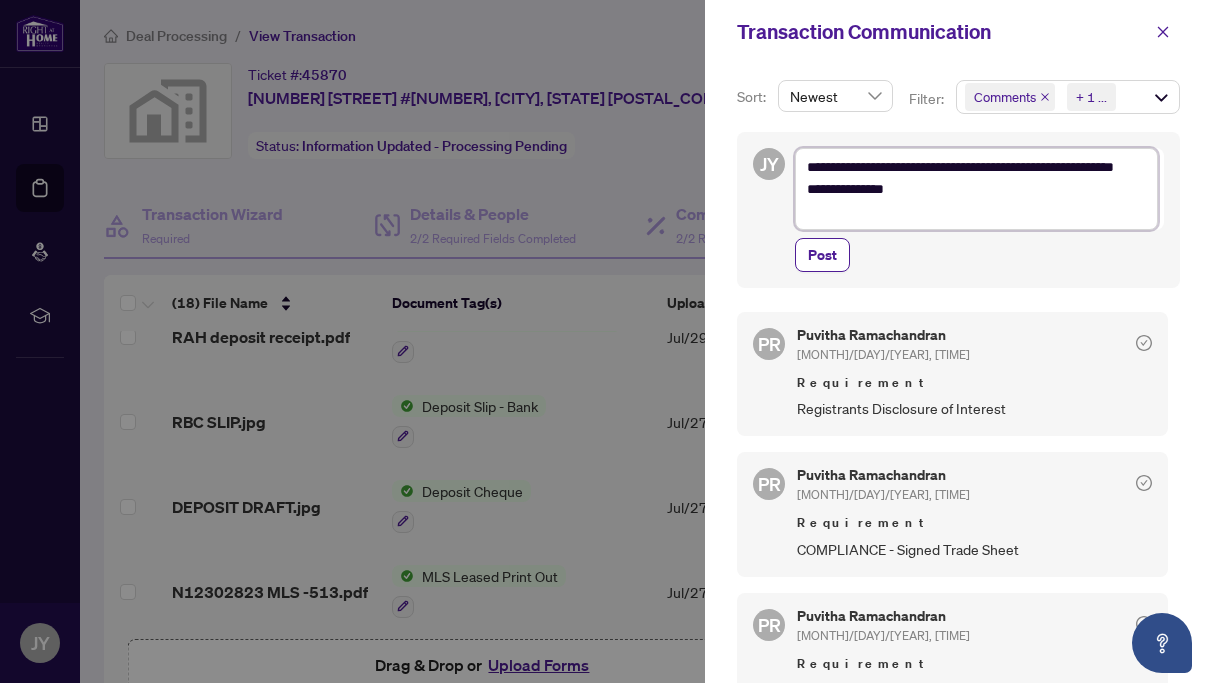 type on "**********" 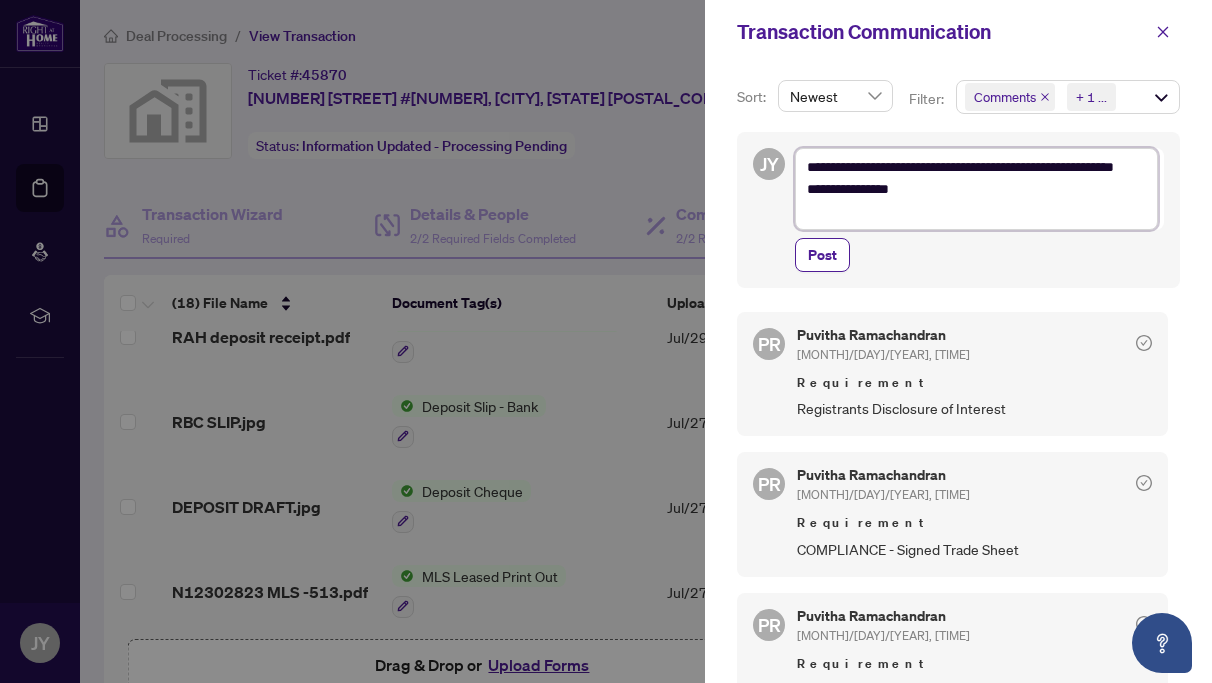 type on "**********" 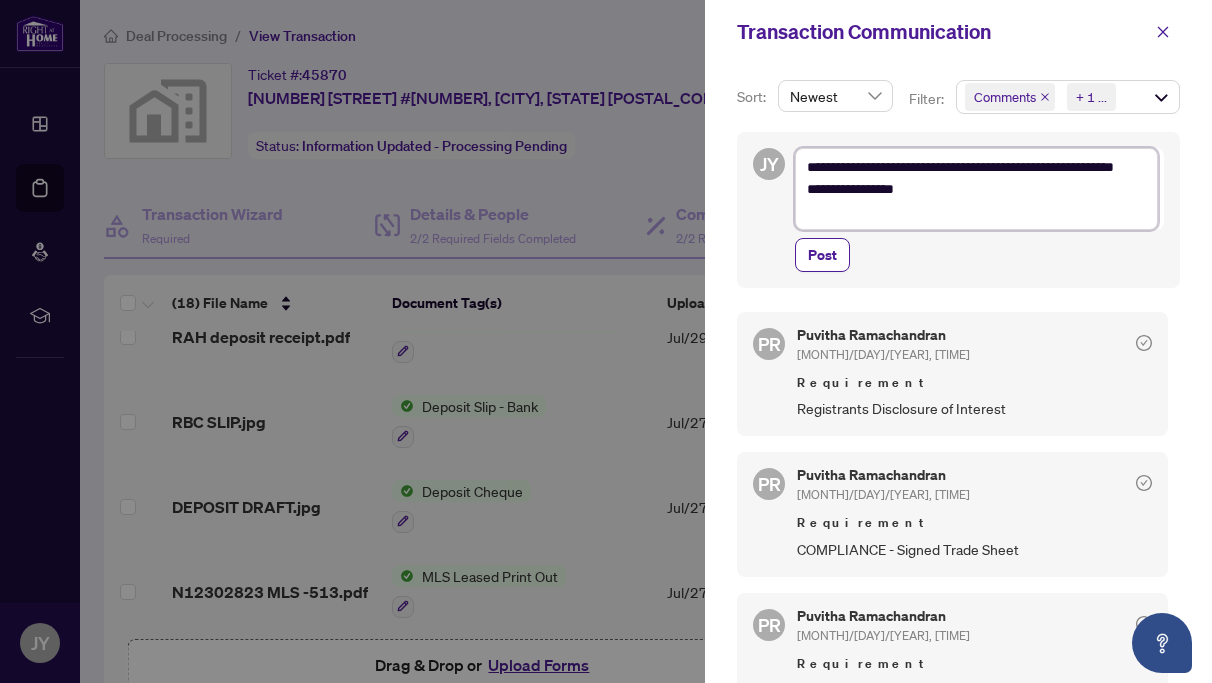 type on "**********" 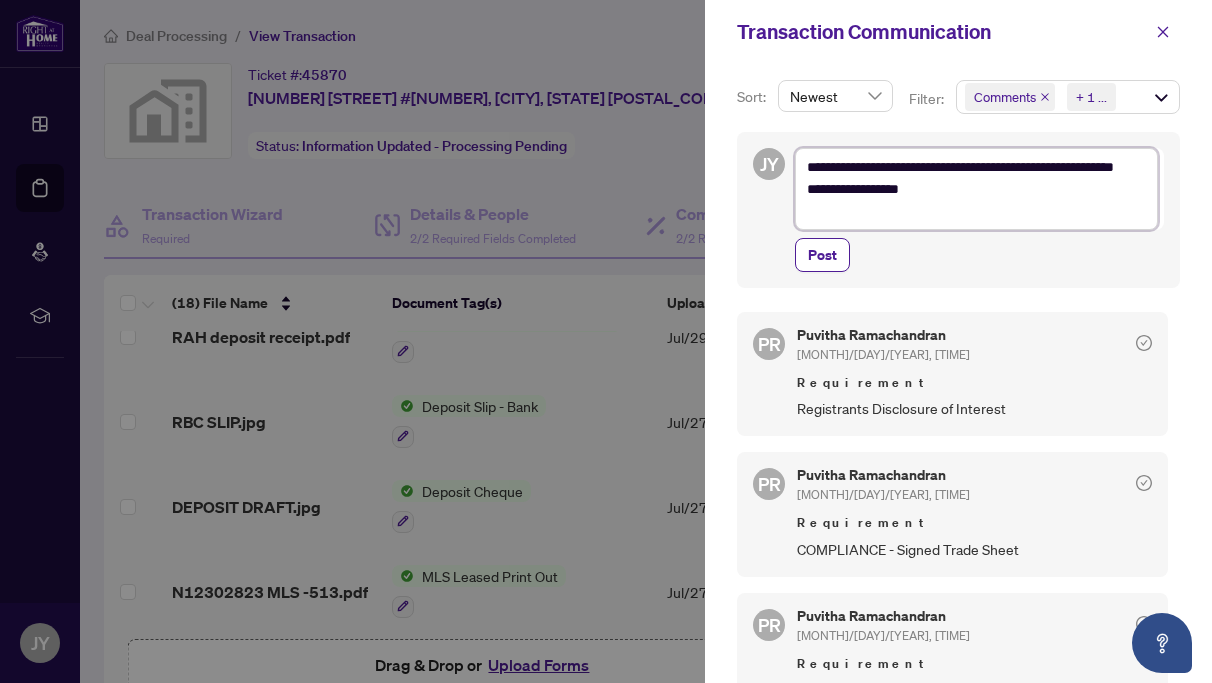 type on "**********" 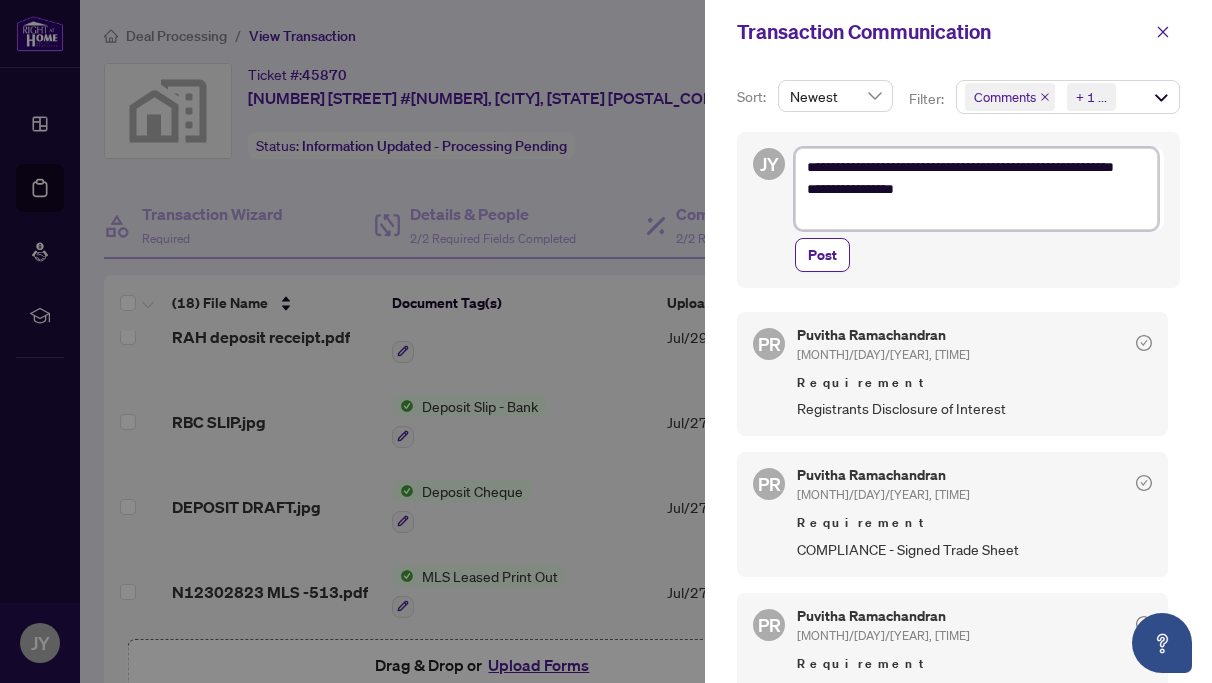 type on "**********" 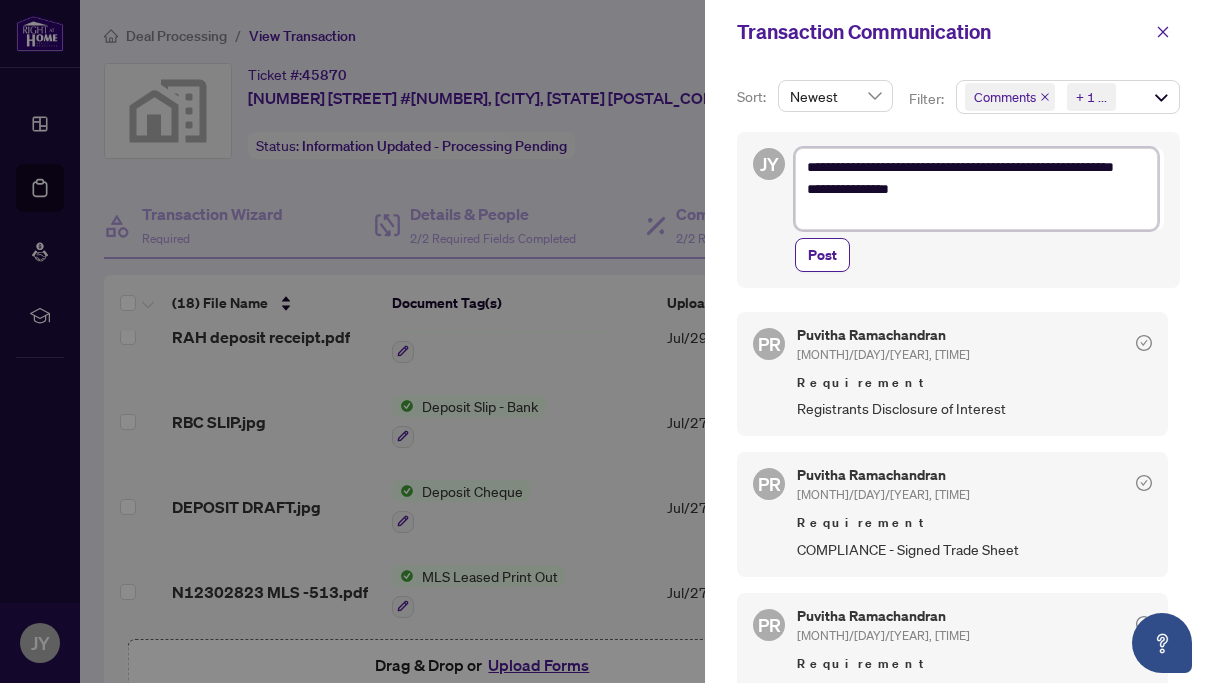 type on "**********" 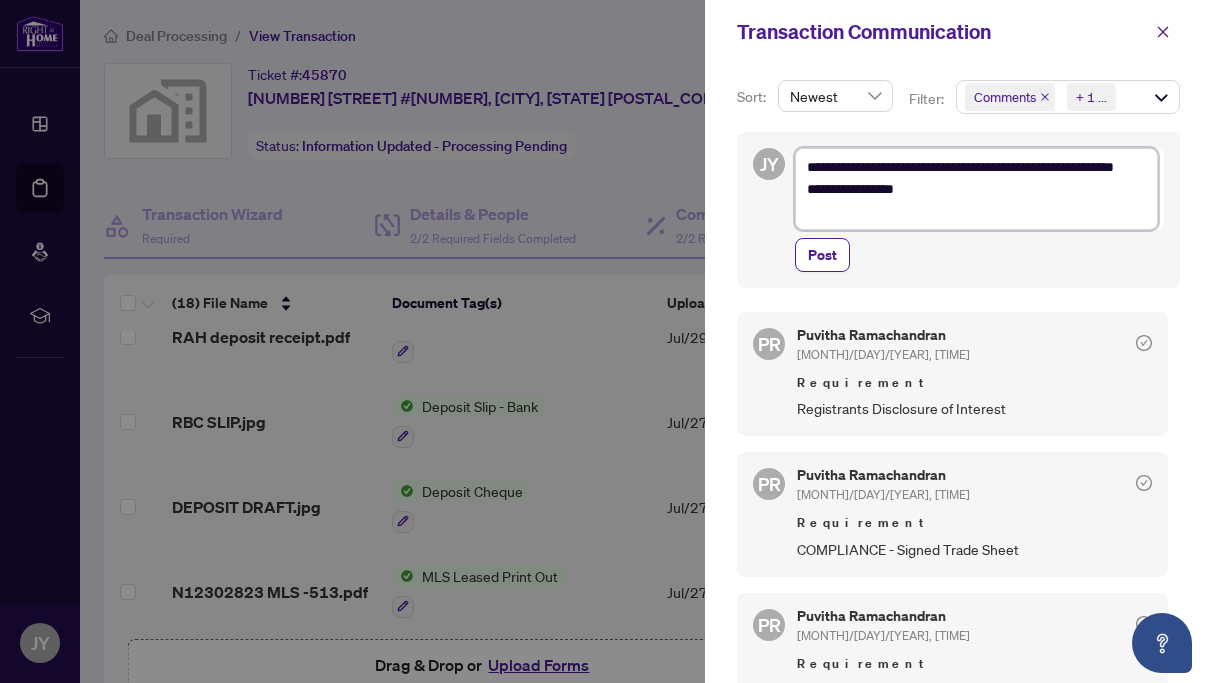 type on "**********" 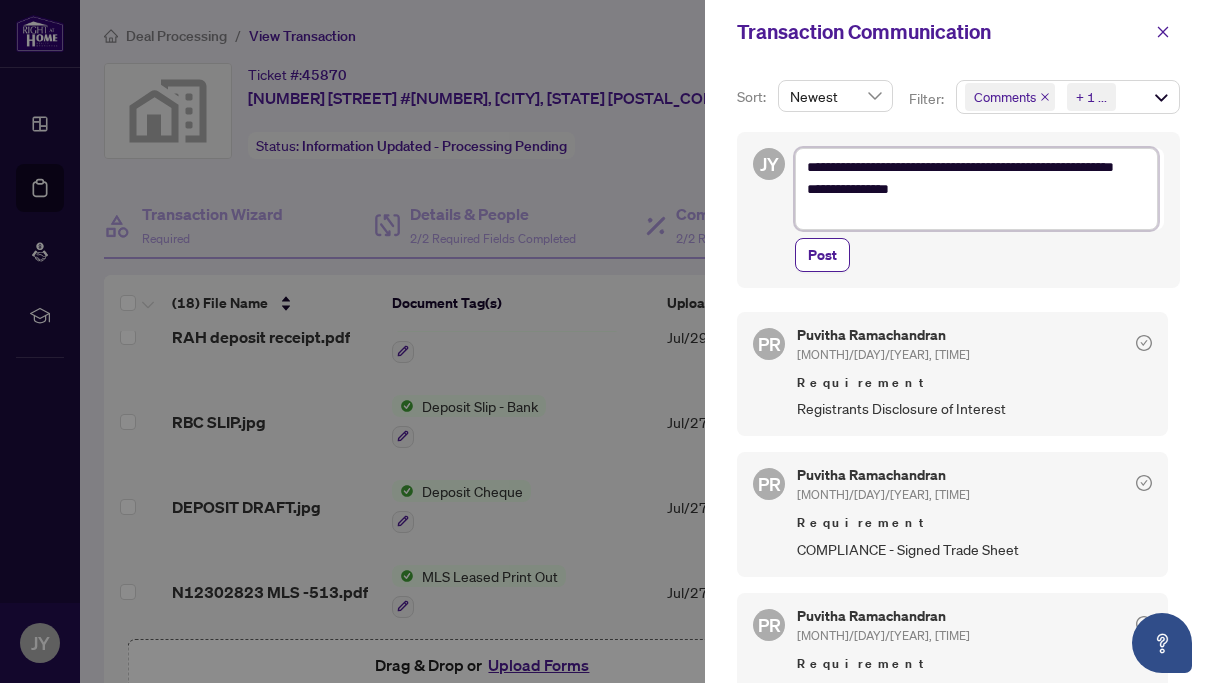 type on "**********" 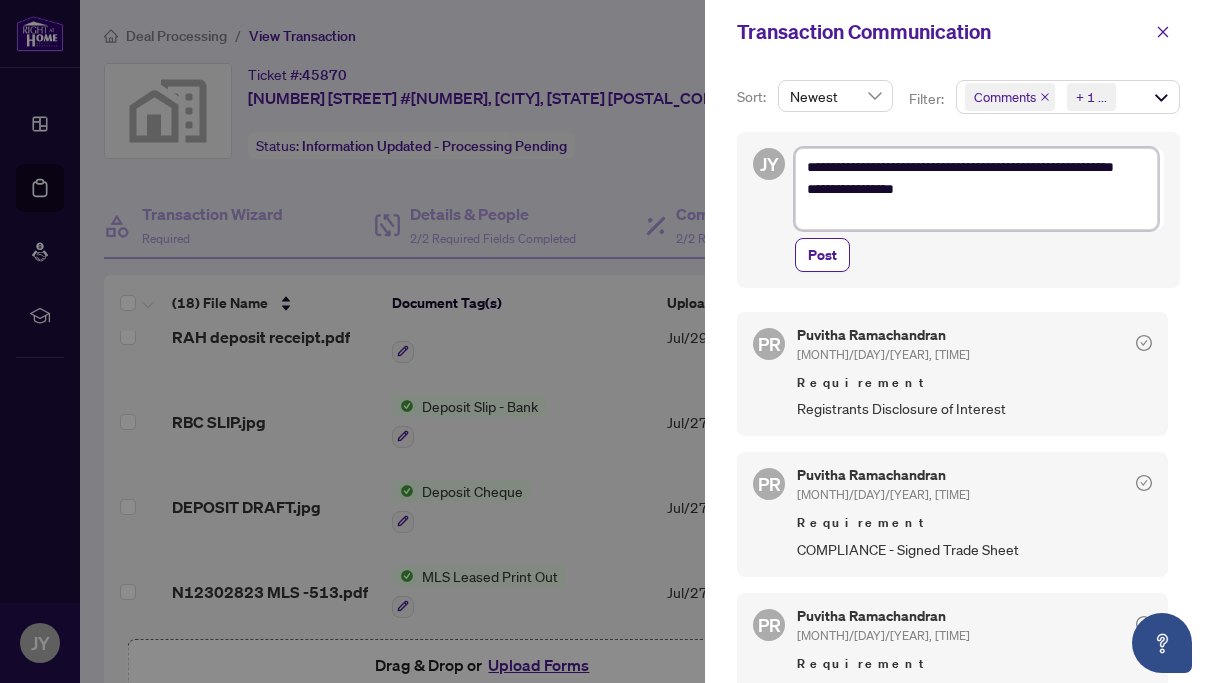type on "**********" 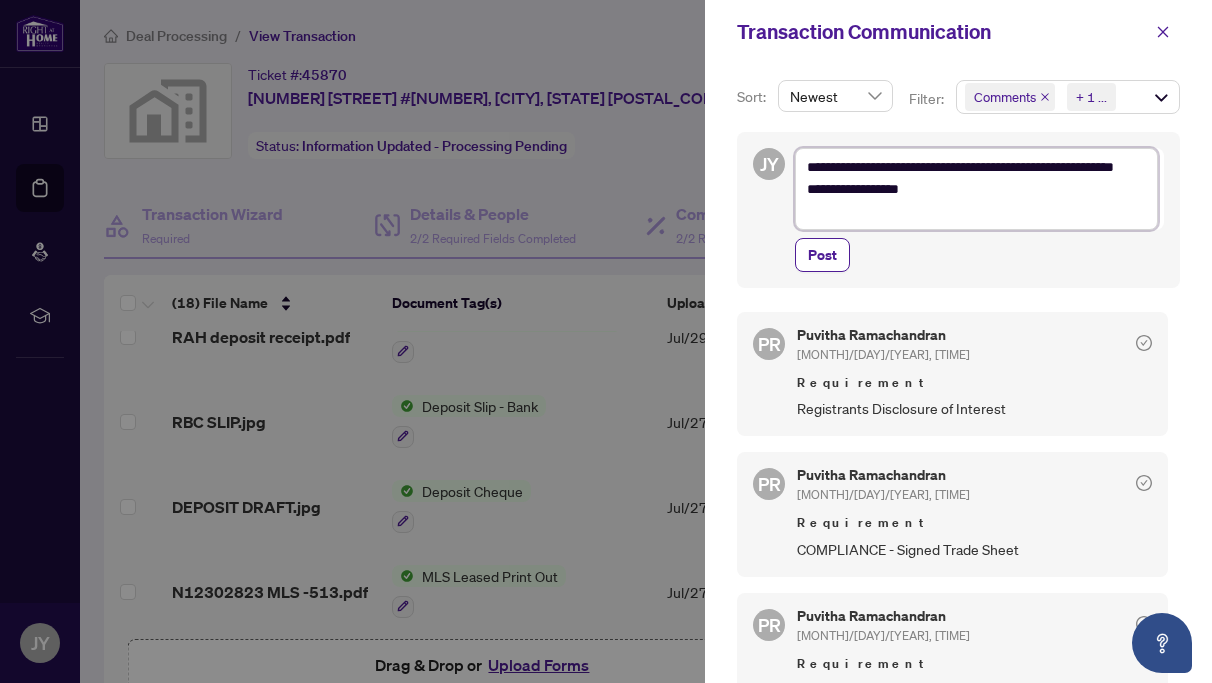 type on "**********" 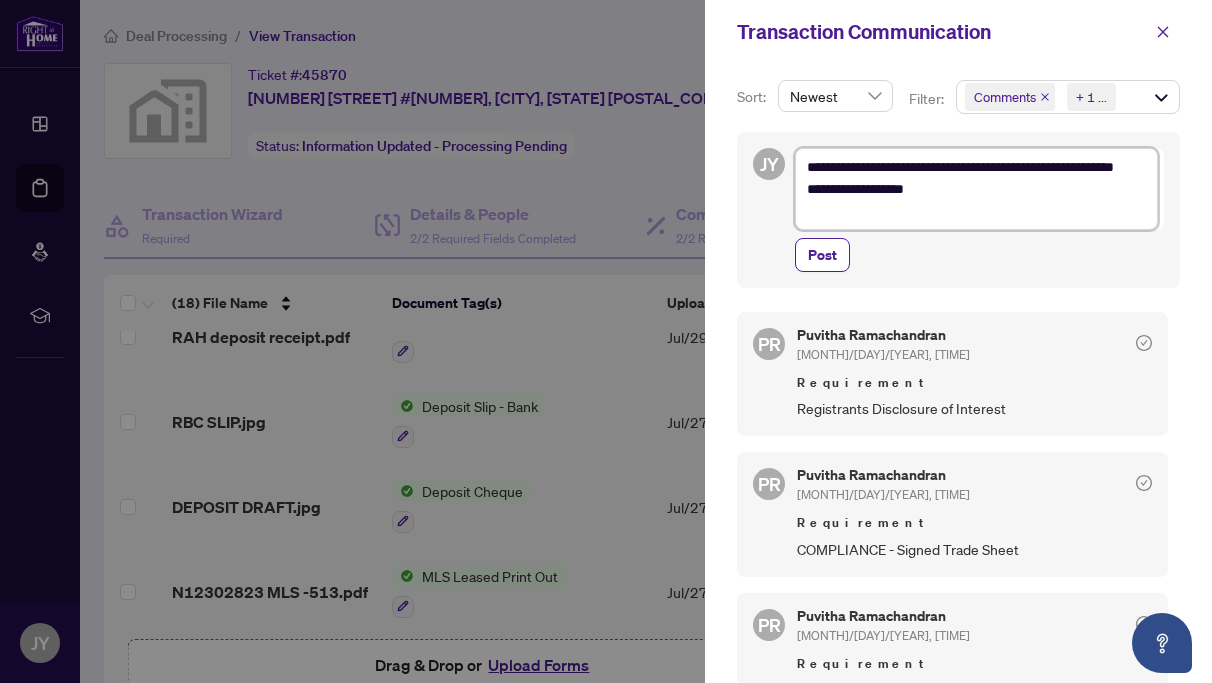type on "**********" 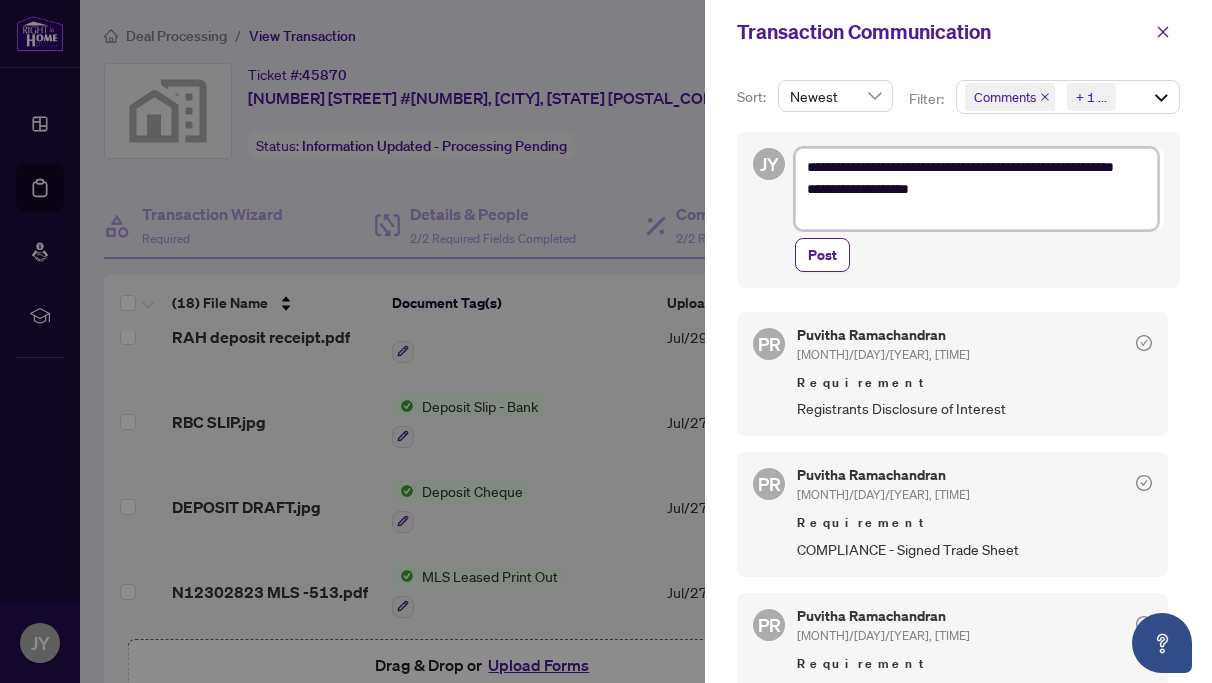 type on "**********" 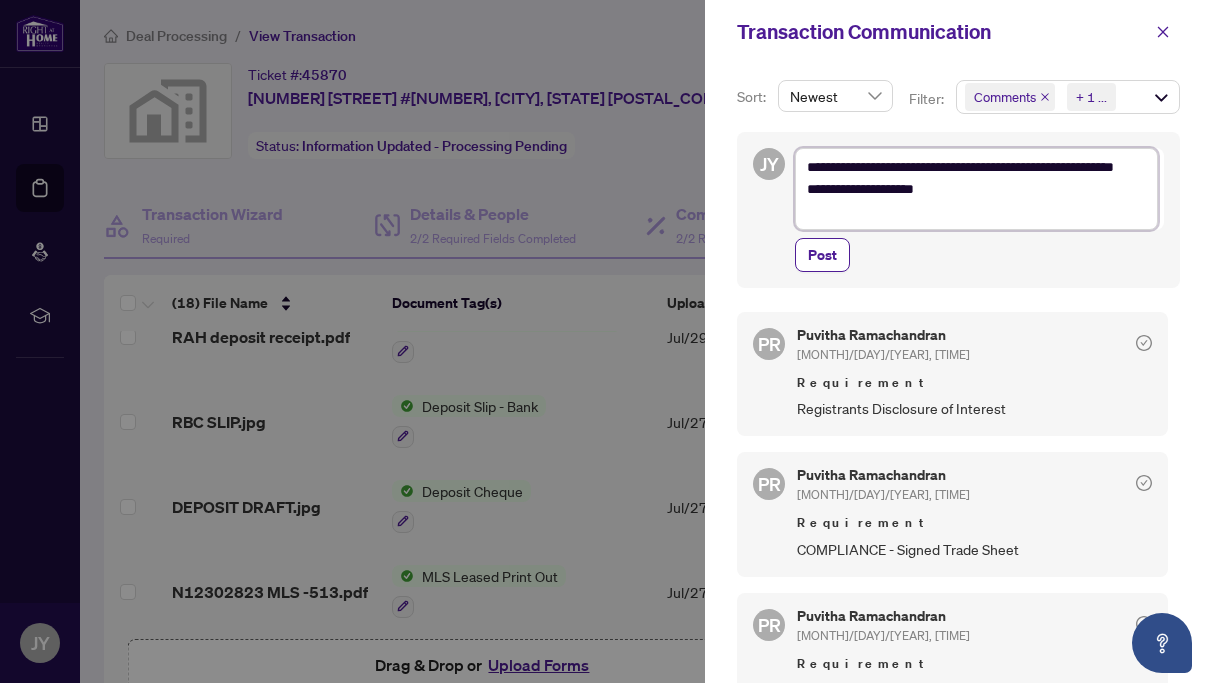 type on "**********" 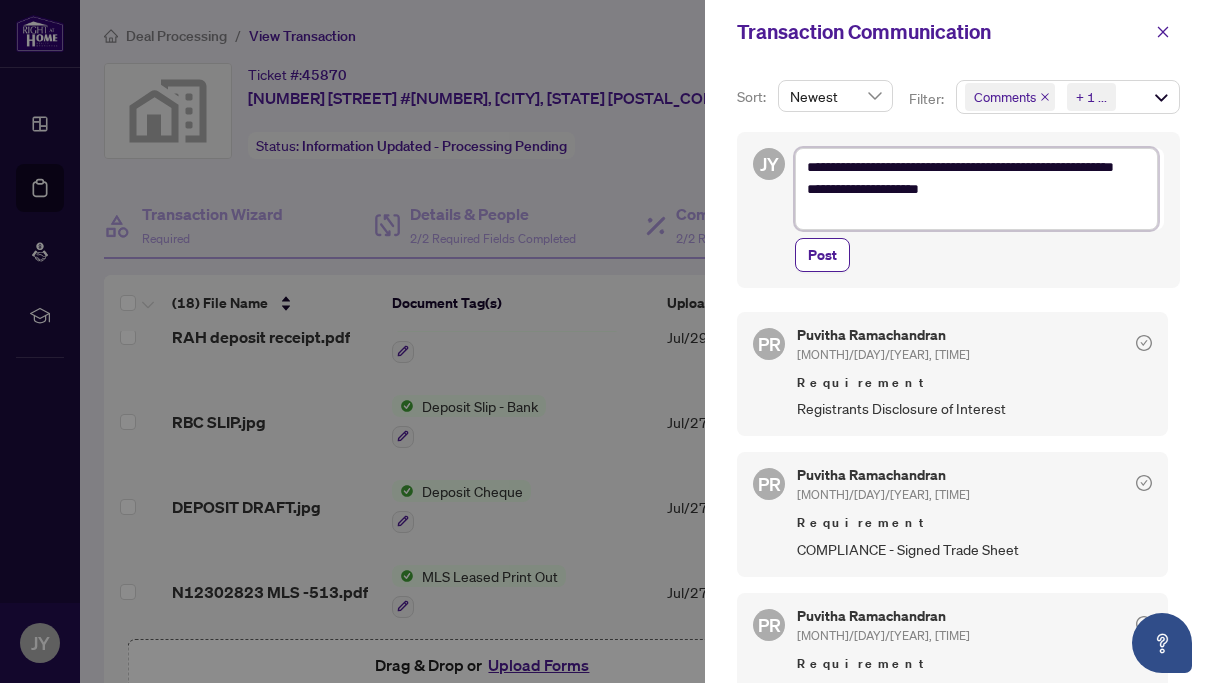 type on "**********" 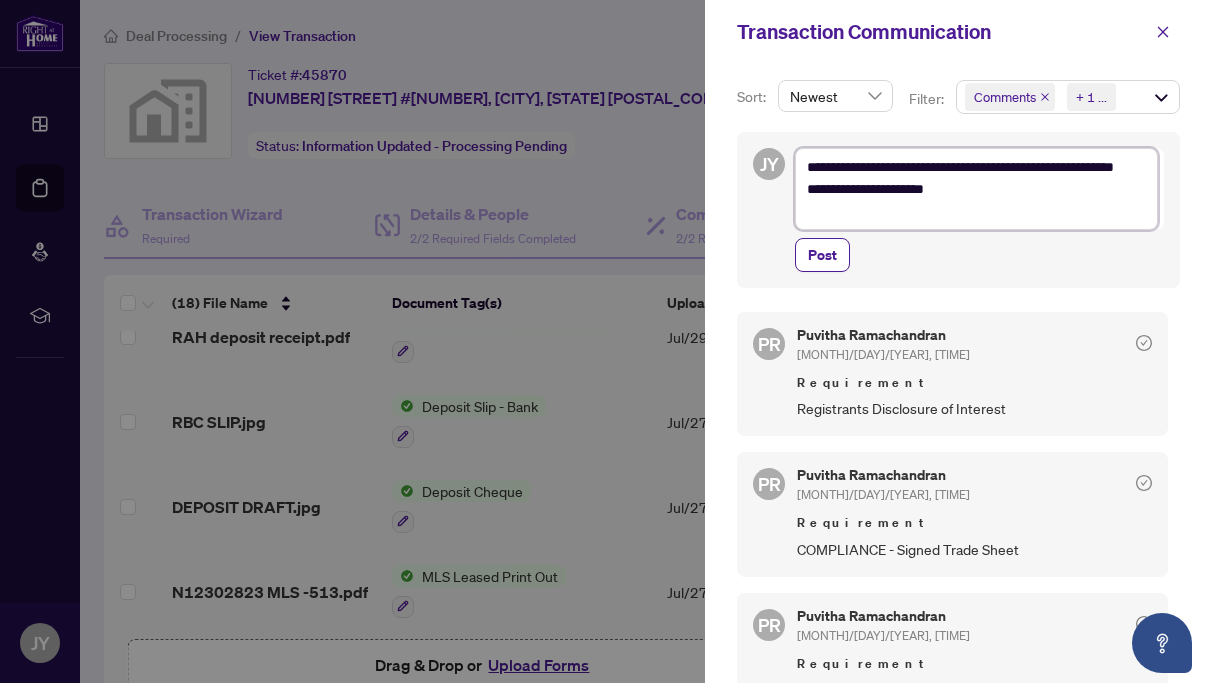 type on "**********" 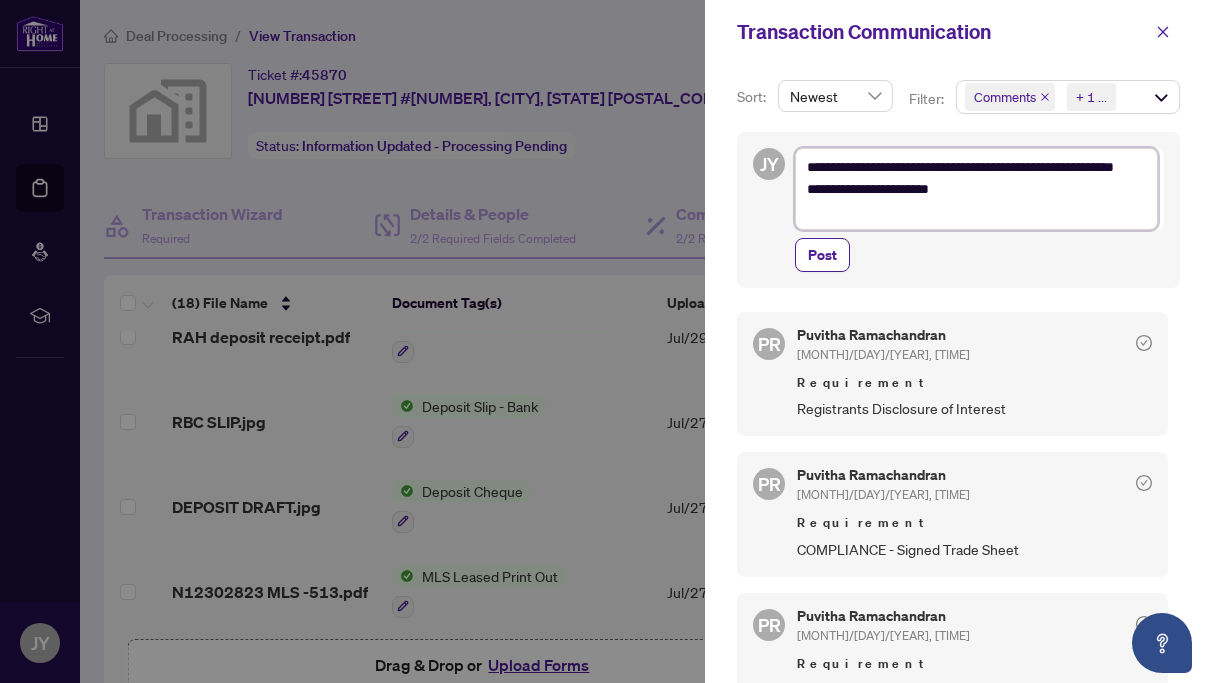 type on "**********" 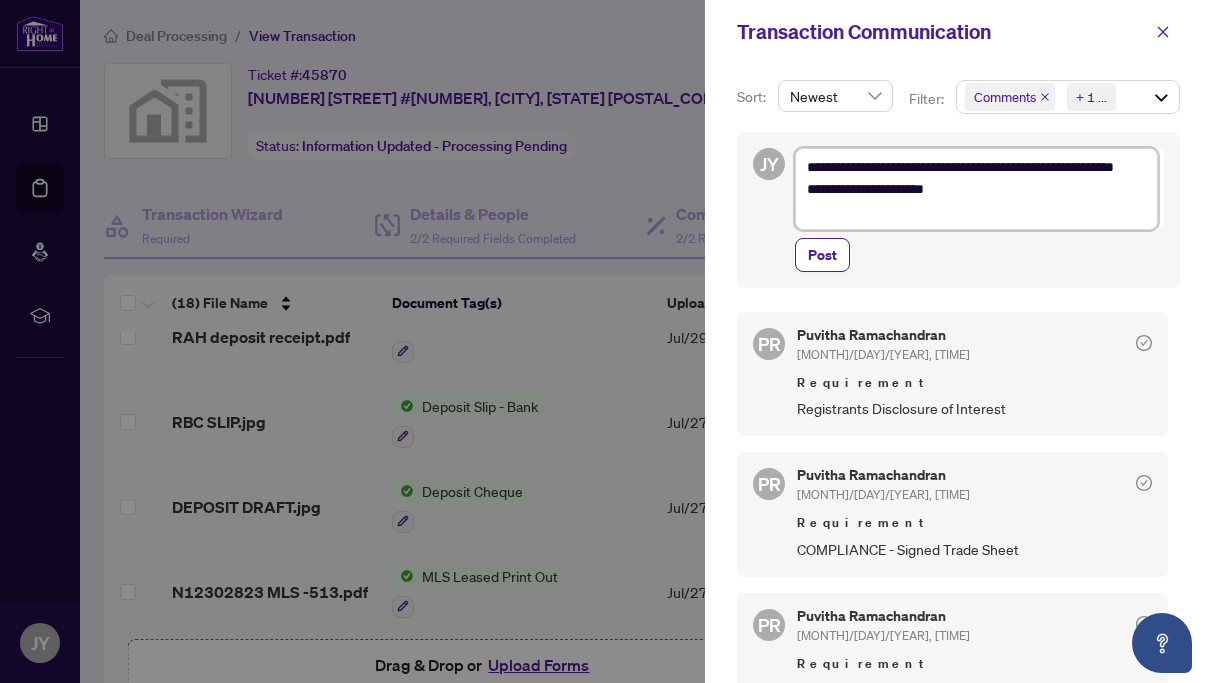 type on "**********" 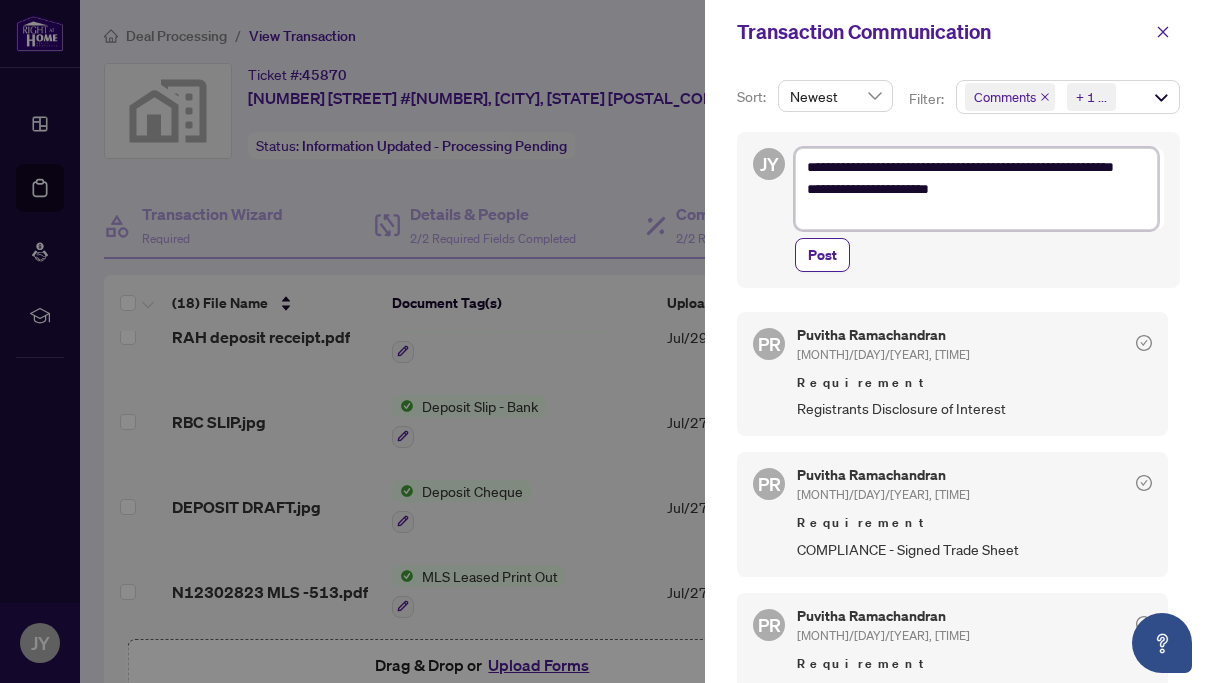 type on "**********" 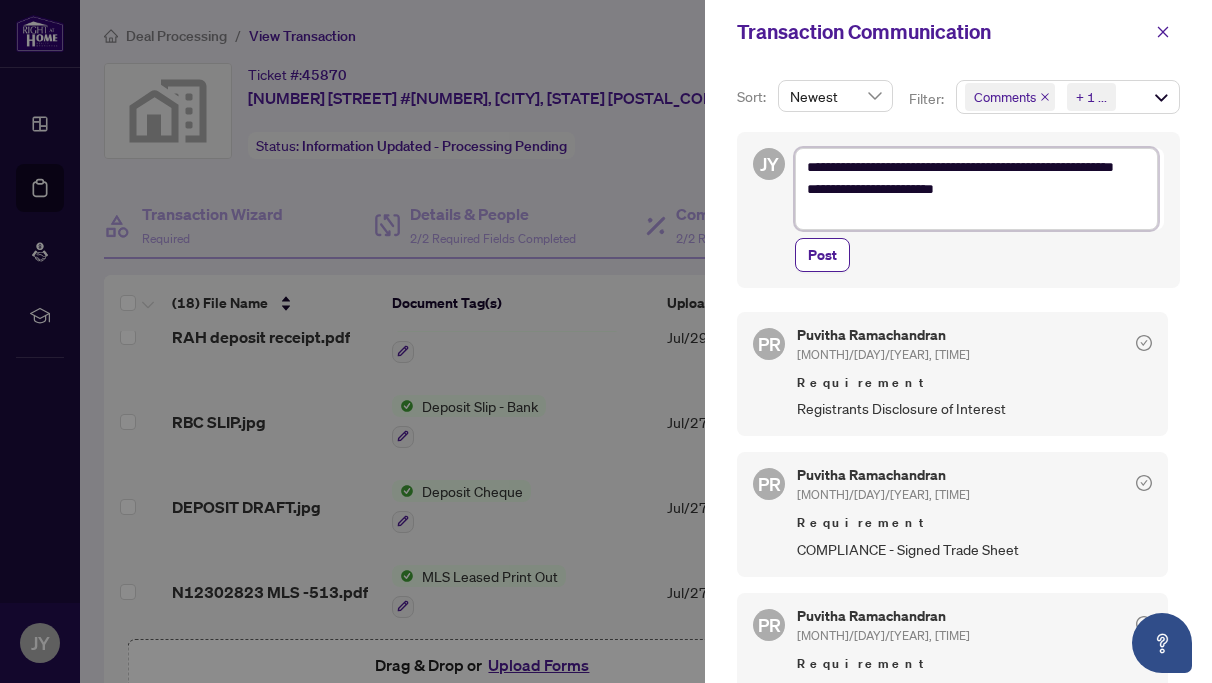 type on "**********" 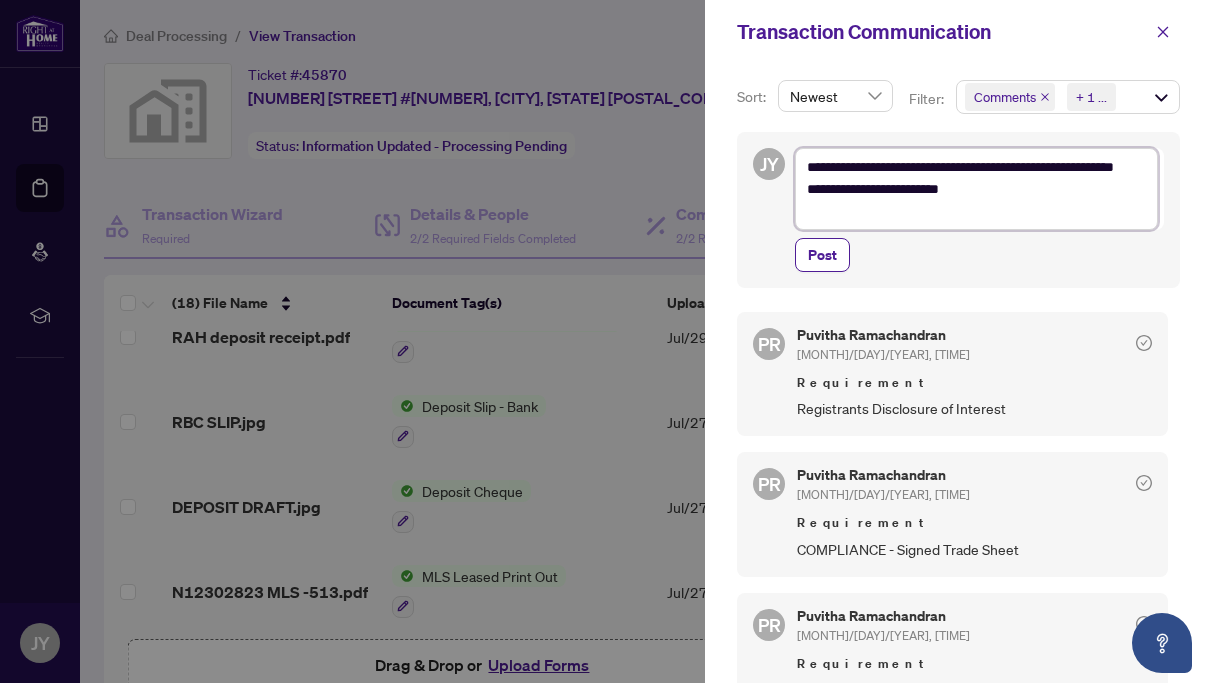 type on "**********" 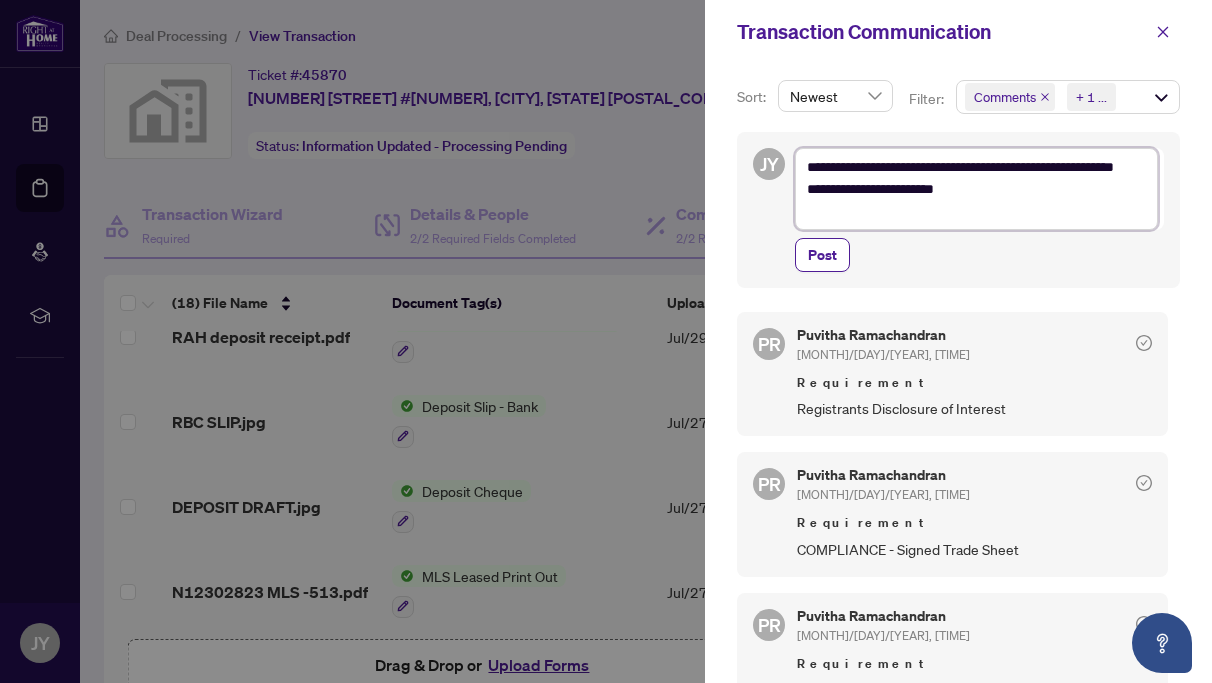 type on "**********" 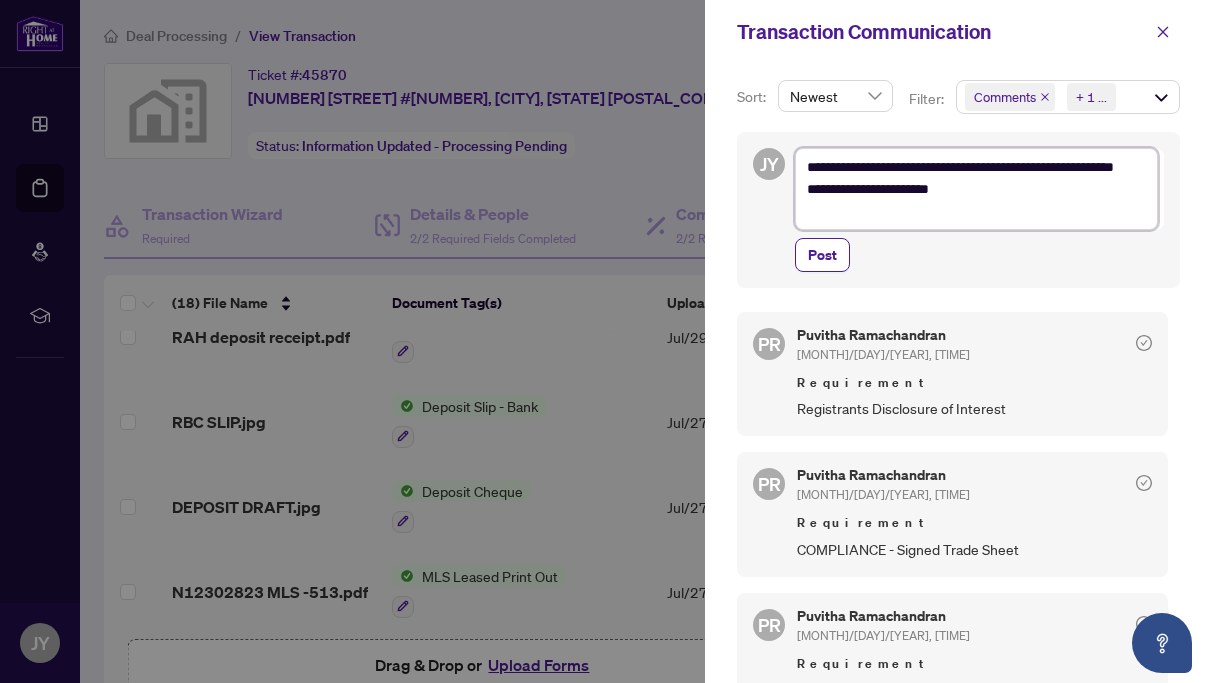 type on "**********" 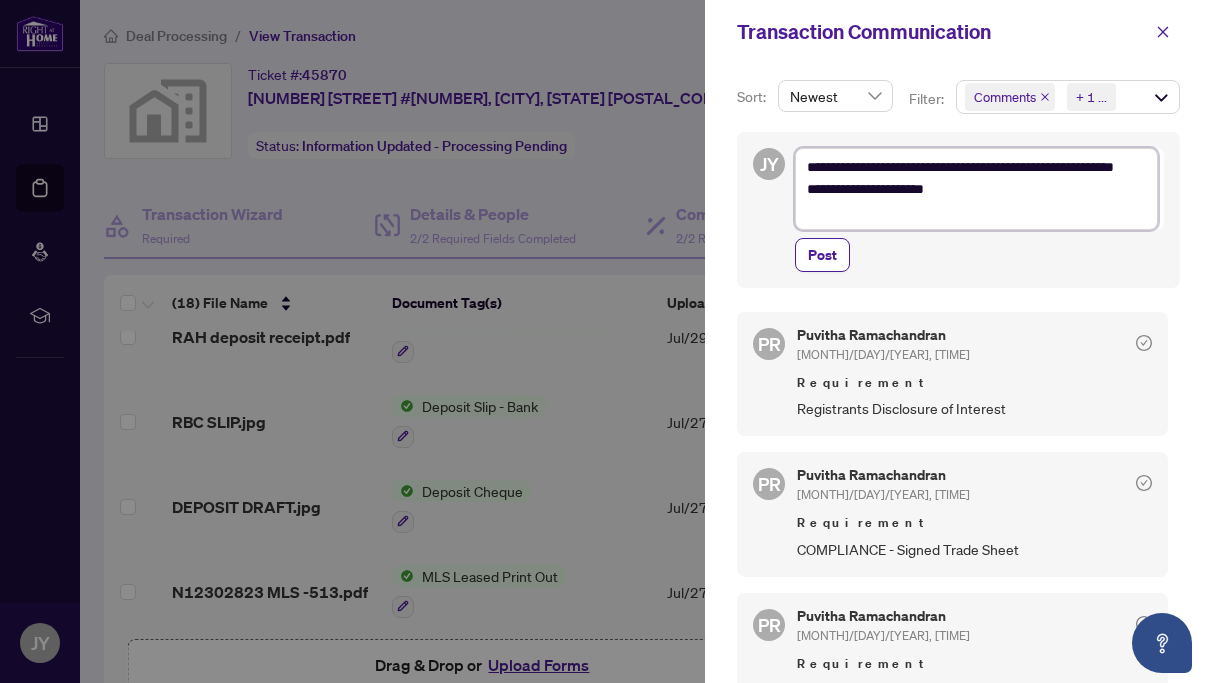 type 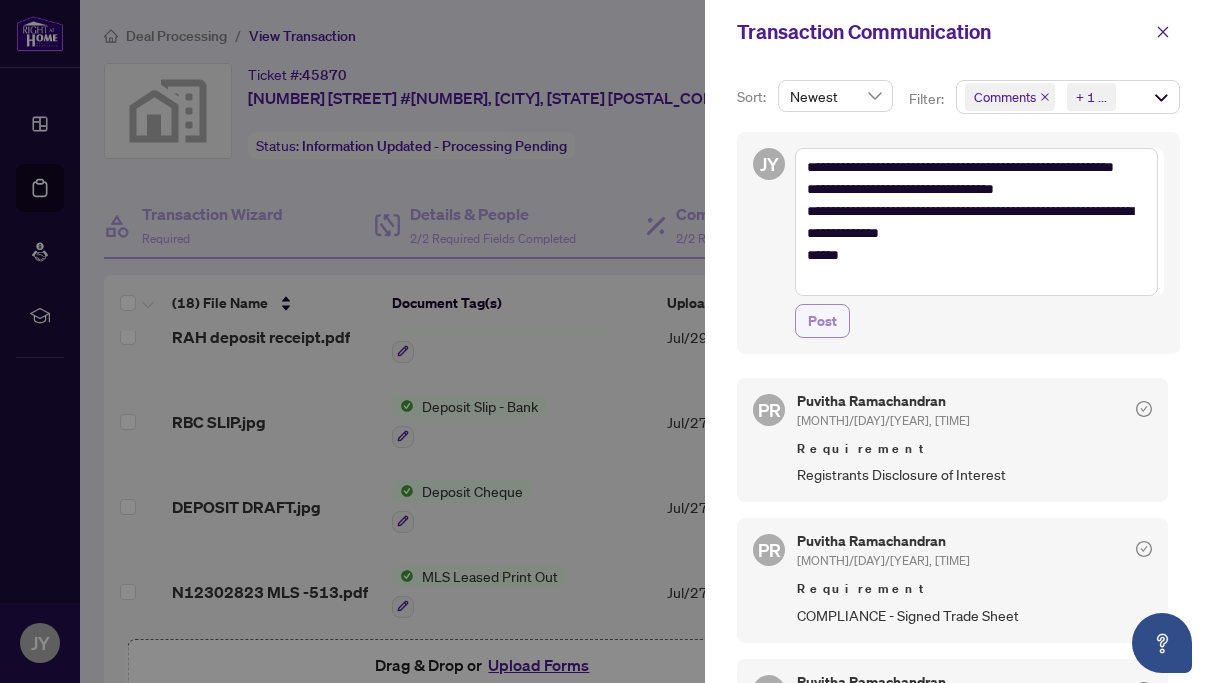 click on "Post" at bounding box center (822, 321) 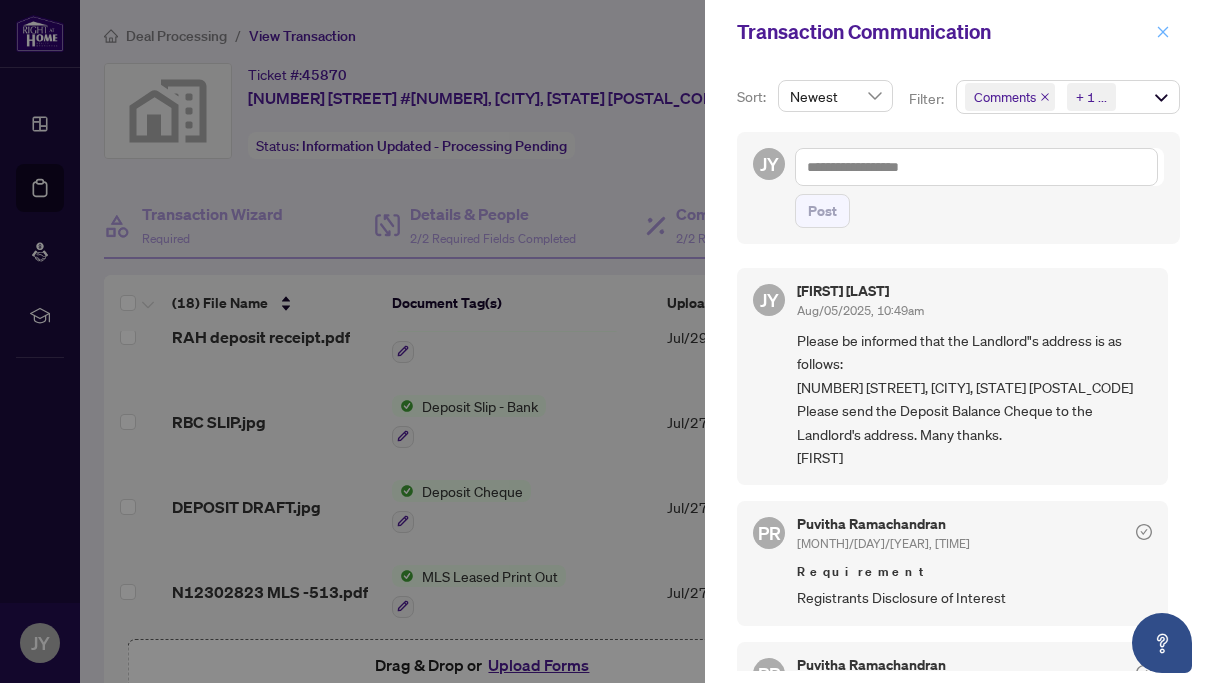 click 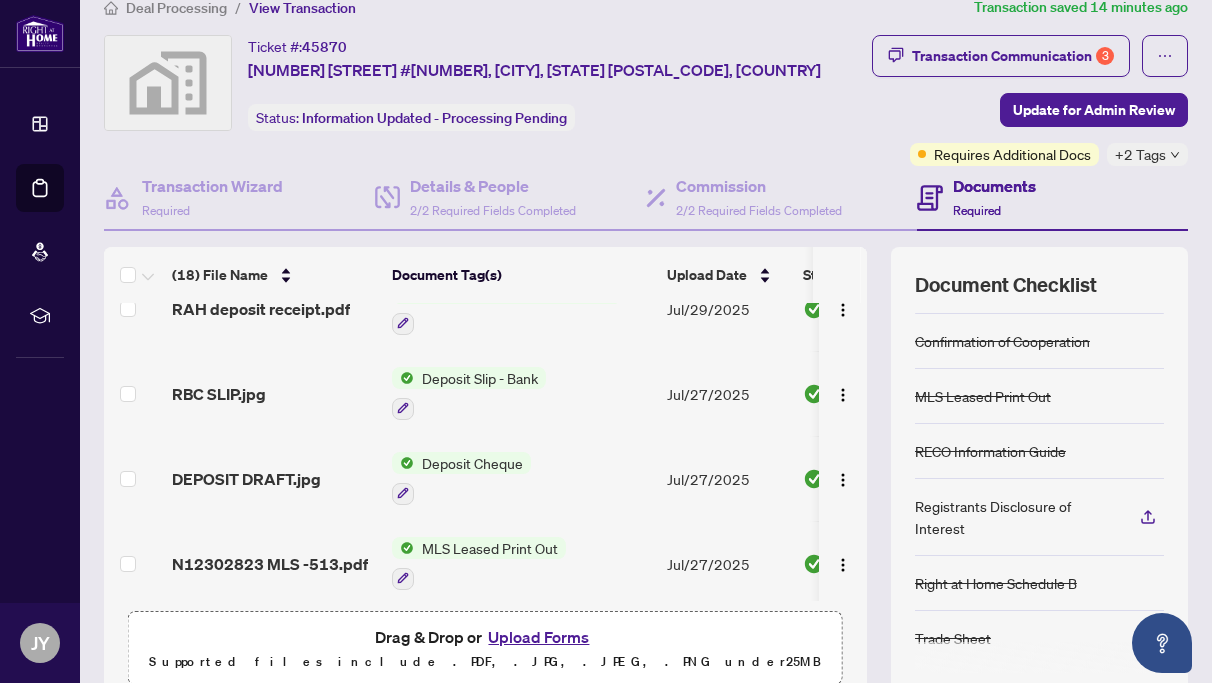 scroll, scrollTop: 40, scrollLeft: 0, axis: vertical 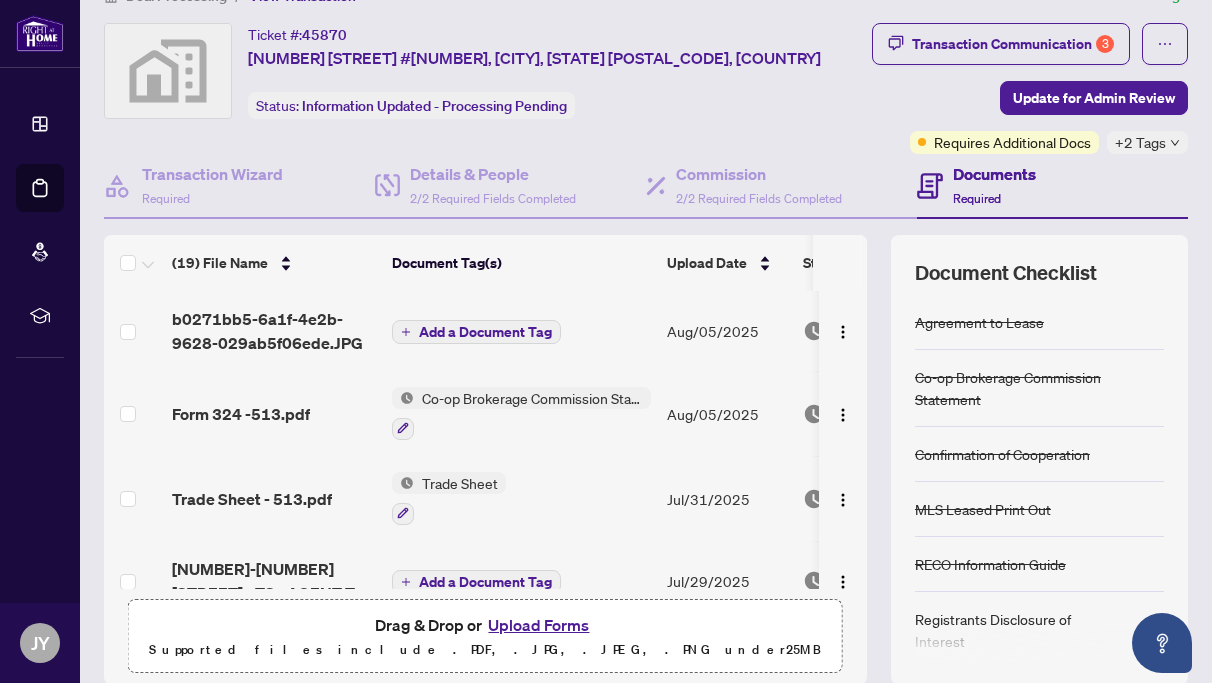 click on "Add a Document Tag" at bounding box center [485, 332] 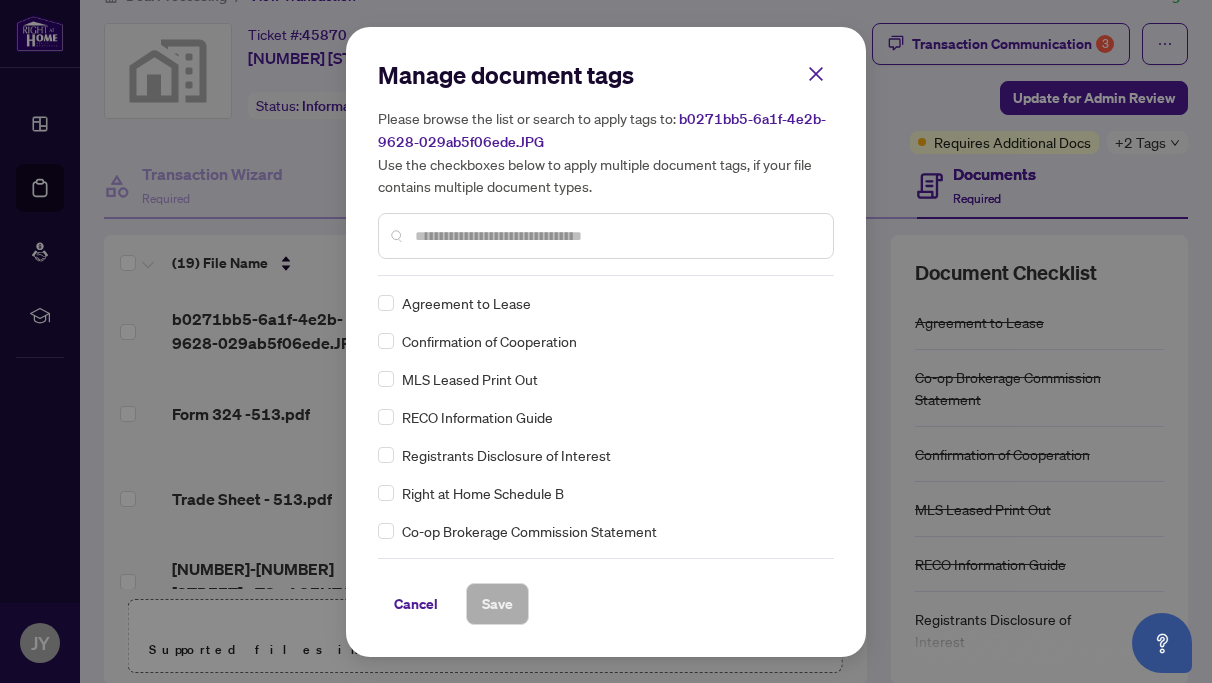 click on "Manage document tags Please browse the list or search to apply tags to:   b0271bb5-6a1f-4e2b-9628-029ab5f06ede.JPG   Use the checkboxes below to apply multiple document tags, if your file contains multiple document types.   Agreement to Lease Confirmation of Cooperation MLS Leased Print Out RECO Information Guide Registrants Disclosure of Interest Right at Home Schedule B Co-op Brokerage Commission Statement Trade Sheet 1st Page of the APS Advance Paperwork Agent Correspondence Agreement of Assignment of Purchase and Sale Agreement of Purchase and Sale Agreement to Cooperate /Broker Referral Articles of Incorporation Back to Vendor Letter Belongs to Another Transaction Builder's Consent Buyer Designated Representation Agreement Buyer Designated Representation Agreement Buyers Lawyer Information Certificate of Estate Trustee(s) Client Refused to Sign Closing Date Change Co-op EFT Co-operating Indemnity Agreement Commission Adjustment Commission Agreement Commission Calculation Commission Statement Sent EFT" at bounding box center (606, 342) 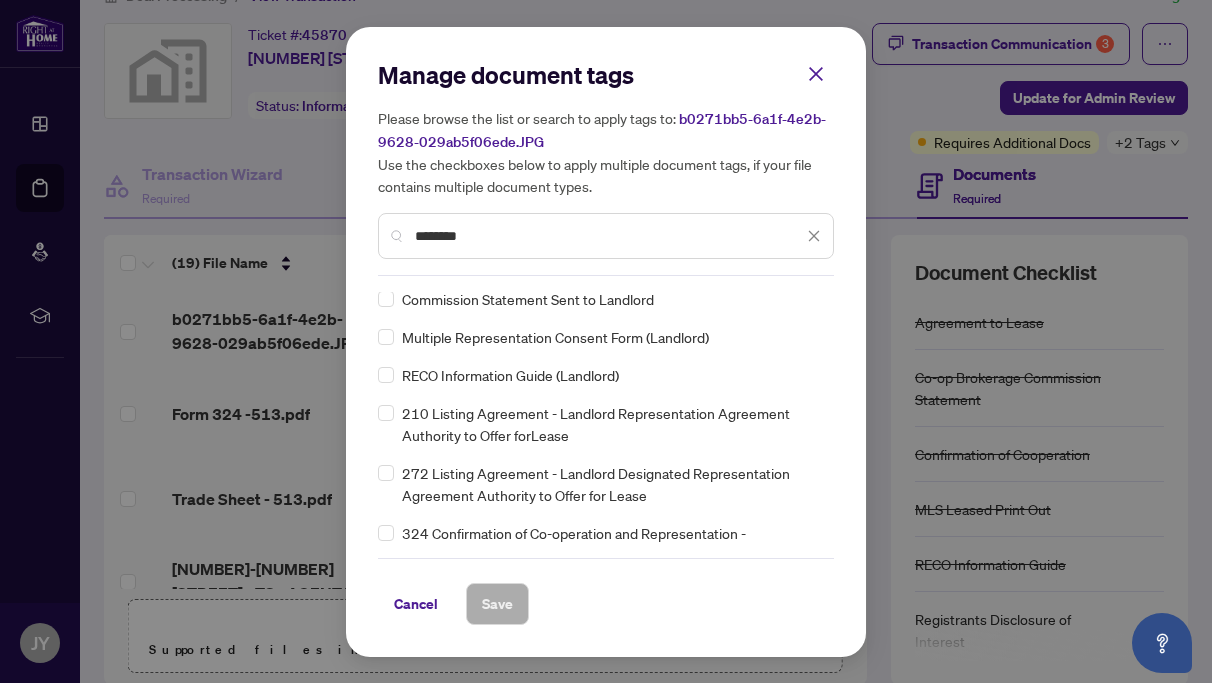 scroll, scrollTop: 8, scrollLeft: 0, axis: vertical 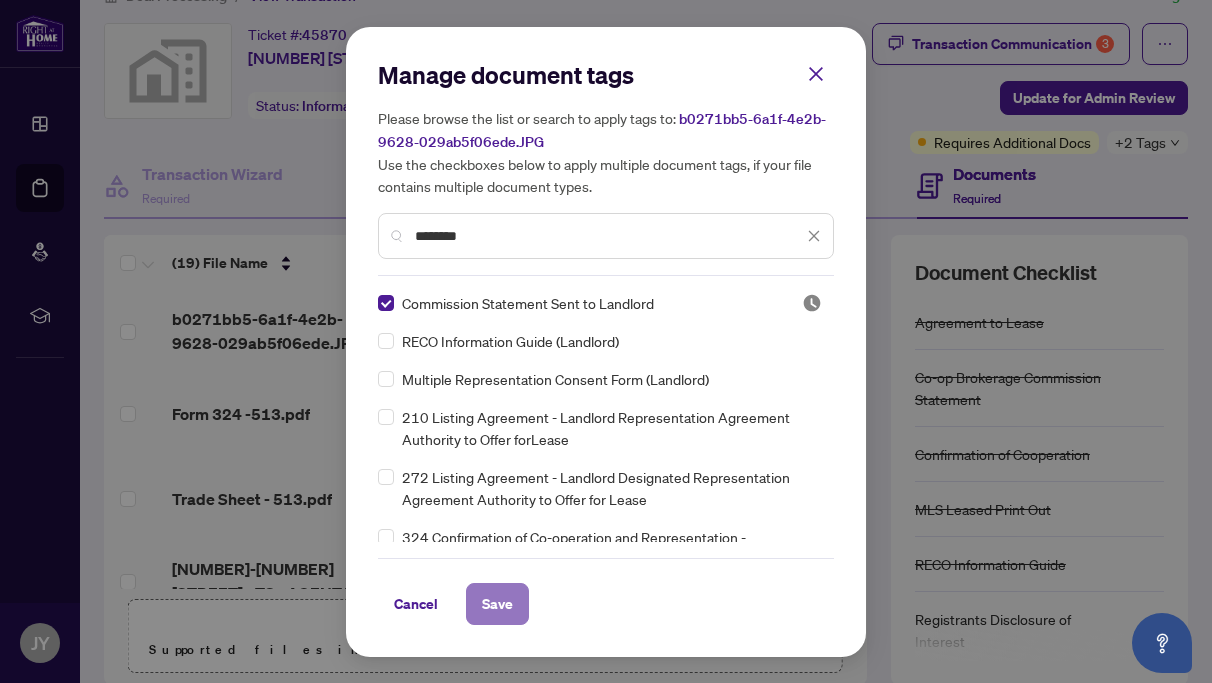click on "Save" at bounding box center [497, 604] 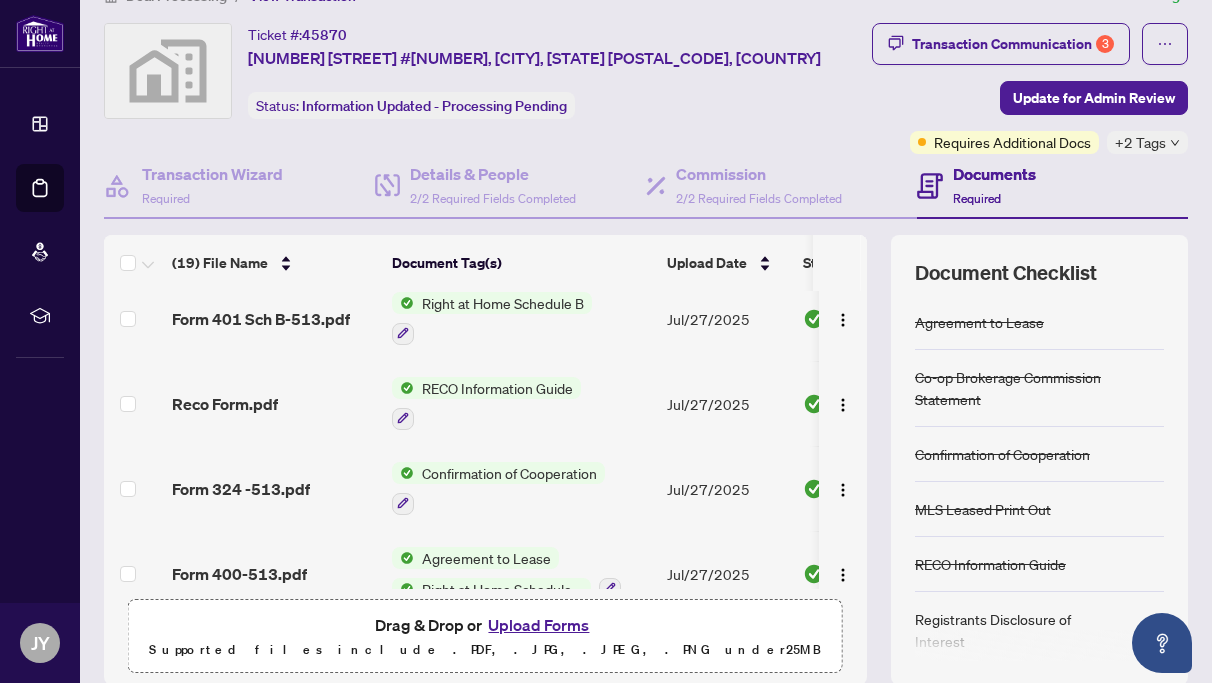 scroll, scrollTop: 1310, scrollLeft: 0, axis: vertical 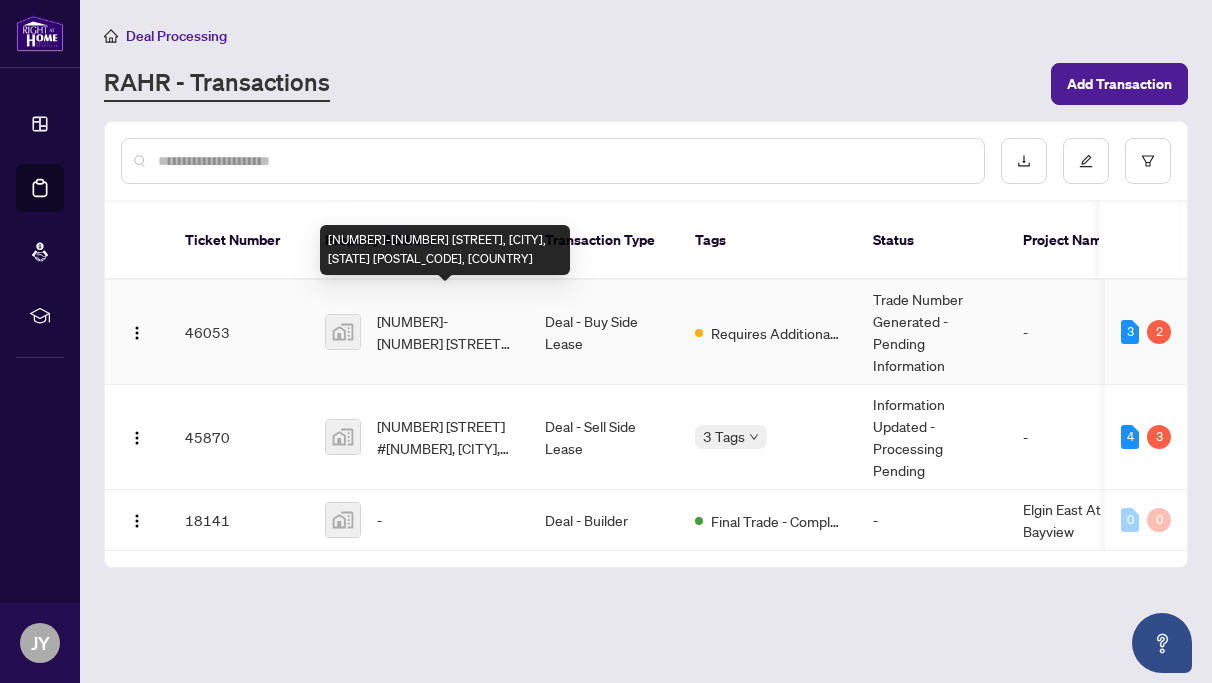 click on "[NUMBER]-[NUMBER] [STREET], [CITY], [STATE] [POSTAL_CODE], [COUNTRY]" at bounding box center (445, 332) 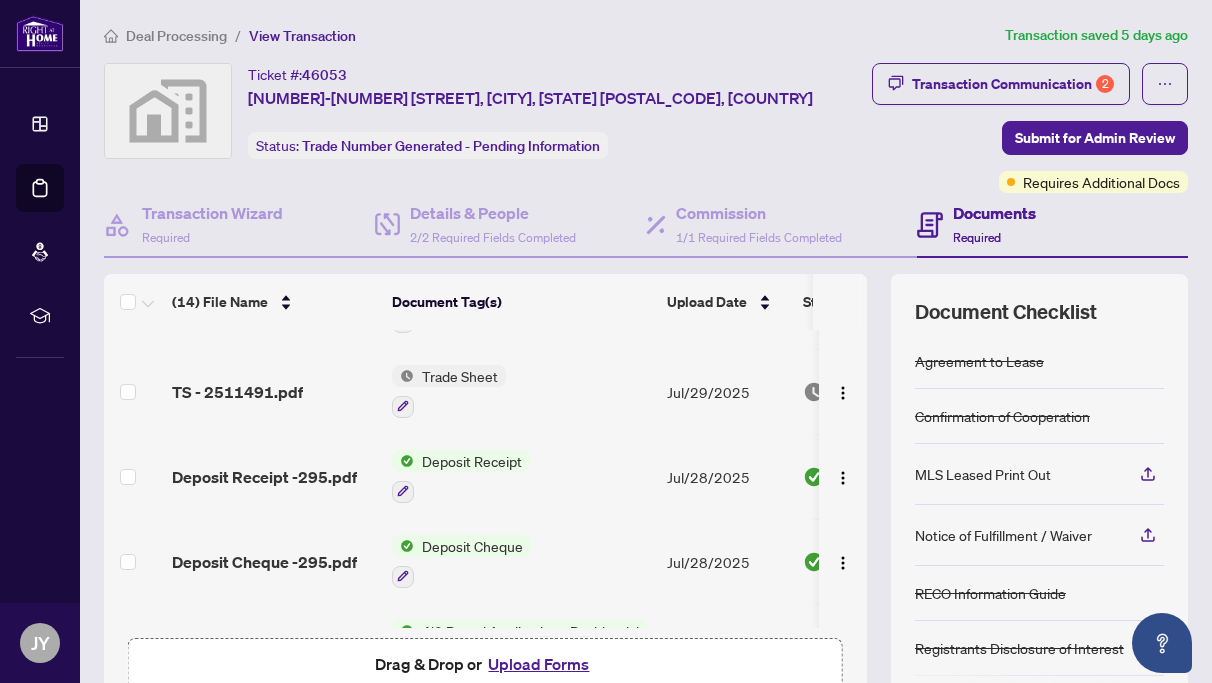 scroll, scrollTop: 0, scrollLeft: 0, axis: both 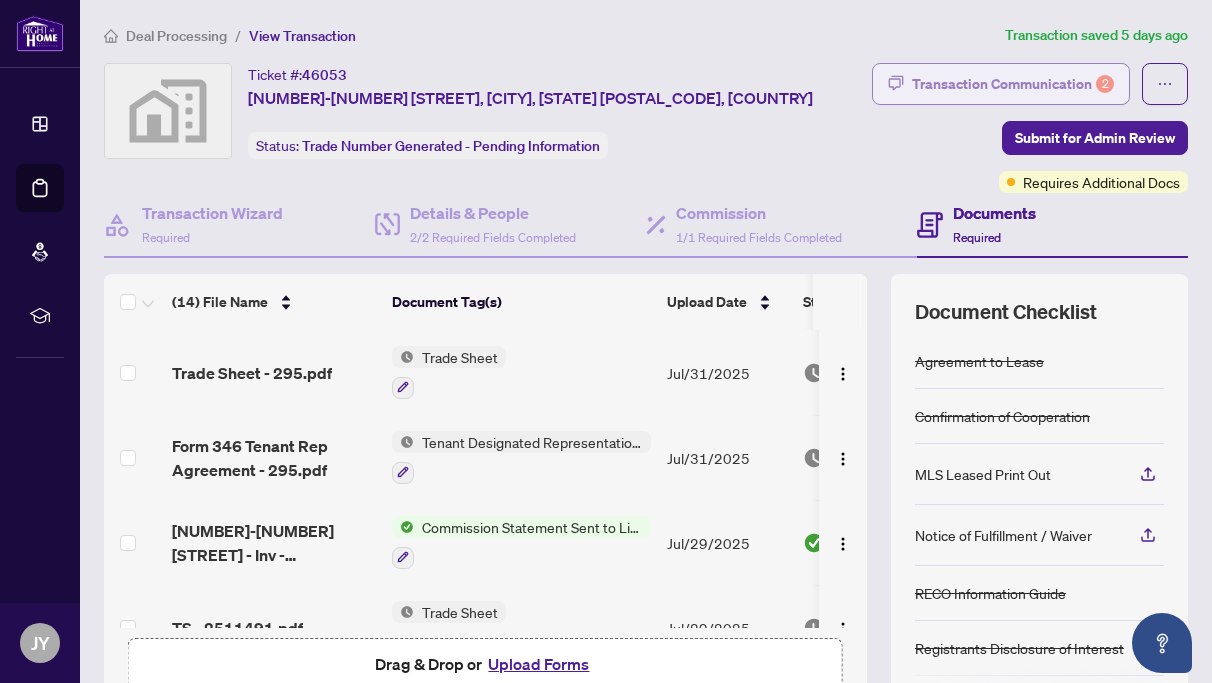 click on "Transaction Communication 2" at bounding box center [1013, 84] 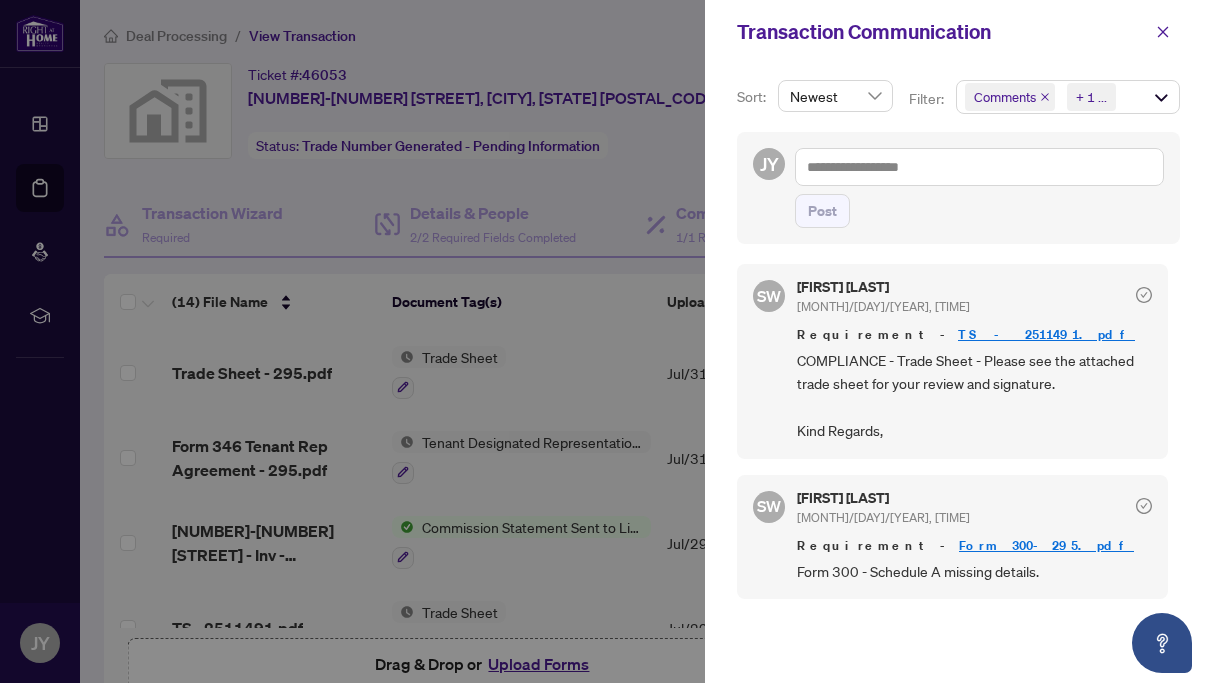 scroll, scrollTop: 0, scrollLeft: 0, axis: both 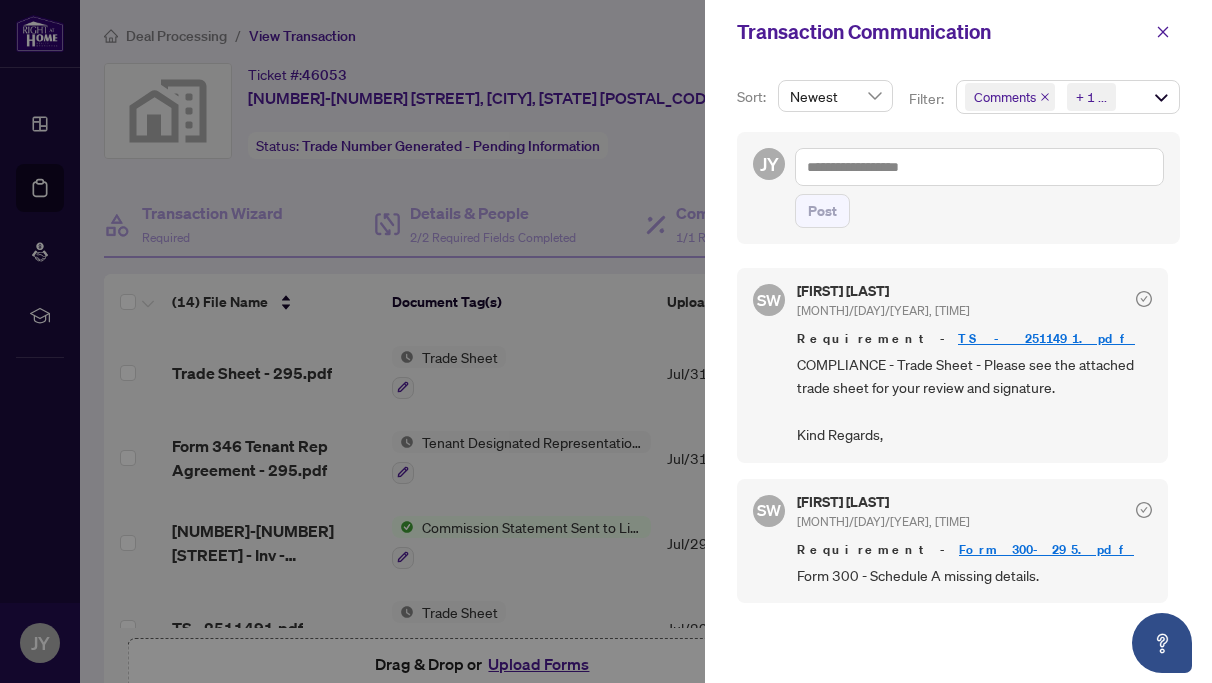 click 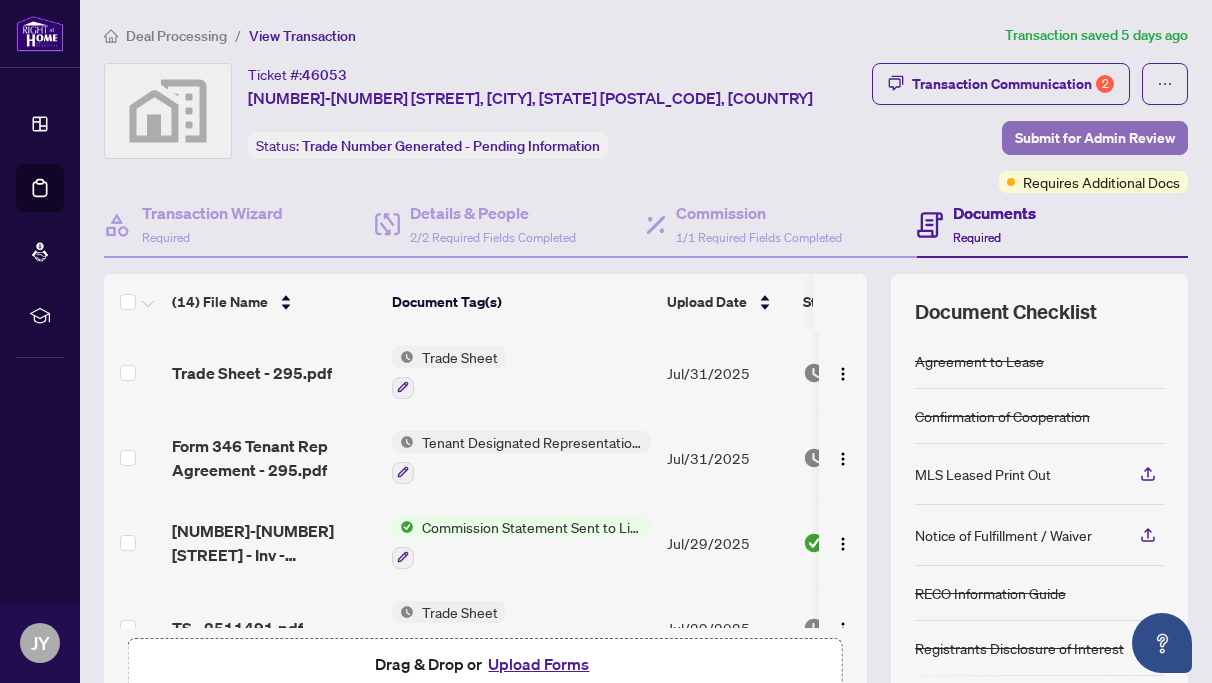 click on "Submit for Admin Review" at bounding box center [1095, 138] 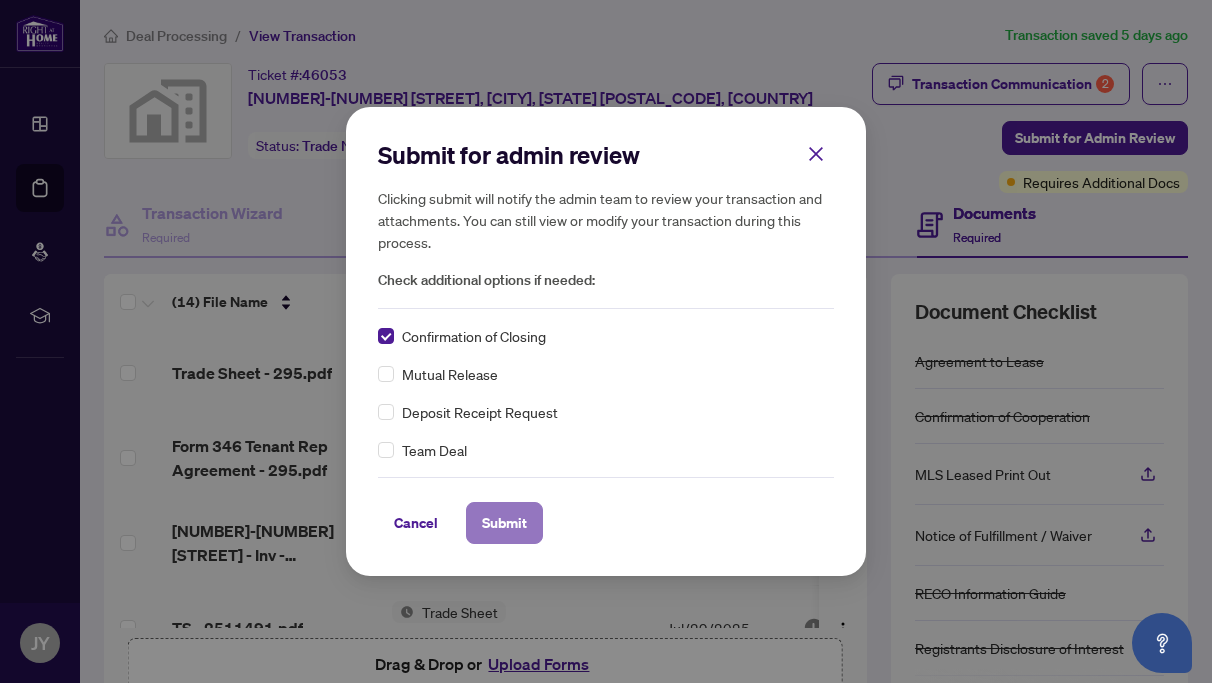 click on "Submit" at bounding box center [504, 523] 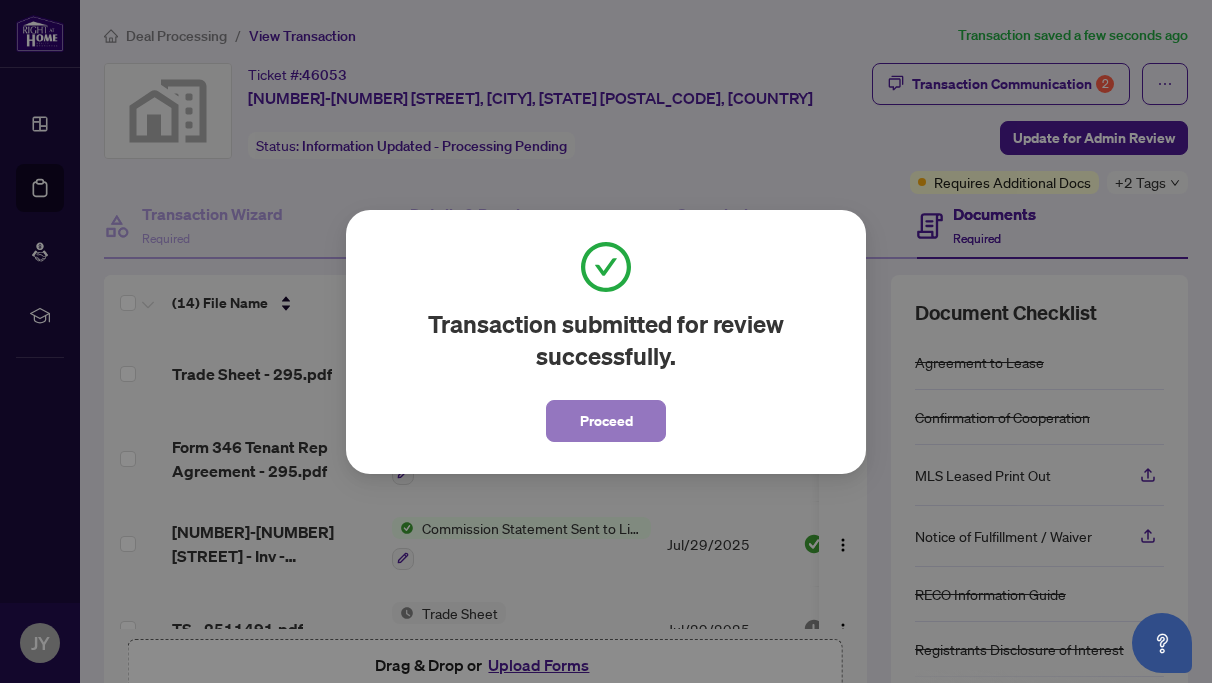 click on "Proceed" at bounding box center (606, 421) 